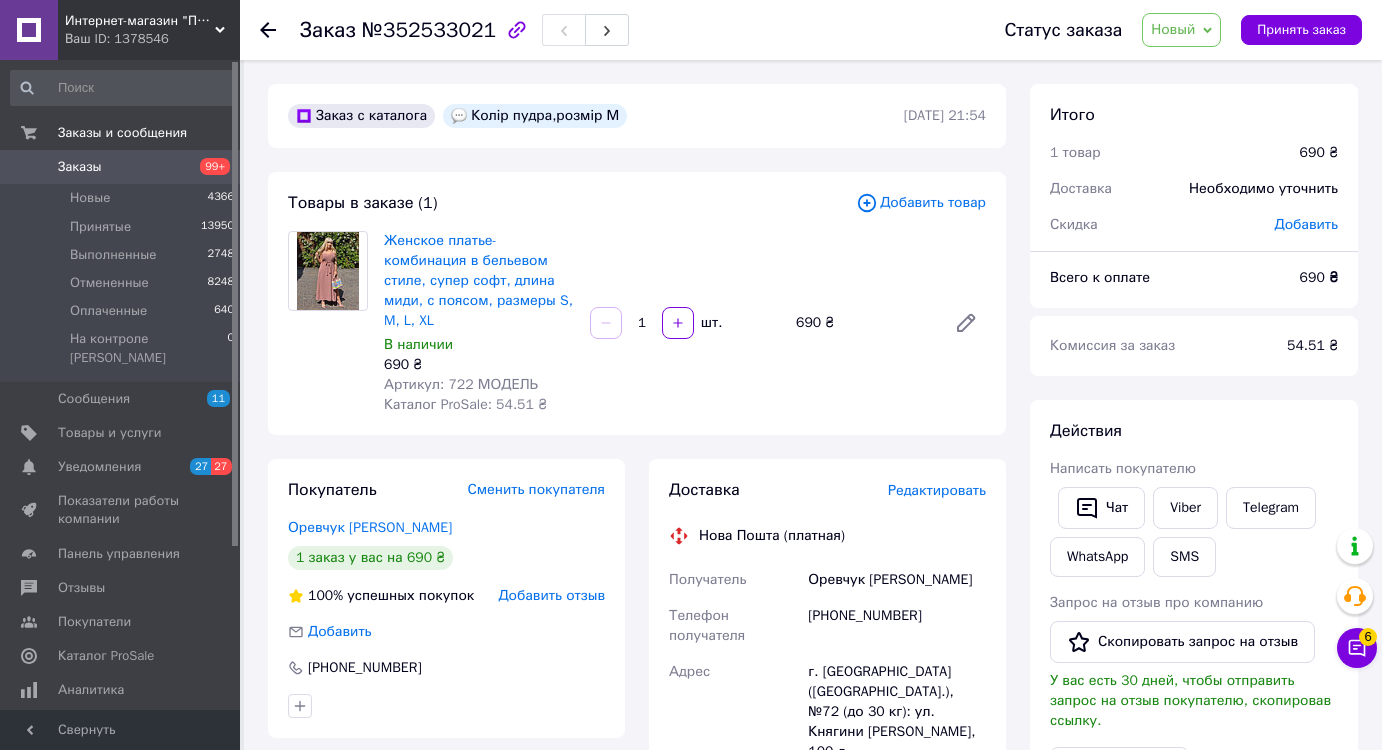 scroll, scrollTop: 0, scrollLeft: 0, axis: both 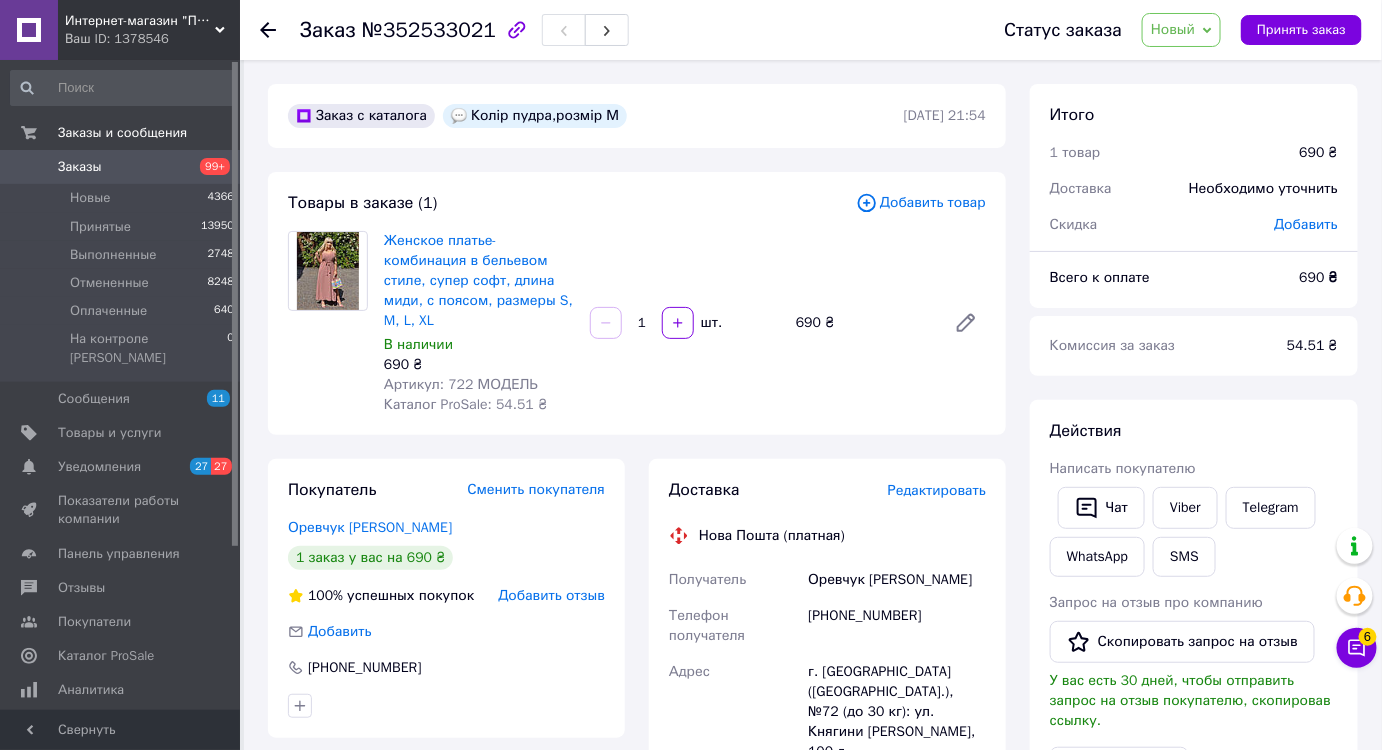 click on "Заказы" at bounding box center (80, 167) 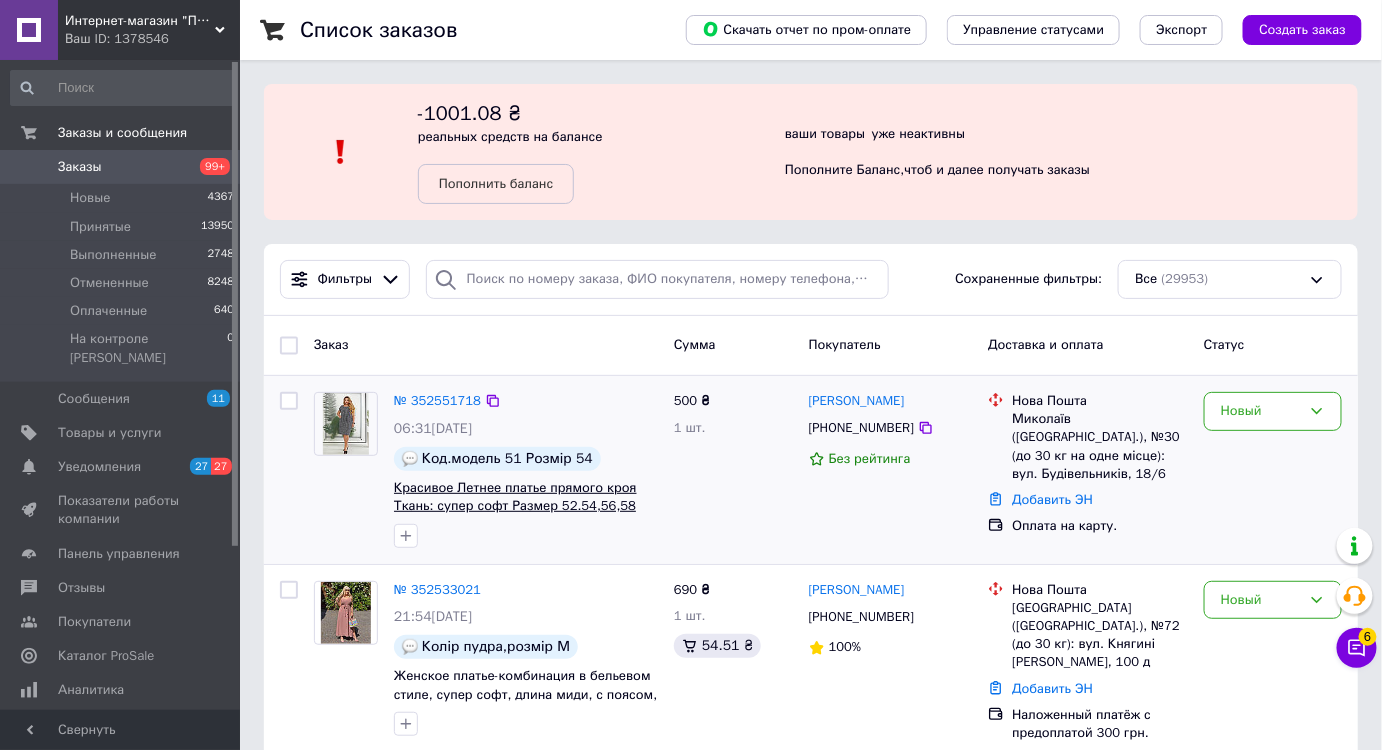 click on "Красивое Летнее платье прямого кроя Ткань: супер софт Размер 52.54,56,58" at bounding box center [515, 497] 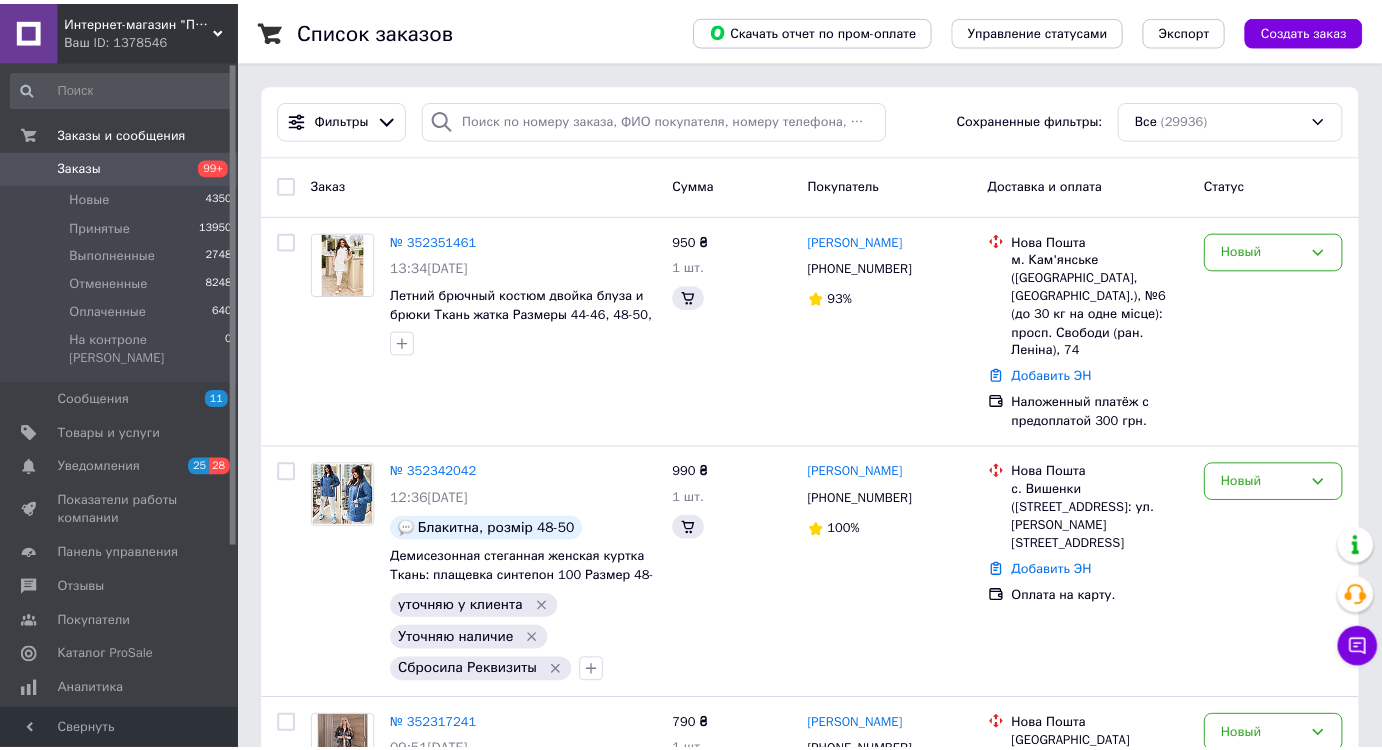 scroll, scrollTop: 0, scrollLeft: 0, axis: both 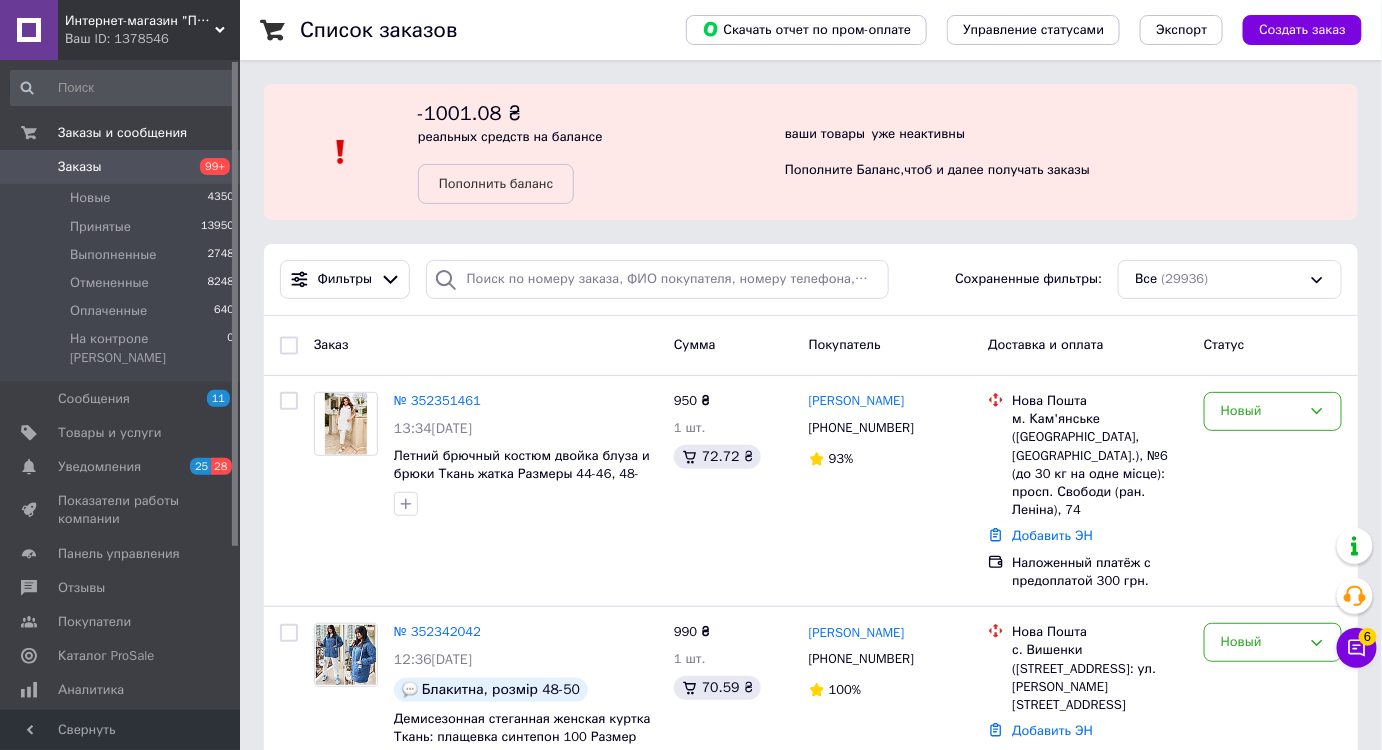 click on "Заказы" at bounding box center [80, 167] 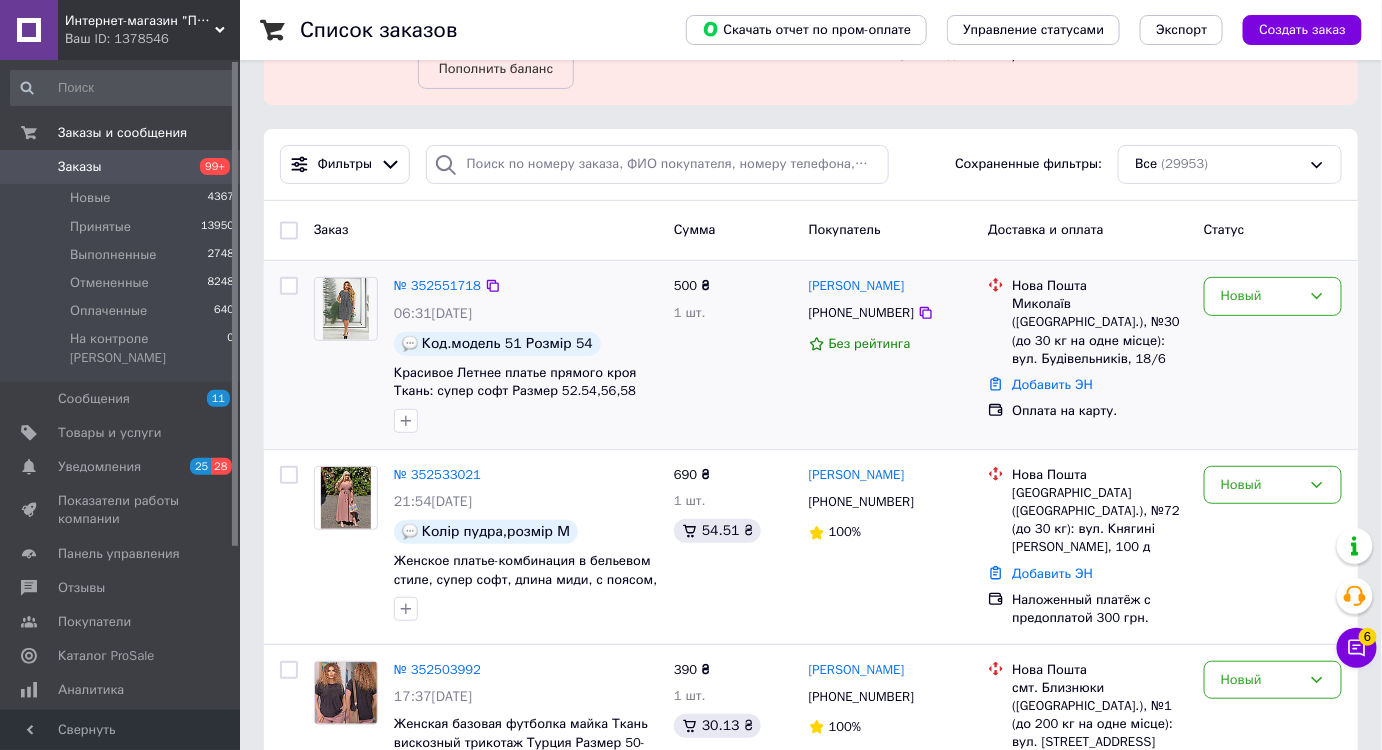 scroll, scrollTop: 272, scrollLeft: 0, axis: vertical 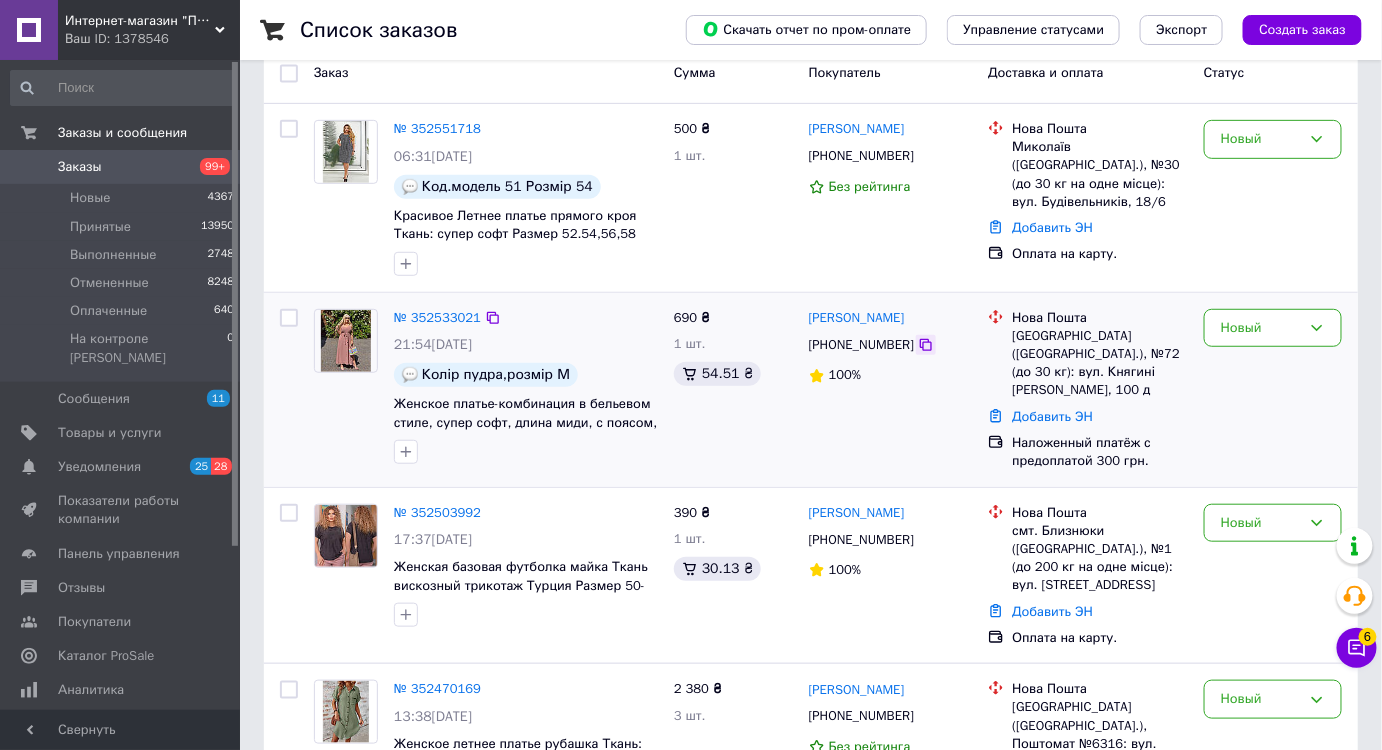 click 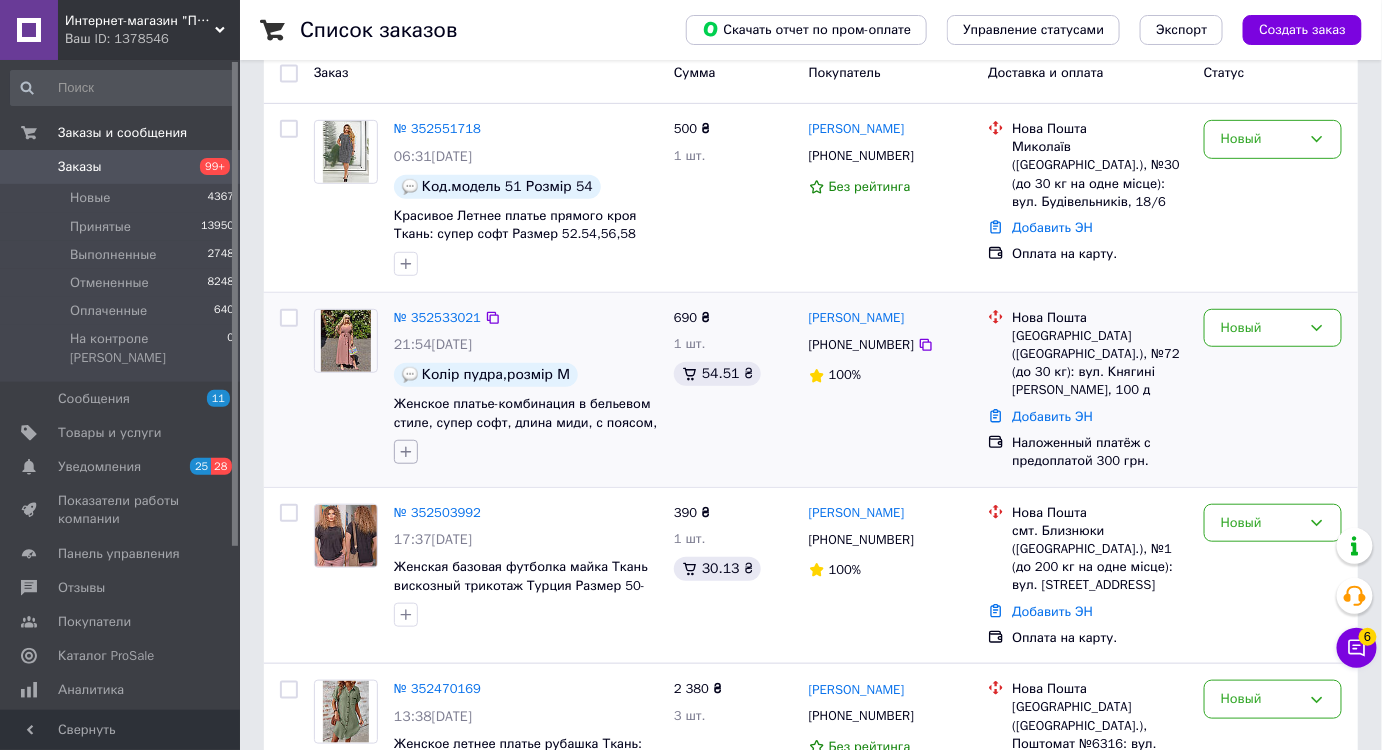 click 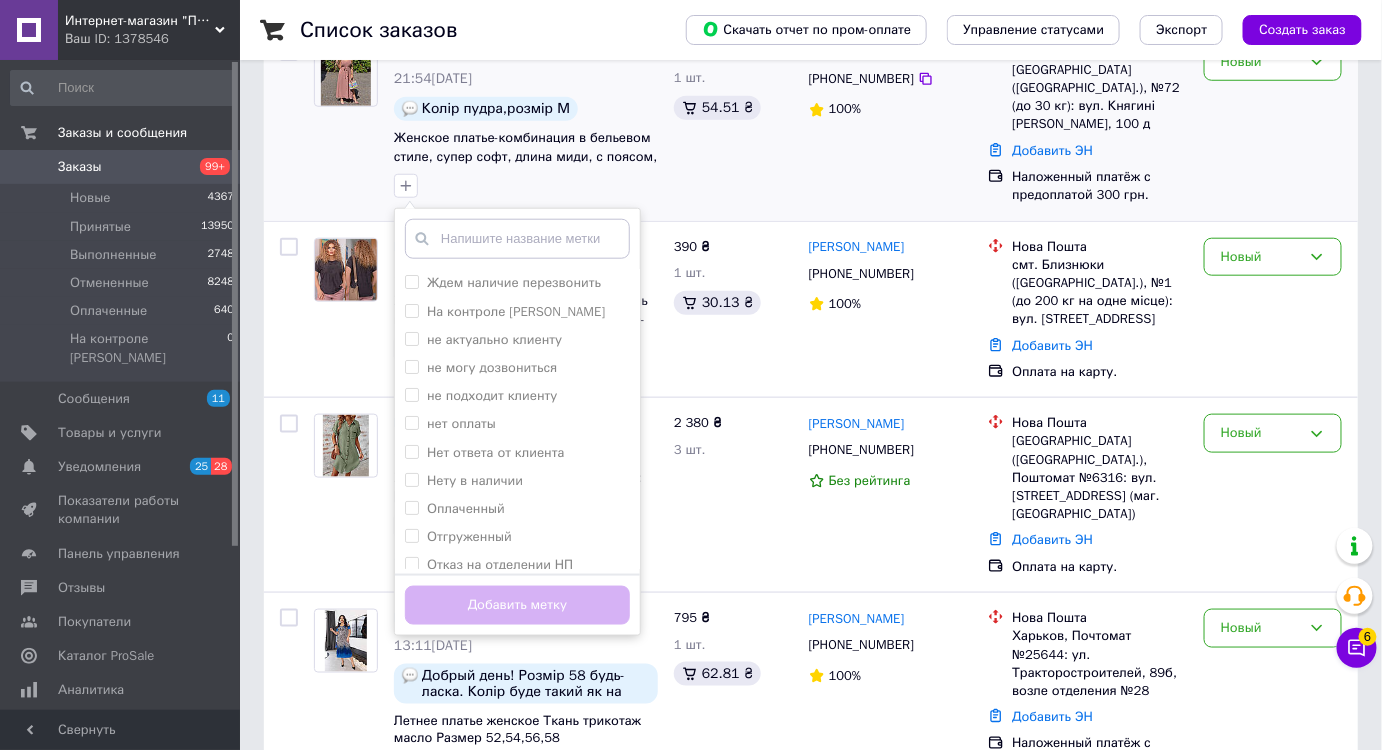 scroll, scrollTop: 545, scrollLeft: 0, axis: vertical 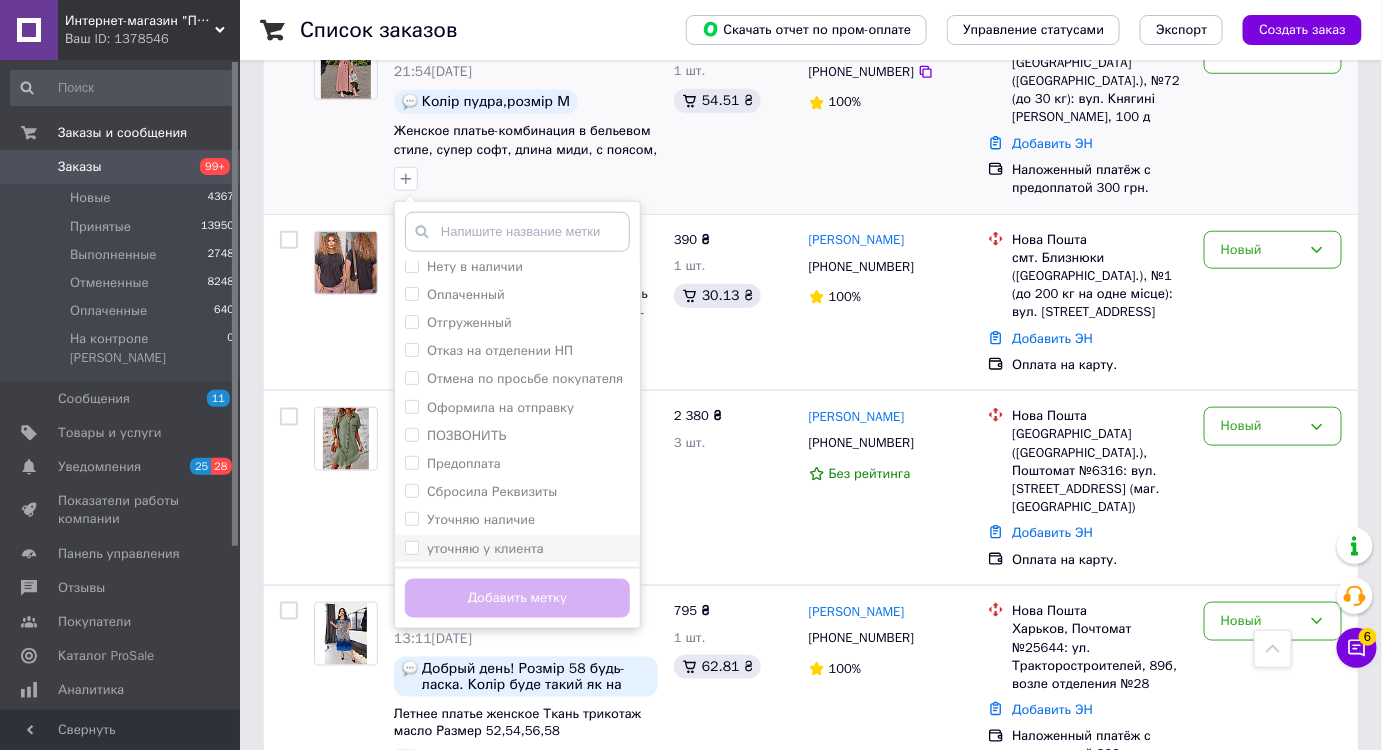 click on "уточняю у клиента" at bounding box center [485, 548] 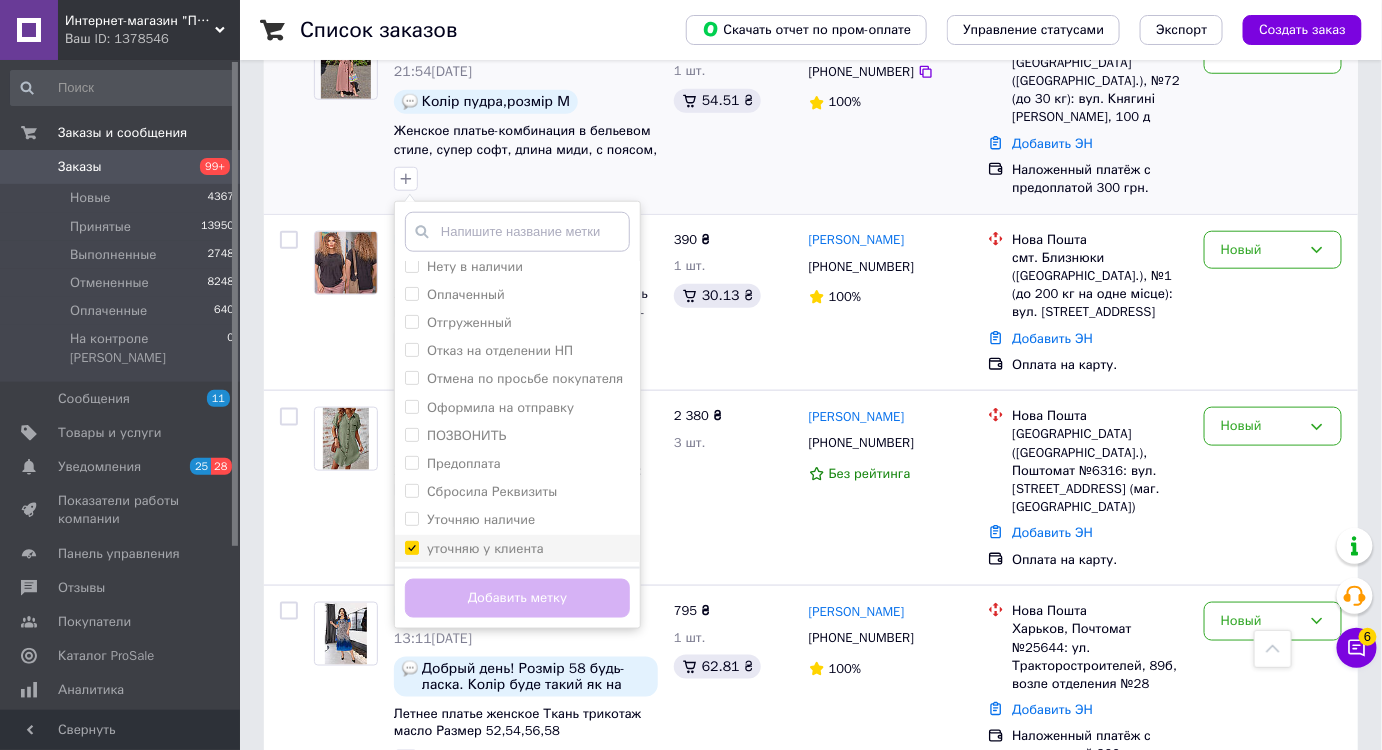 checkbox on "true" 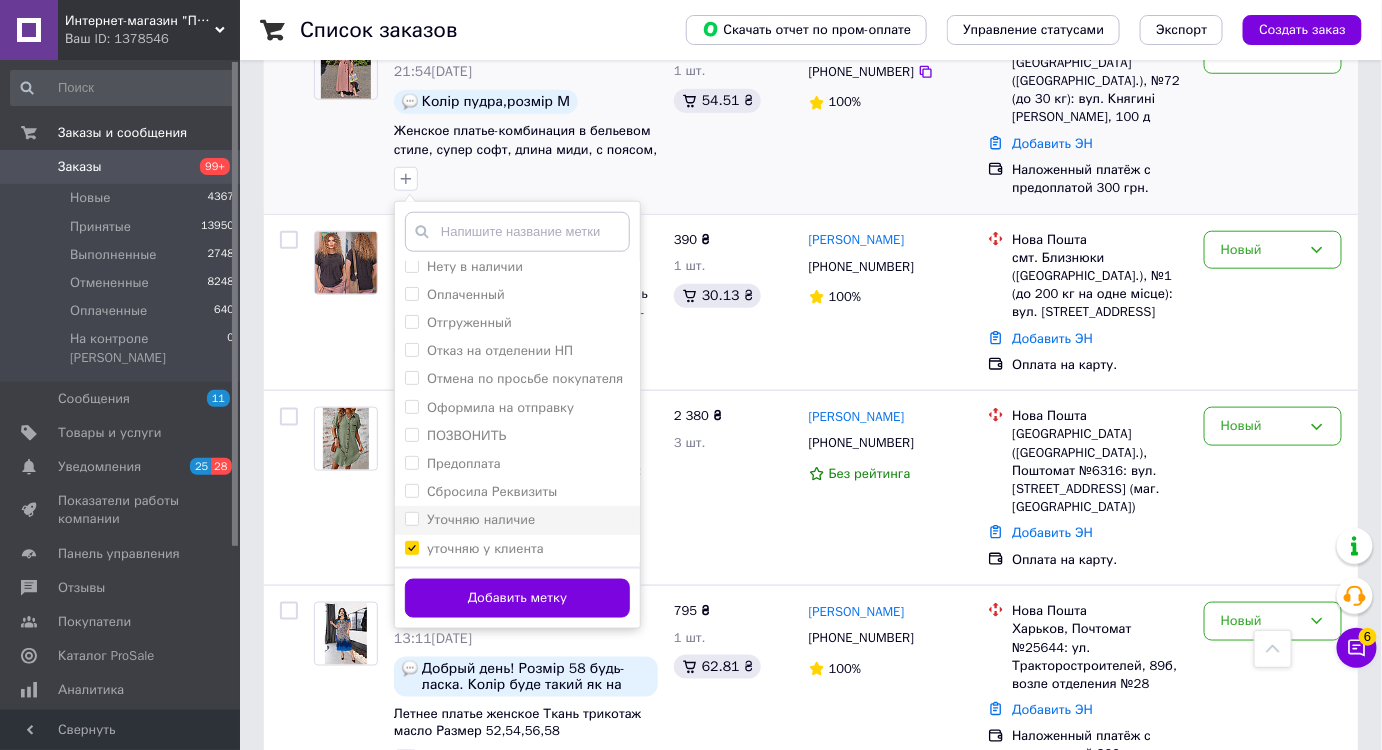 click on "Уточняю наличие" at bounding box center (481, 519) 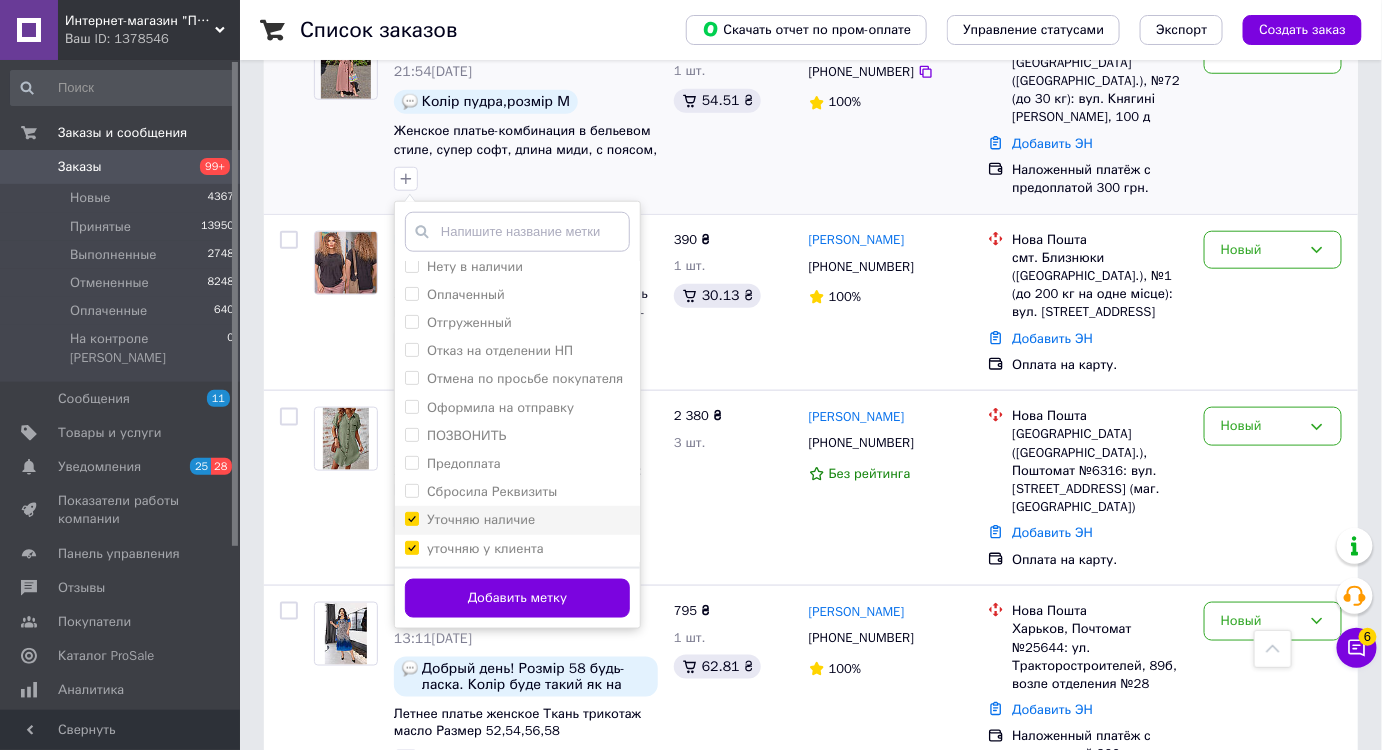 checkbox on "true" 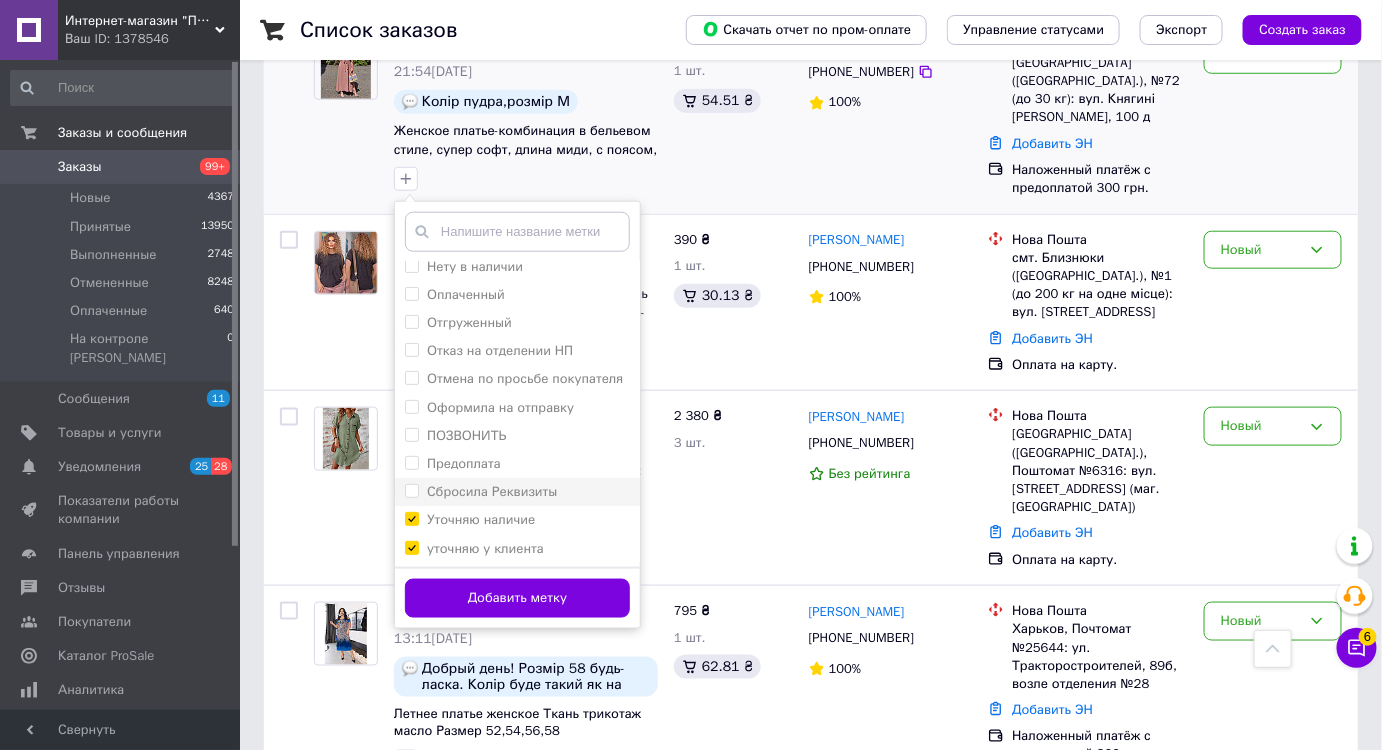 click on "Сбросила Реквизиты" at bounding box center [492, 491] 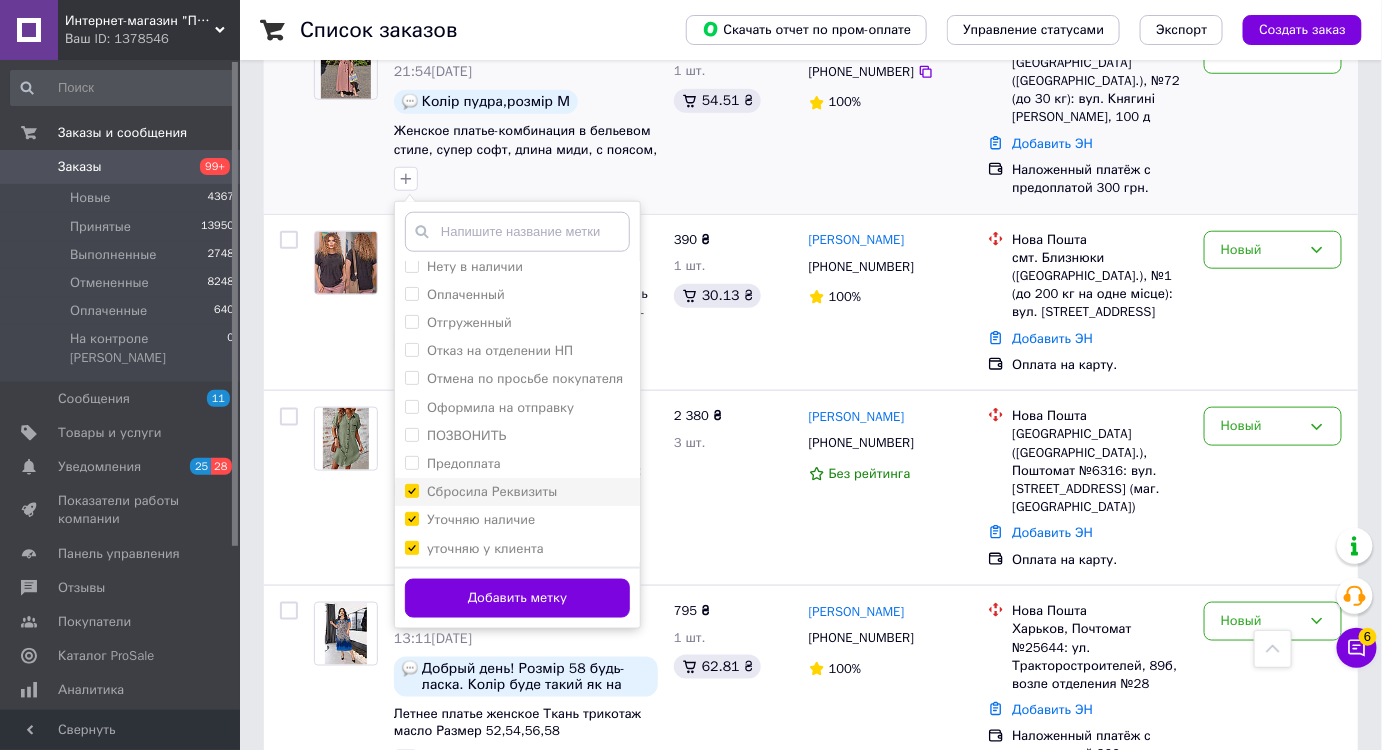 checkbox on "true" 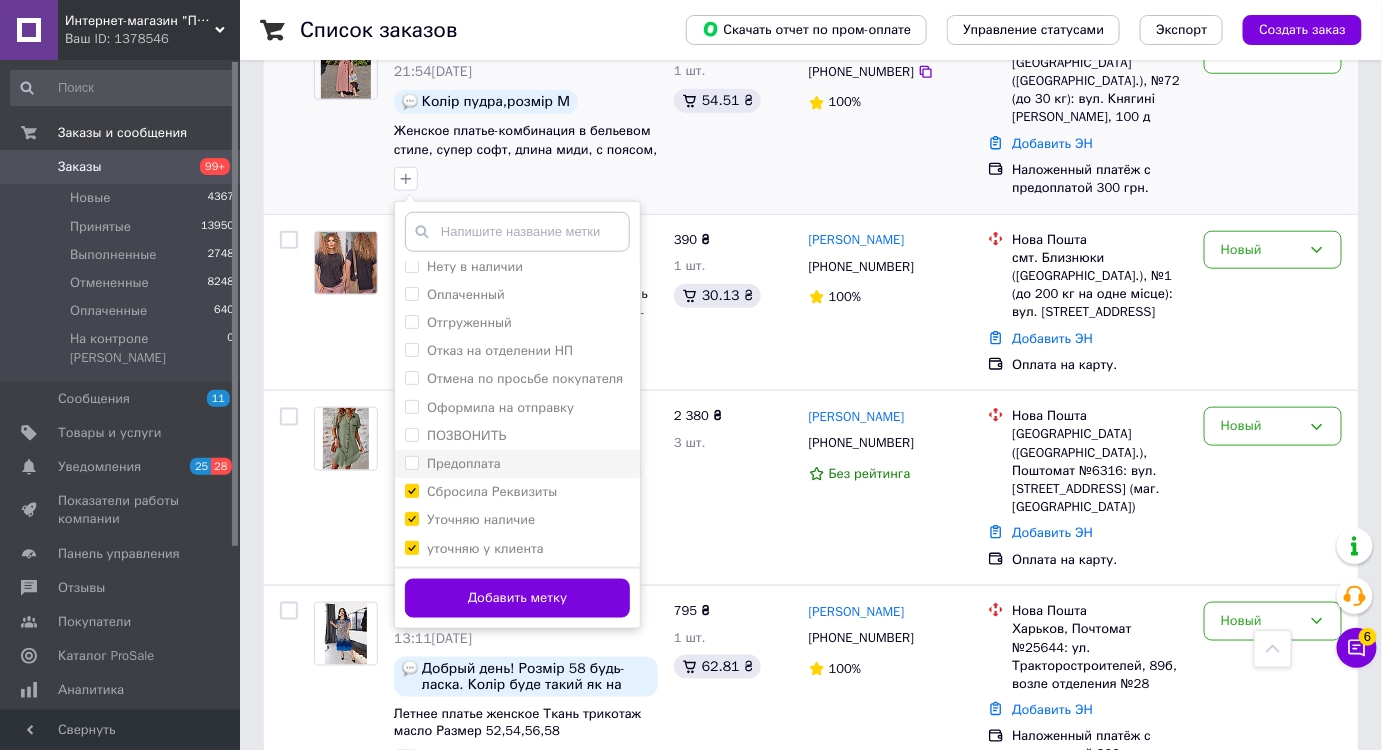 click on "Предоплата" at bounding box center (464, 463) 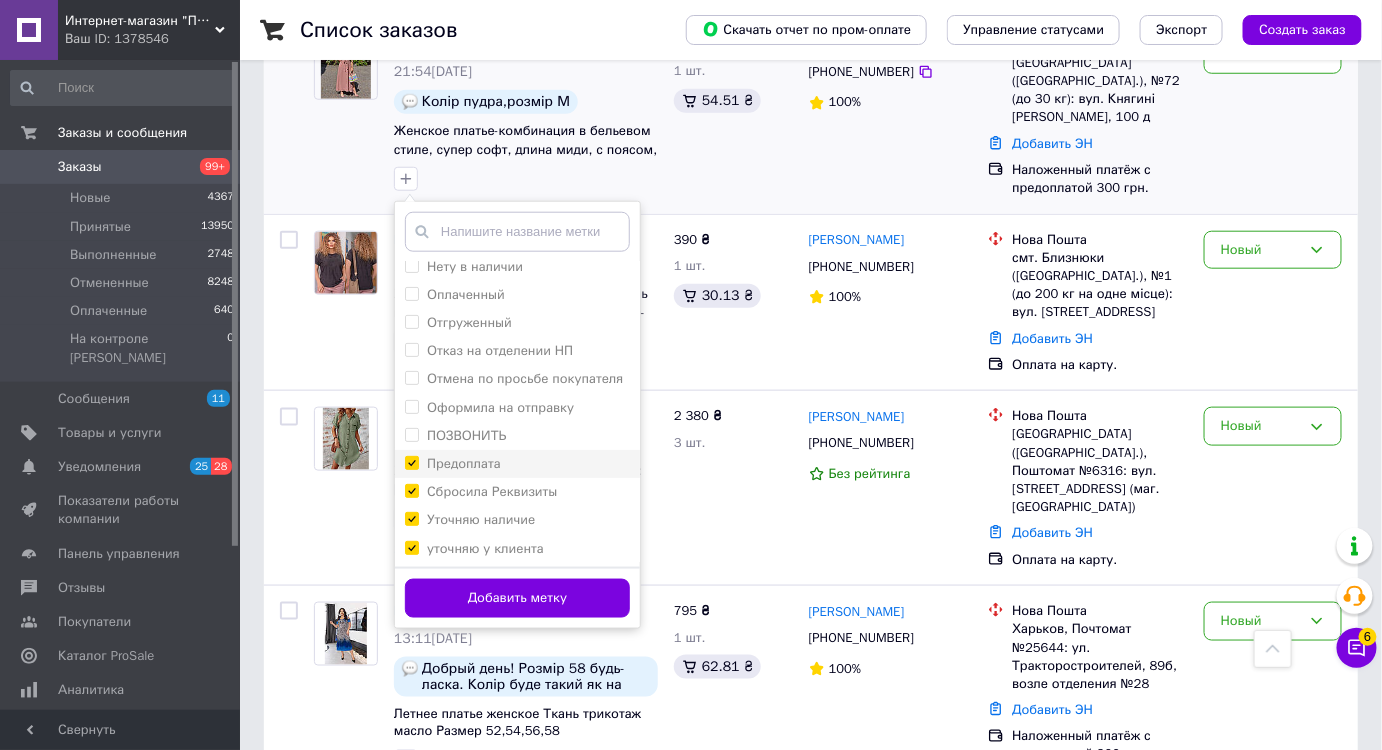 checkbox on "true" 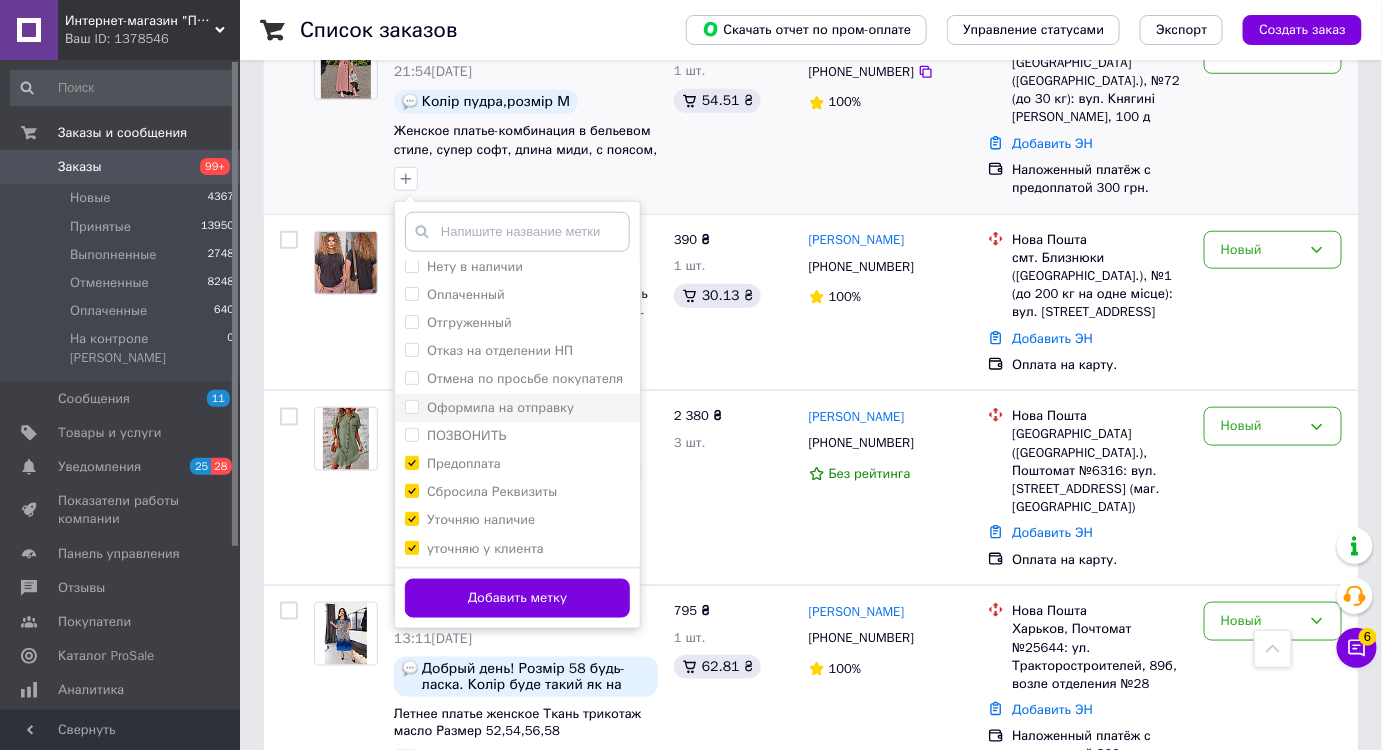 click on "Оформила на отправку" at bounding box center (500, 407) 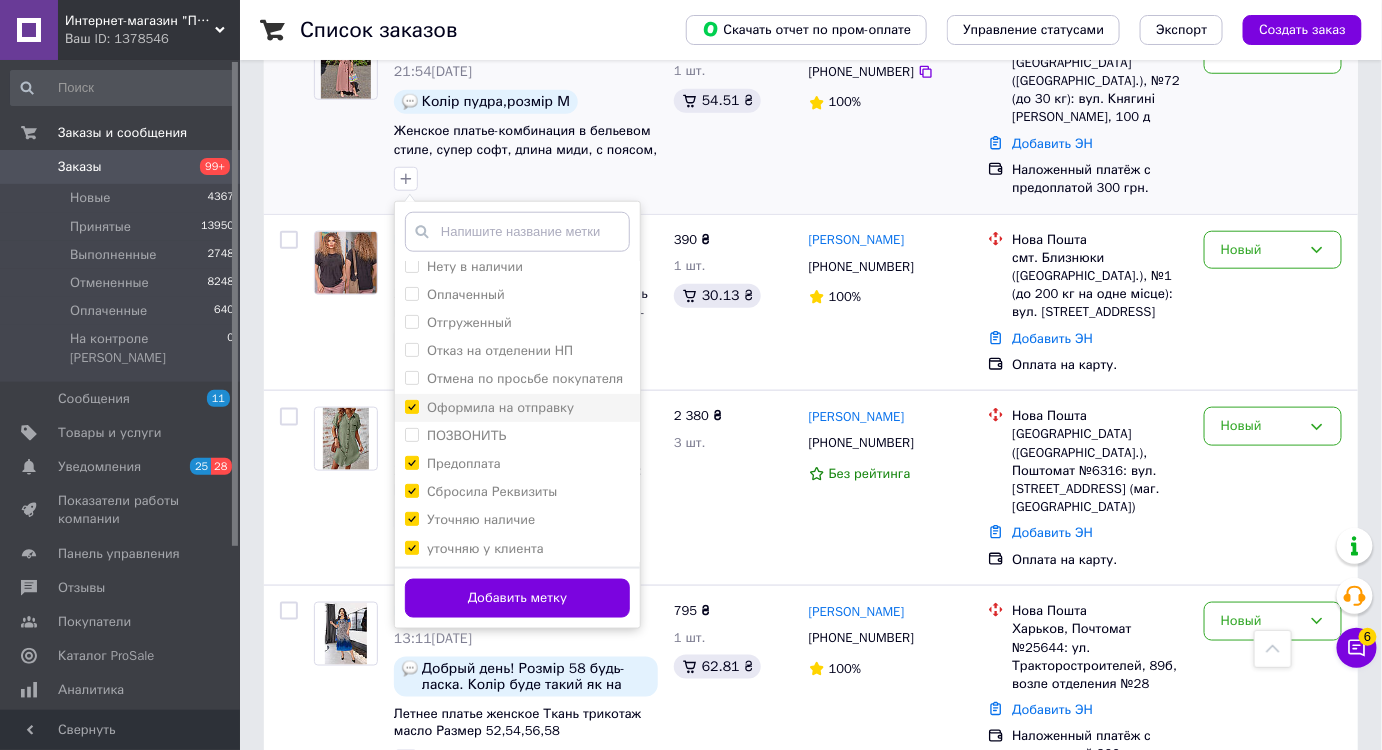 checkbox on "true" 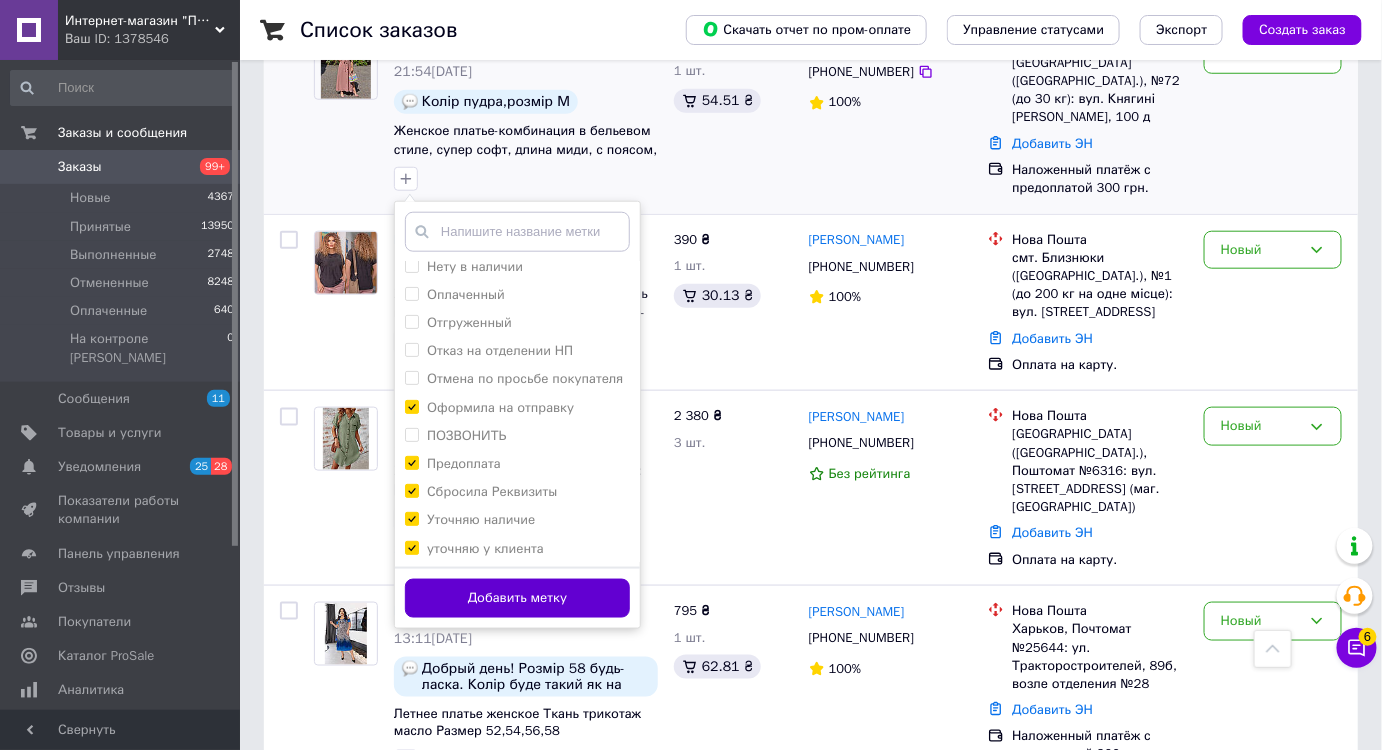 click on "Добавить метку" at bounding box center (517, 598) 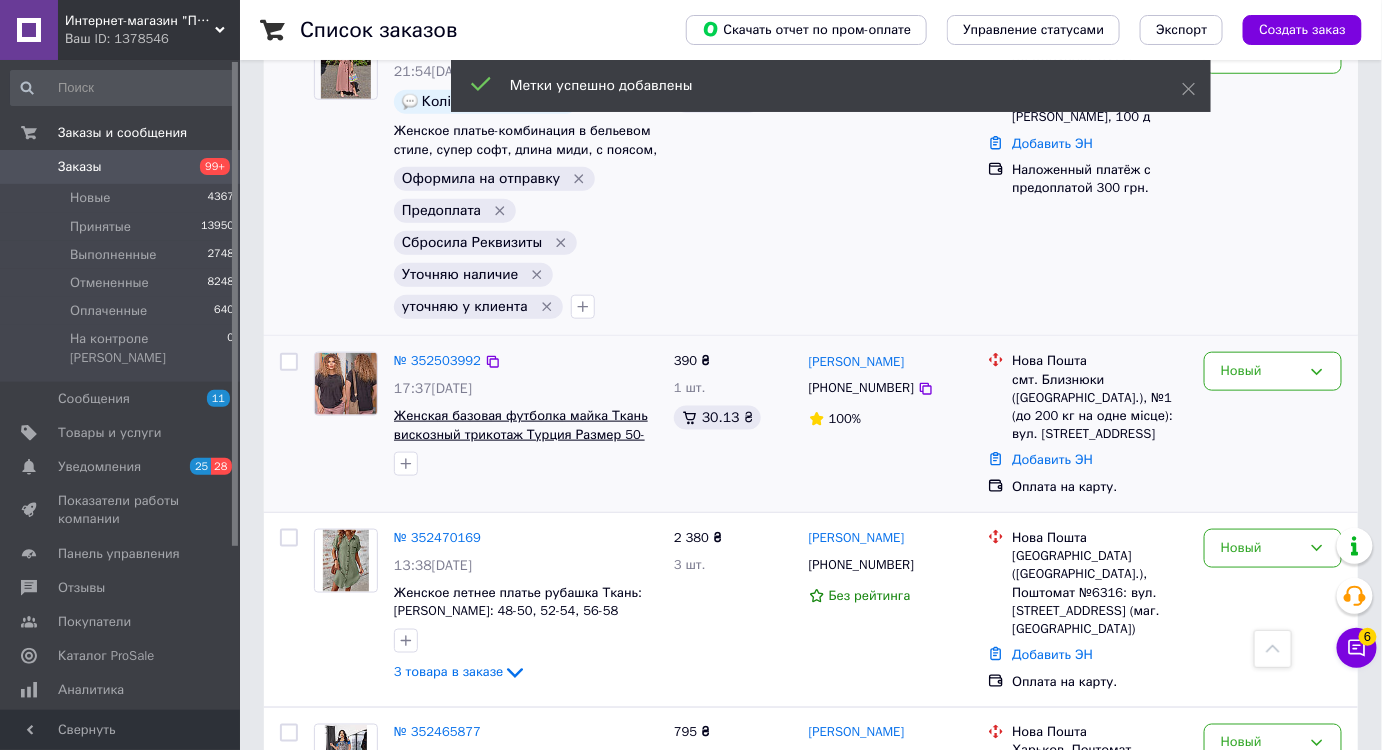 click on "Женская базовая футболка майка Ткань вискозный трикотаж Турция Размер 50-52, 54-56" at bounding box center [521, 434] 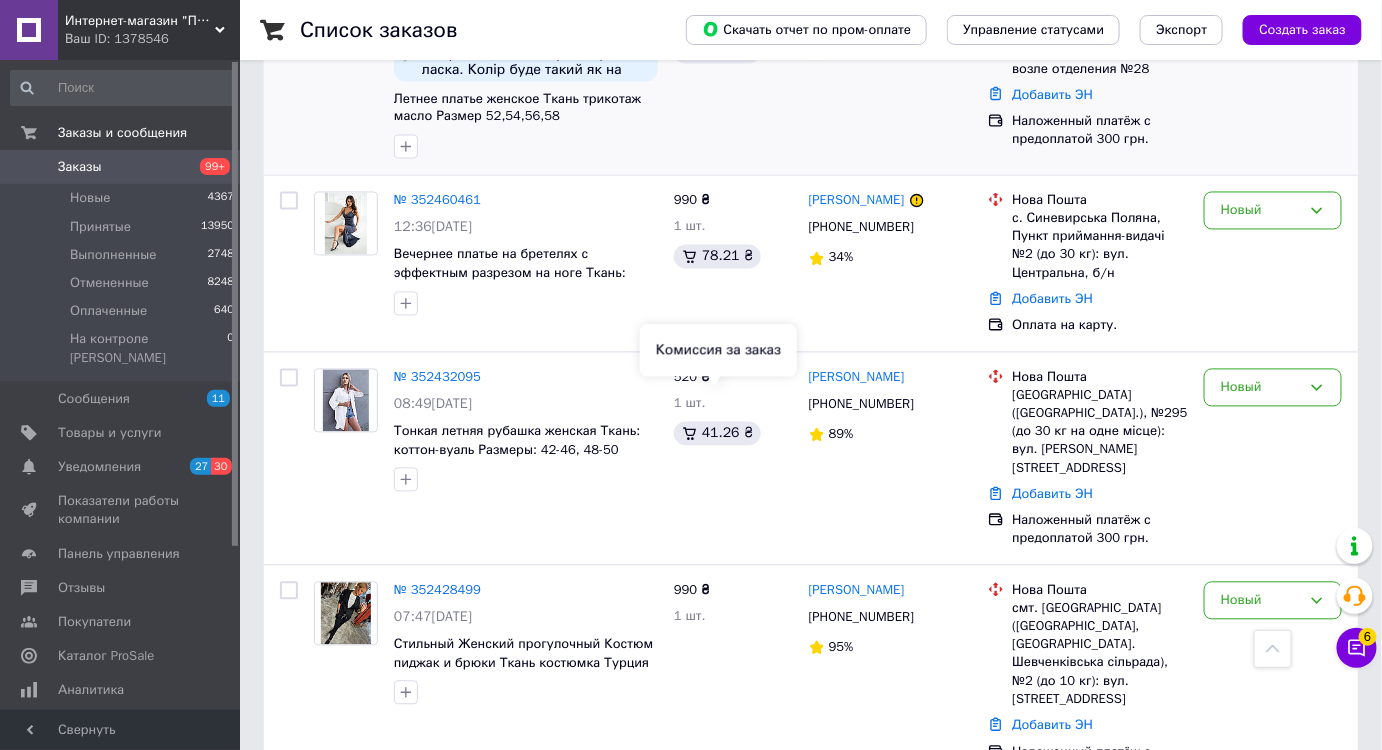 scroll, scrollTop: 1251, scrollLeft: 0, axis: vertical 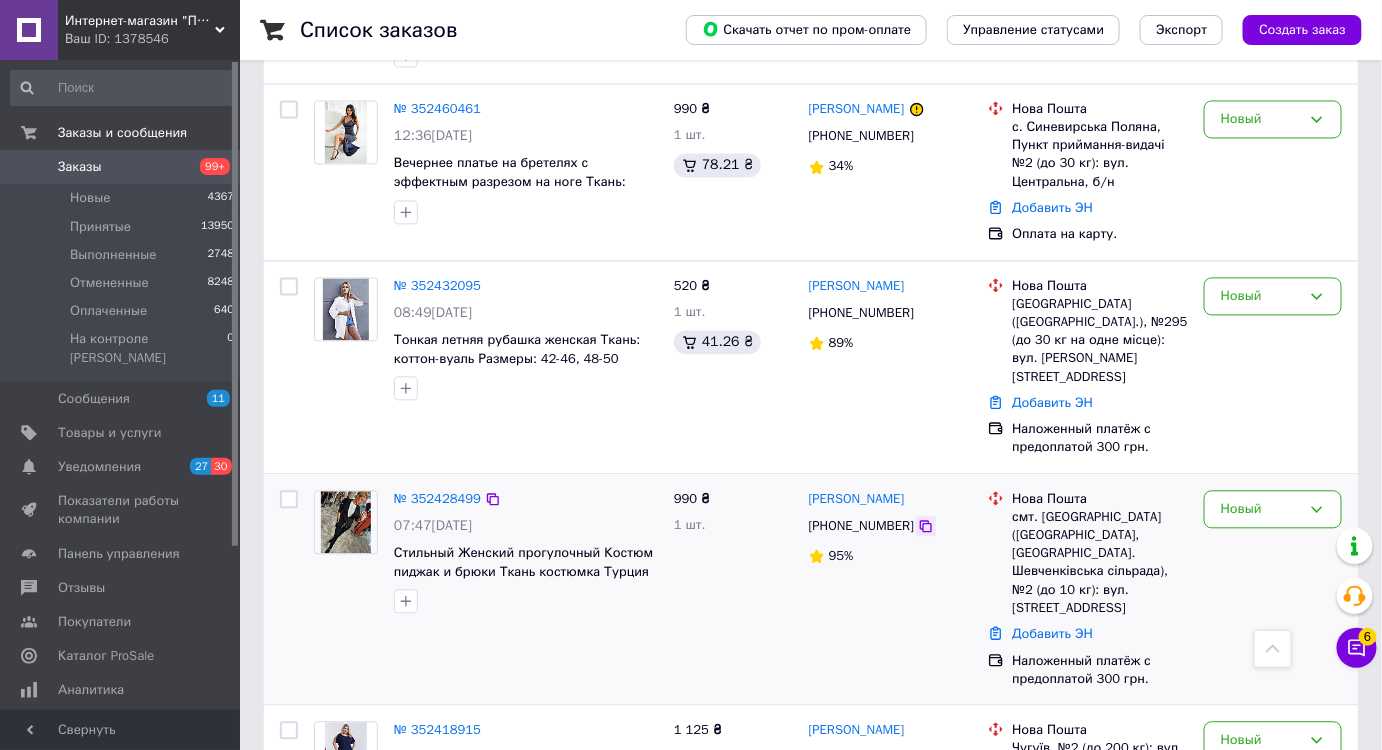 click 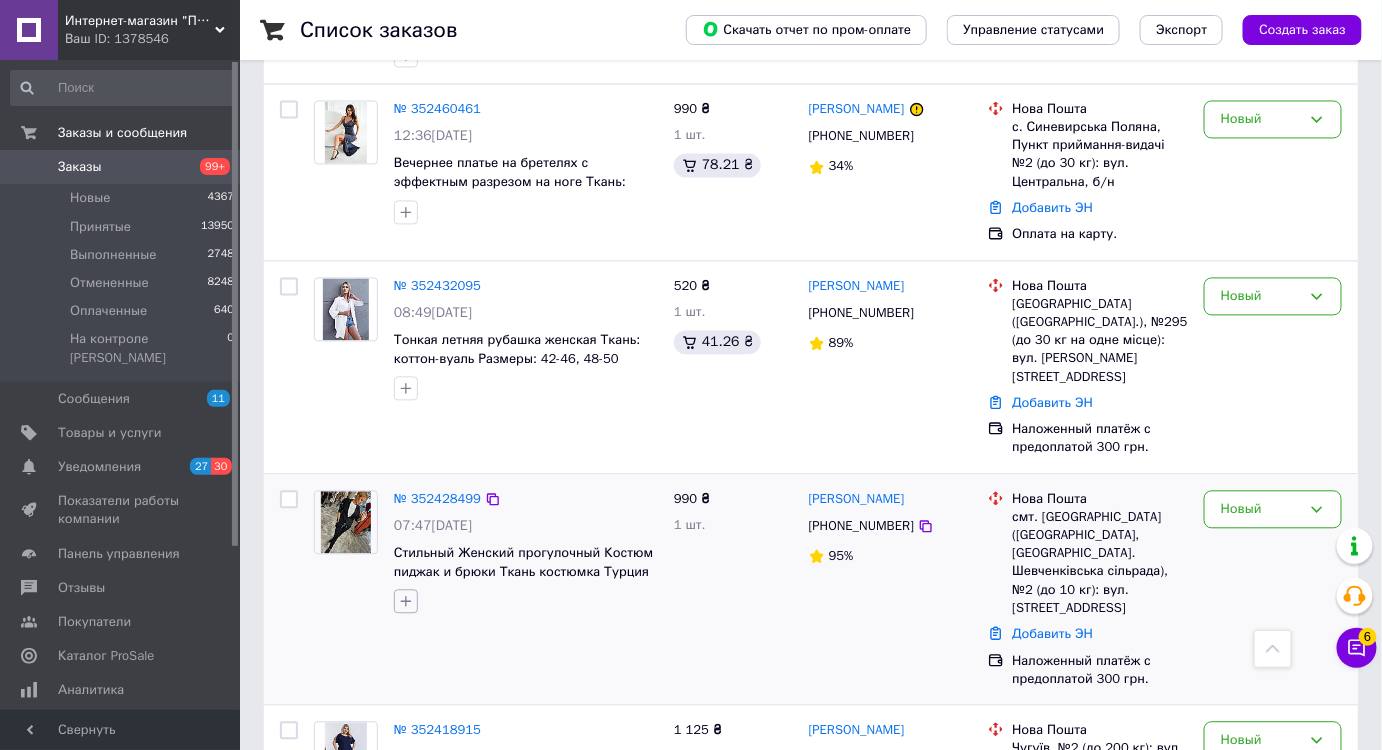 click 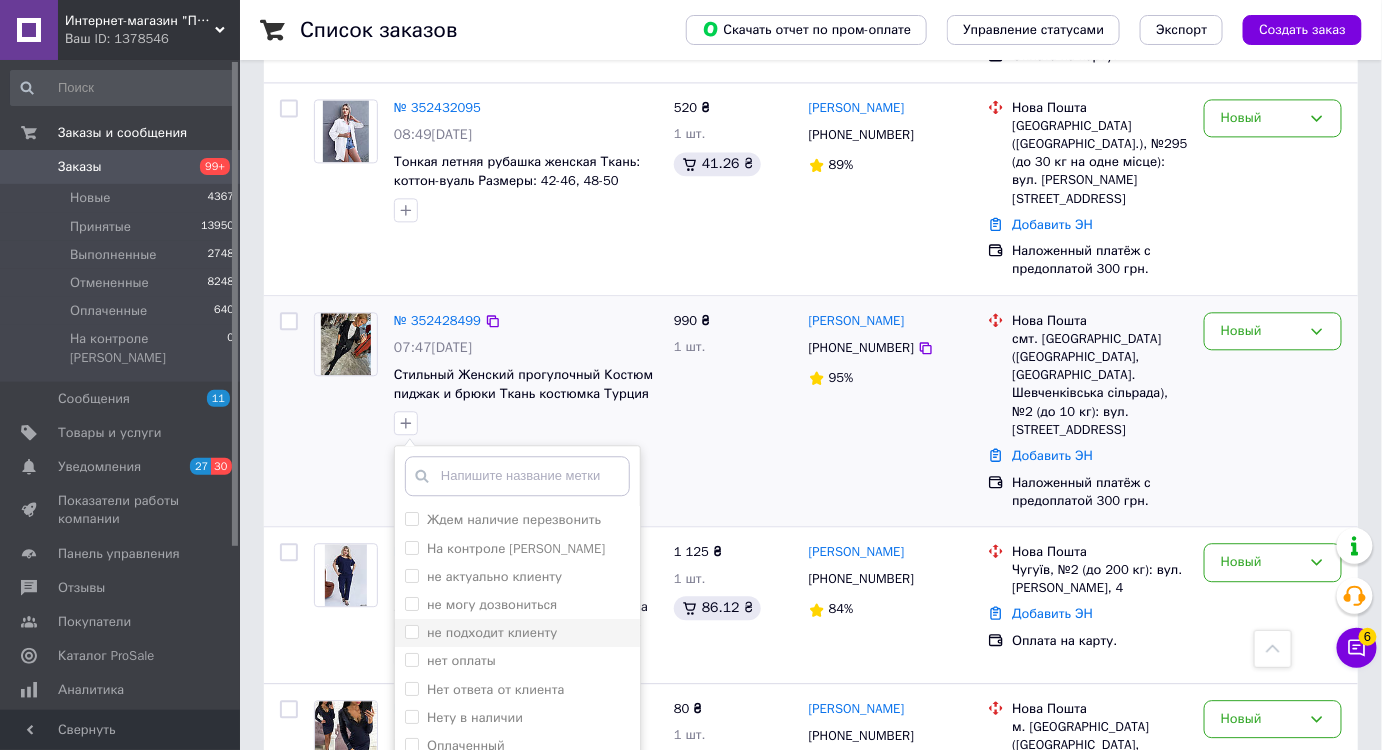 scroll, scrollTop: 1433, scrollLeft: 0, axis: vertical 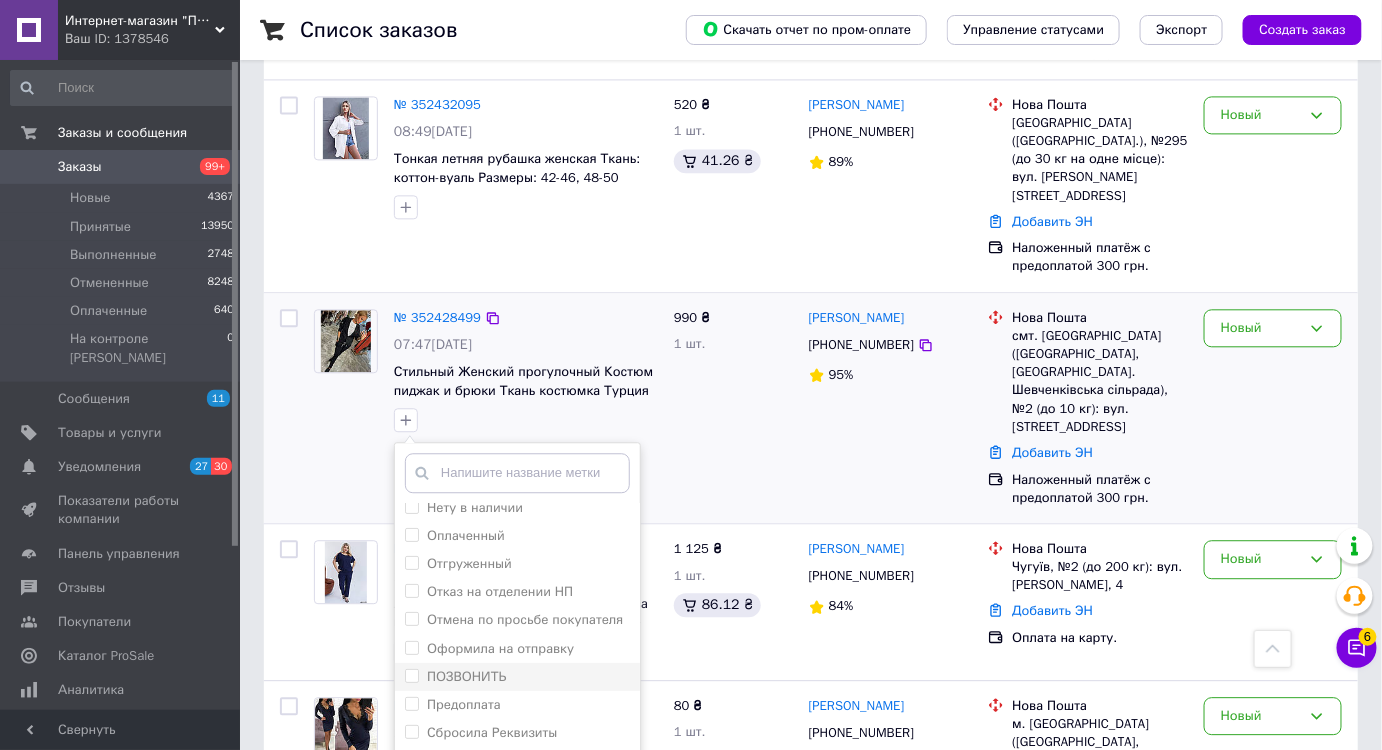 click on "ПОЗВОНИТЬ" at bounding box center (466, 676) 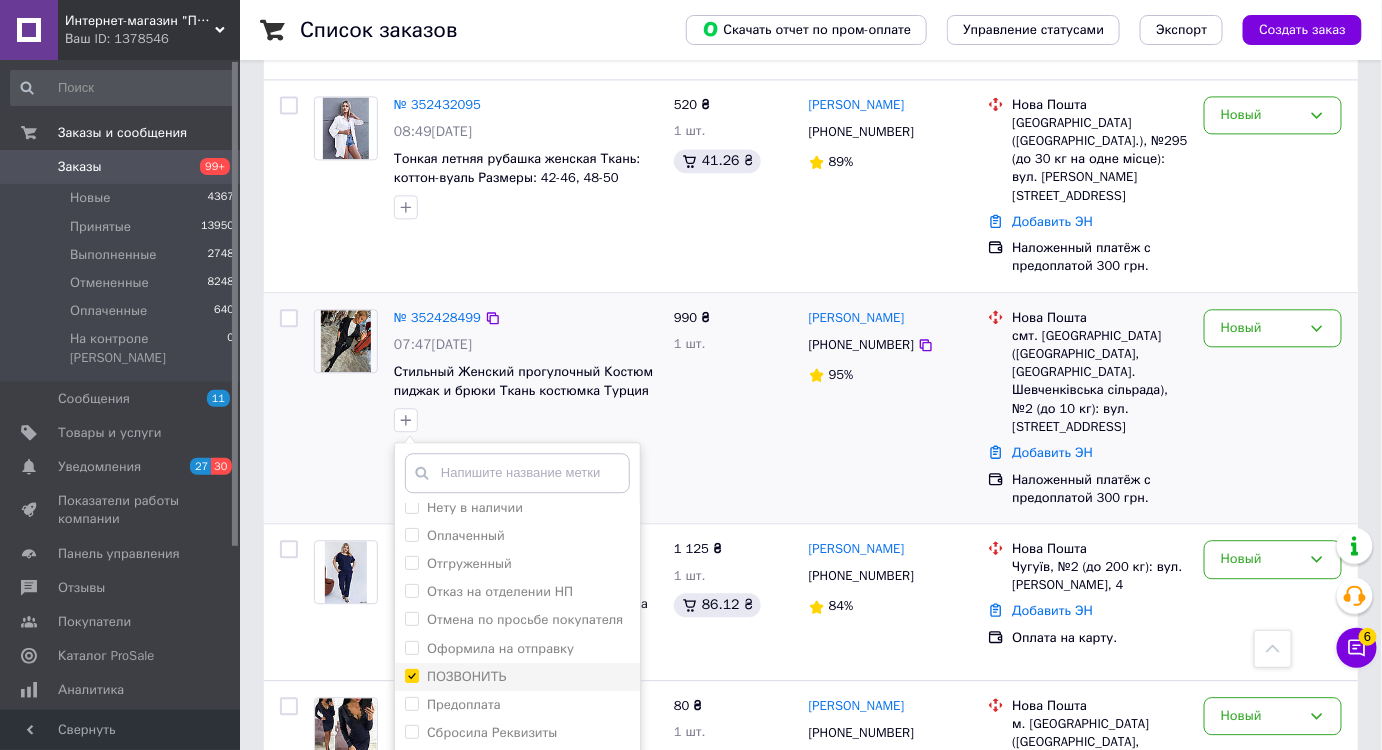 checkbox on "true" 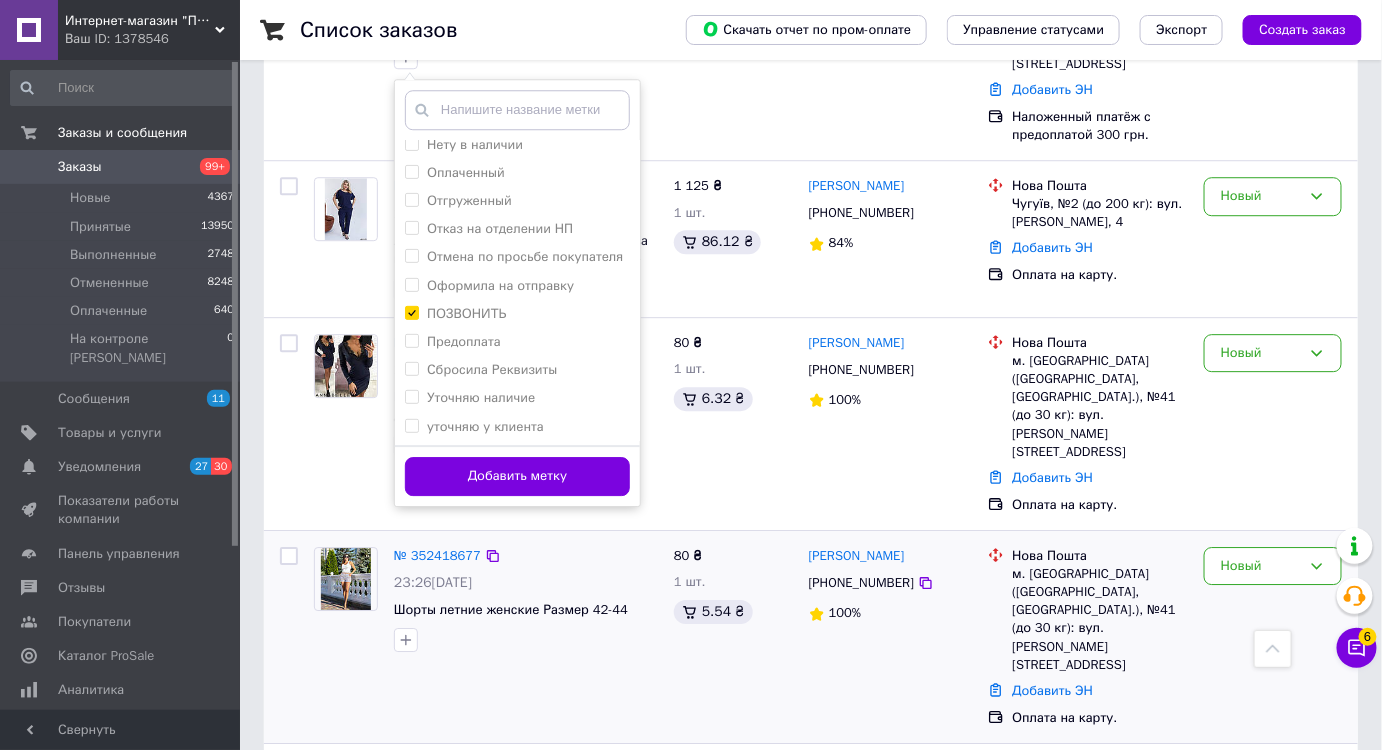 scroll, scrollTop: 1797, scrollLeft: 0, axis: vertical 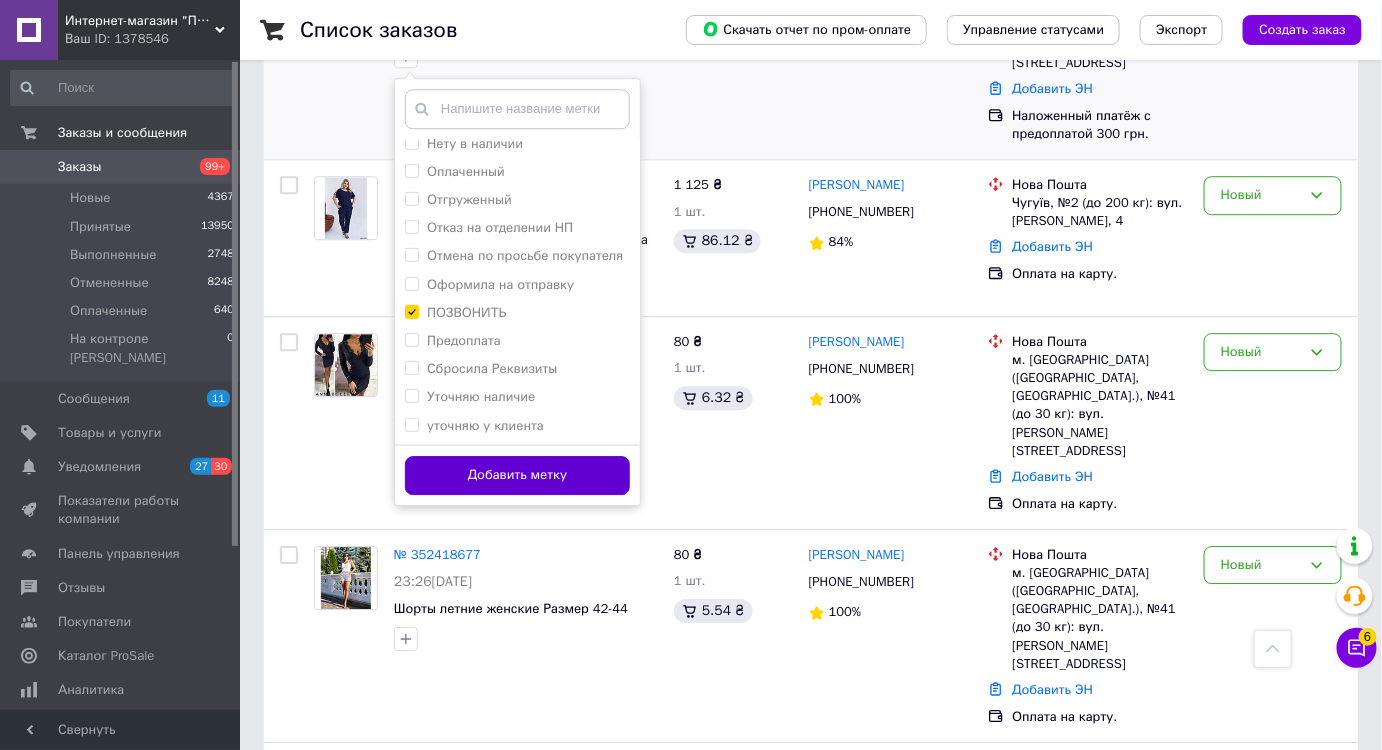 click on "Добавить метку" at bounding box center [517, 475] 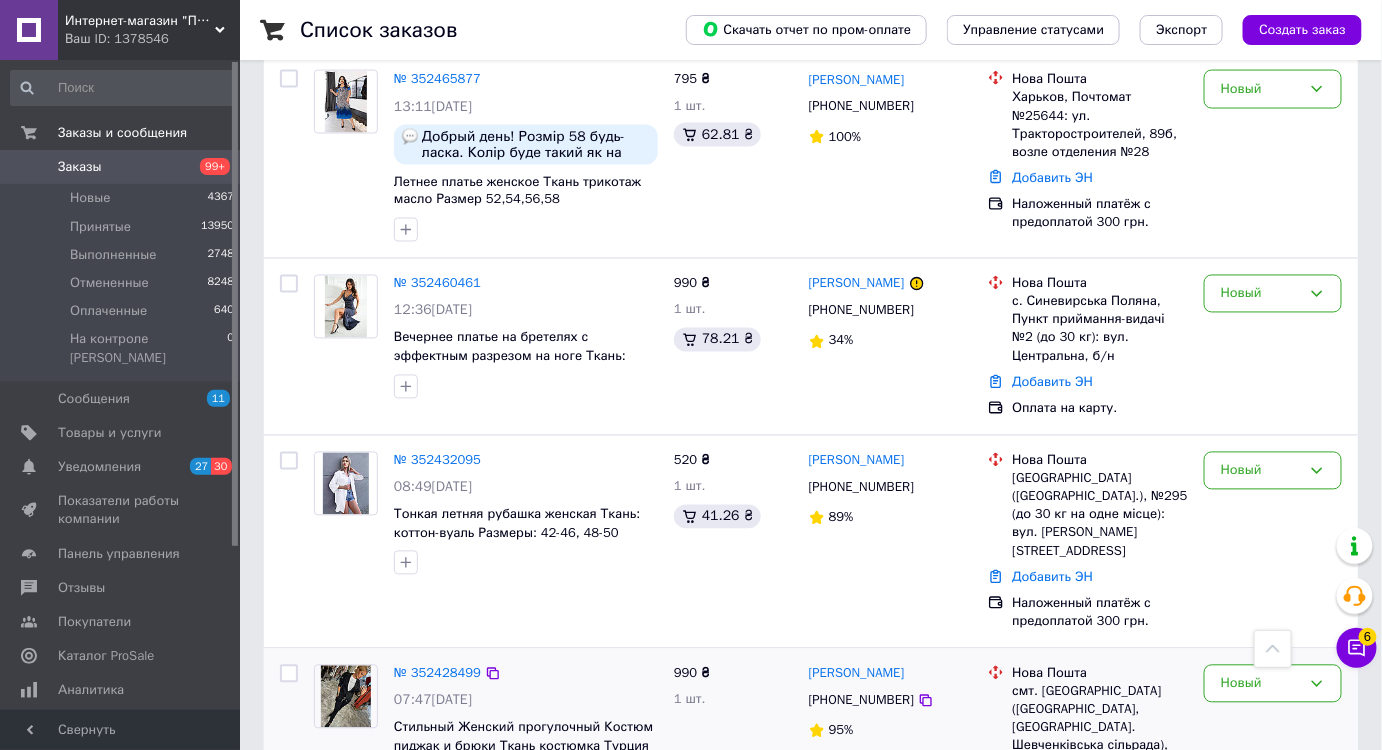 scroll, scrollTop: 978, scrollLeft: 0, axis: vertical 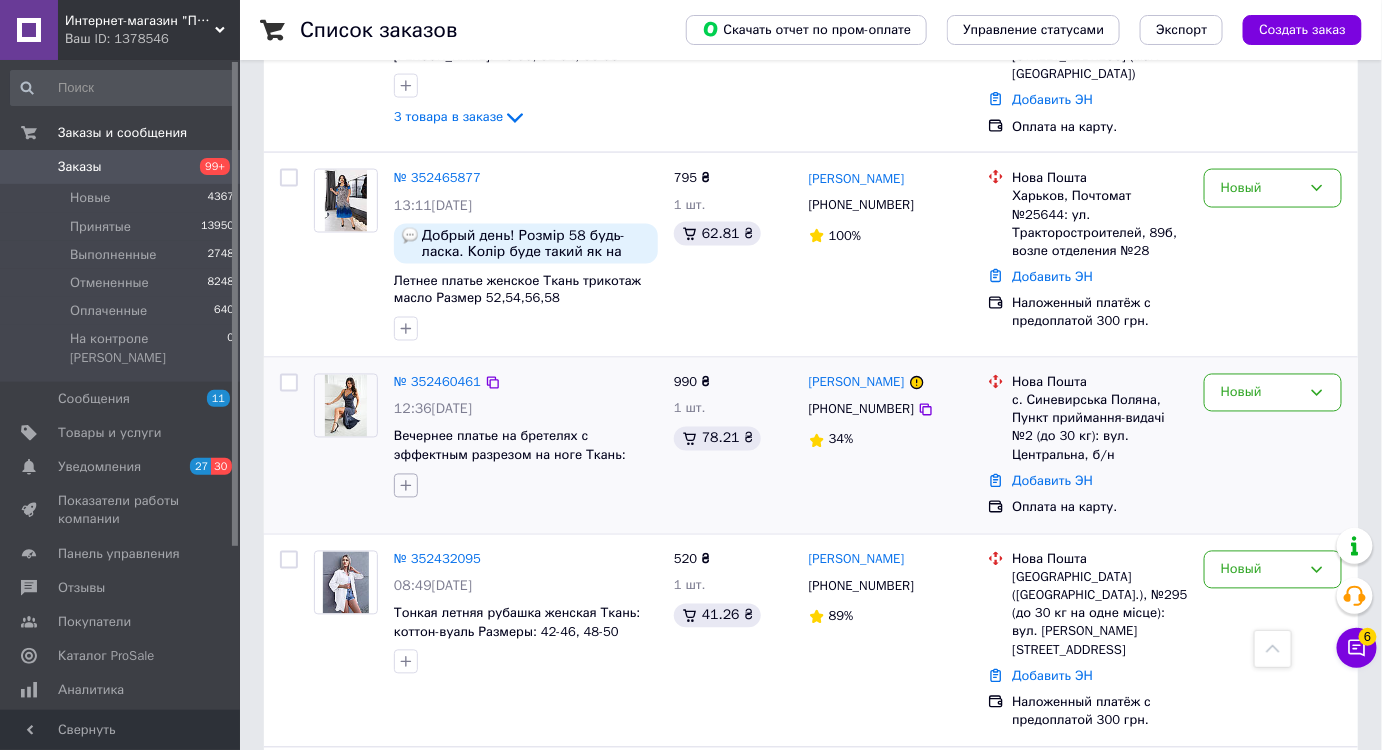 click 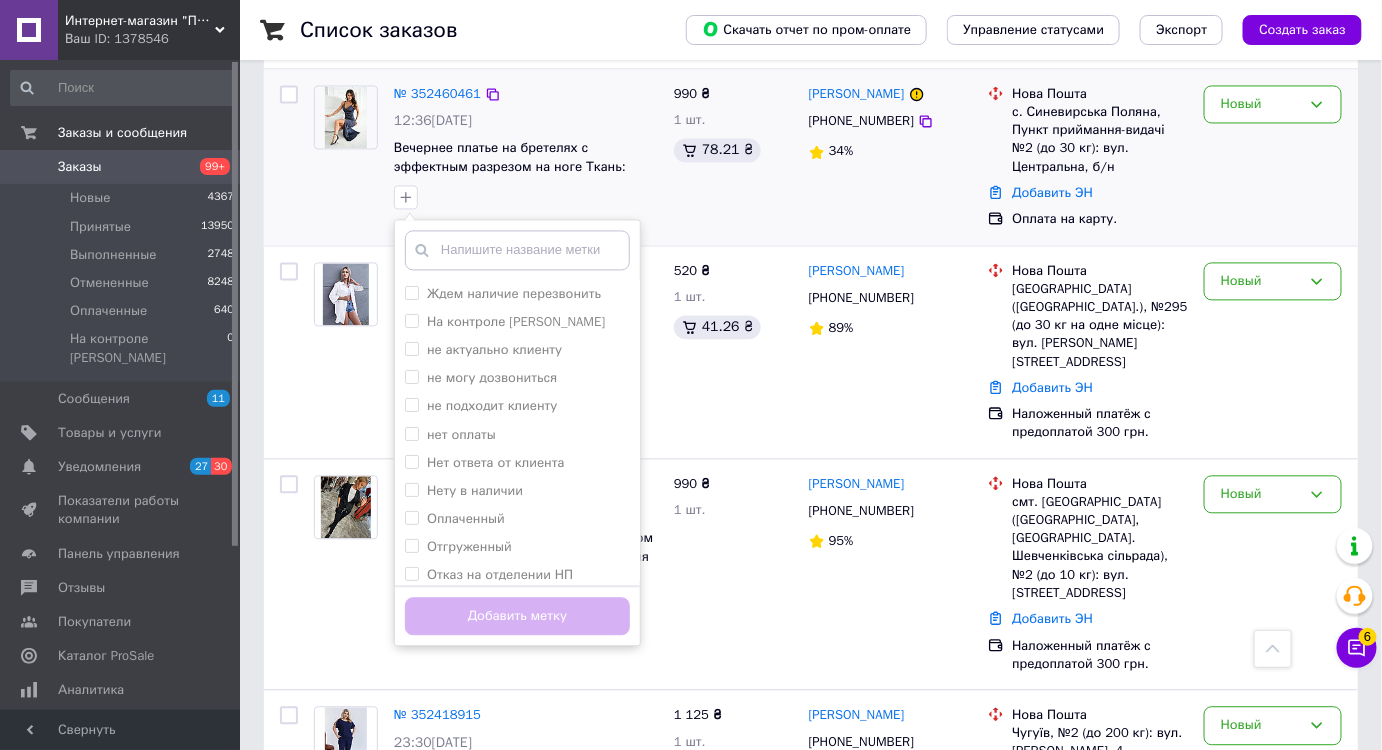 scroll, scrollTop: 1342, scrollLeft: 0, axis: vertical 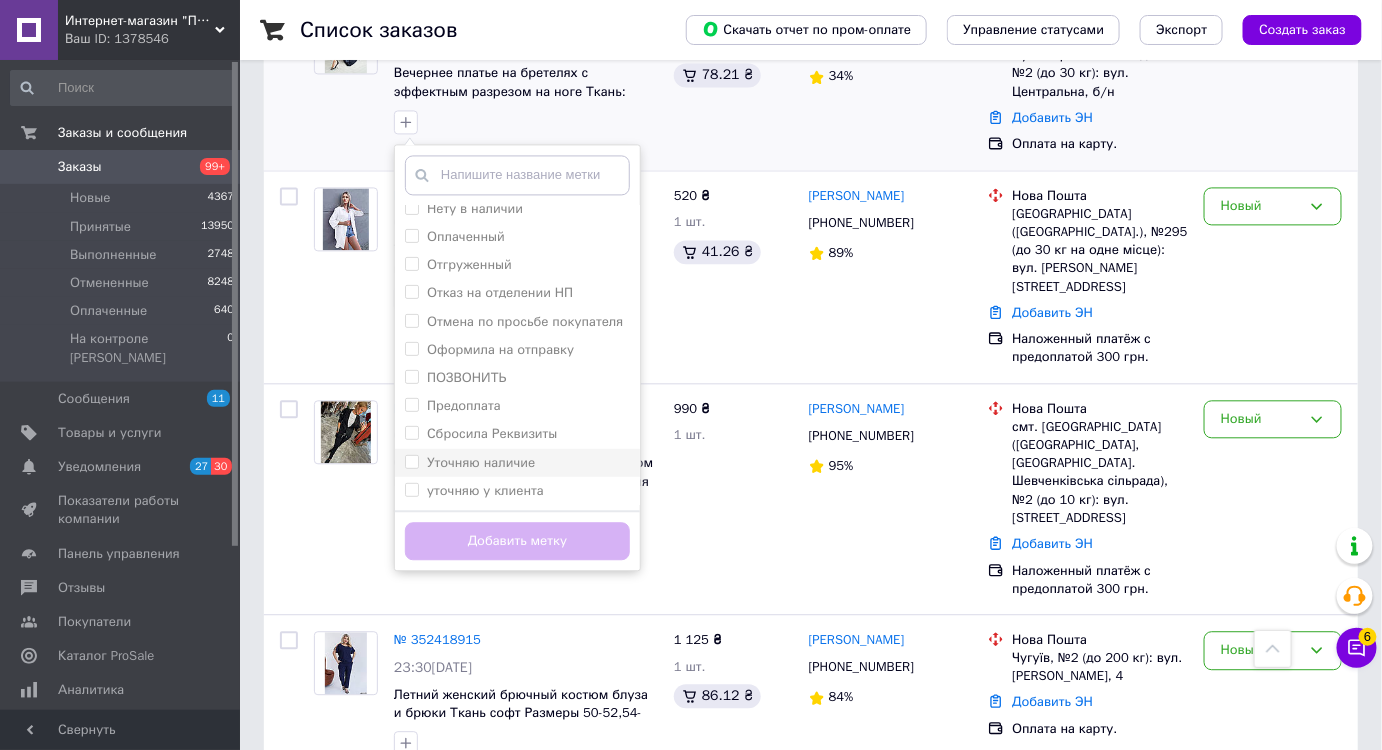 drag, startPoint x: 498, startPoint y: 456, endPoint x: 491, endPoint y: 431, distance: 25.96151 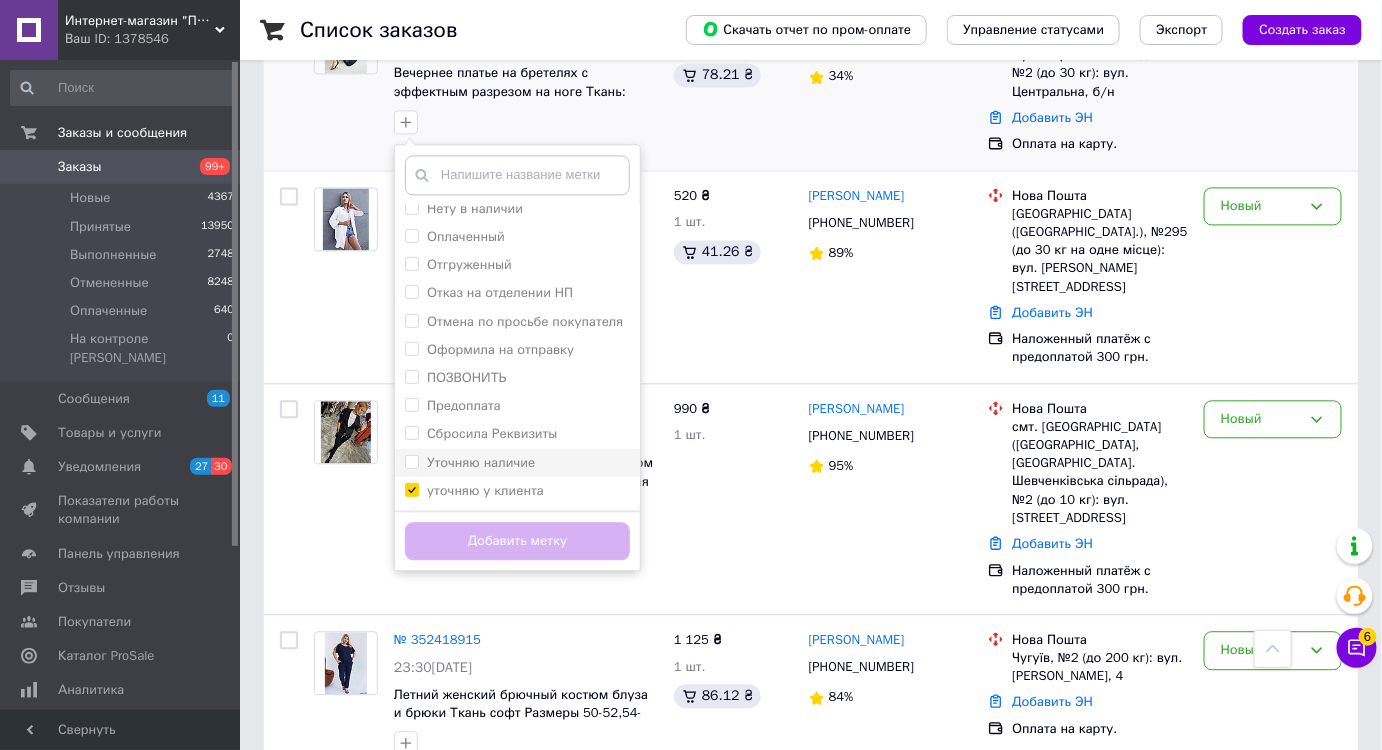 checkbox on "true" 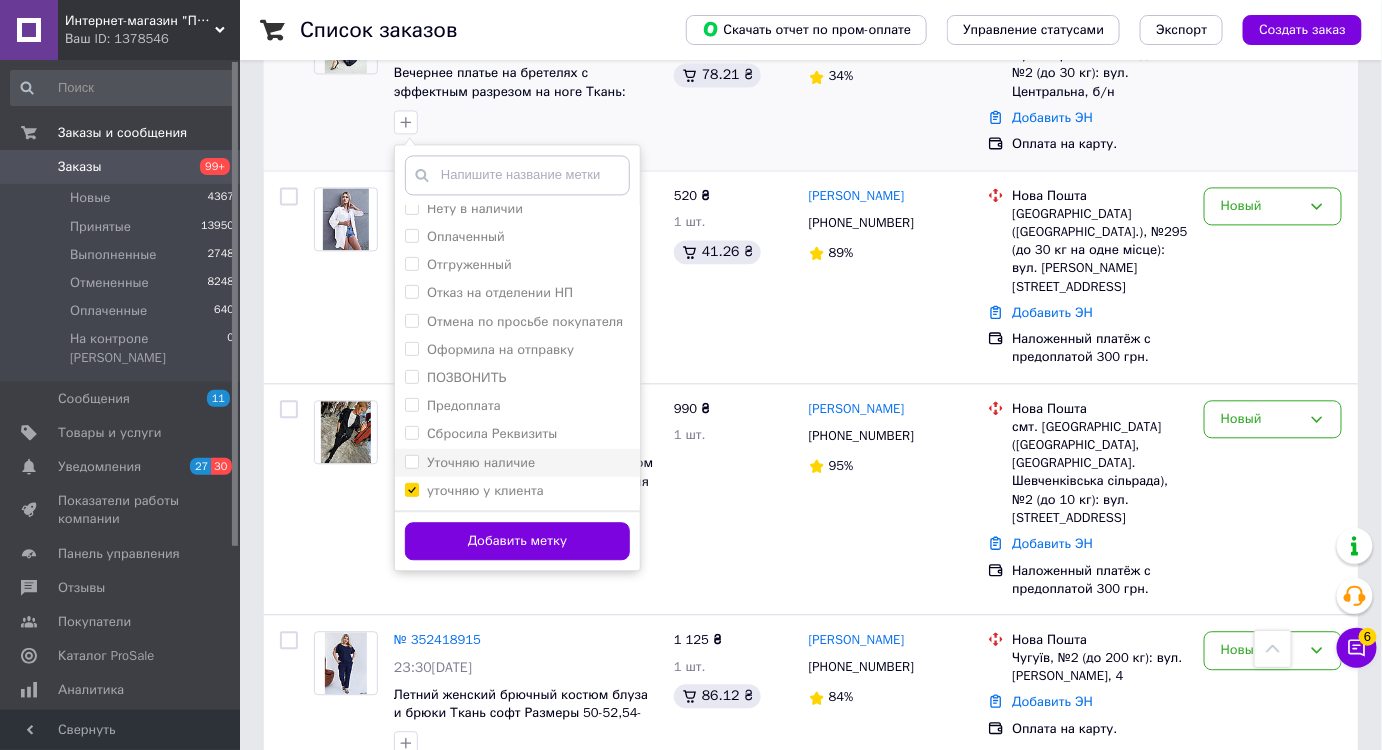 click on "Уточняю наличие" at bounding box center [481, 462] 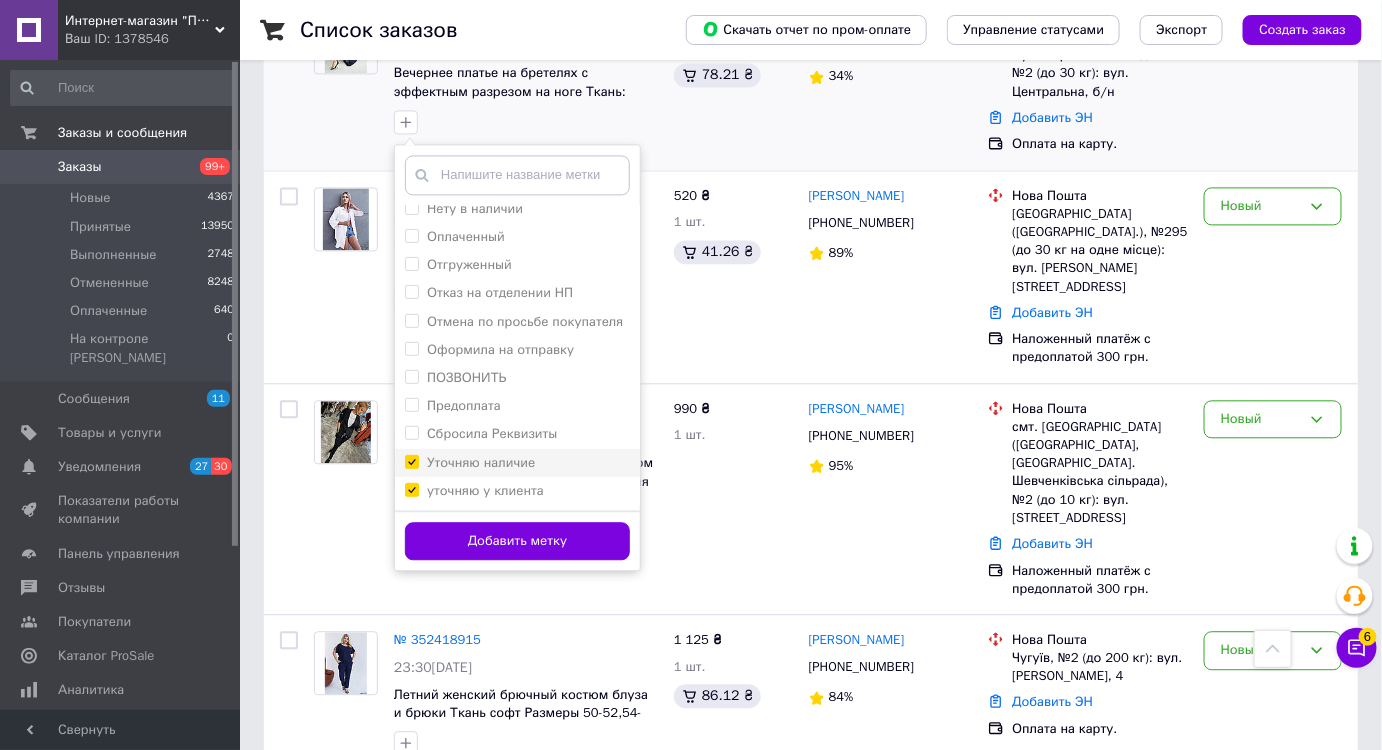 checkbox on "true" 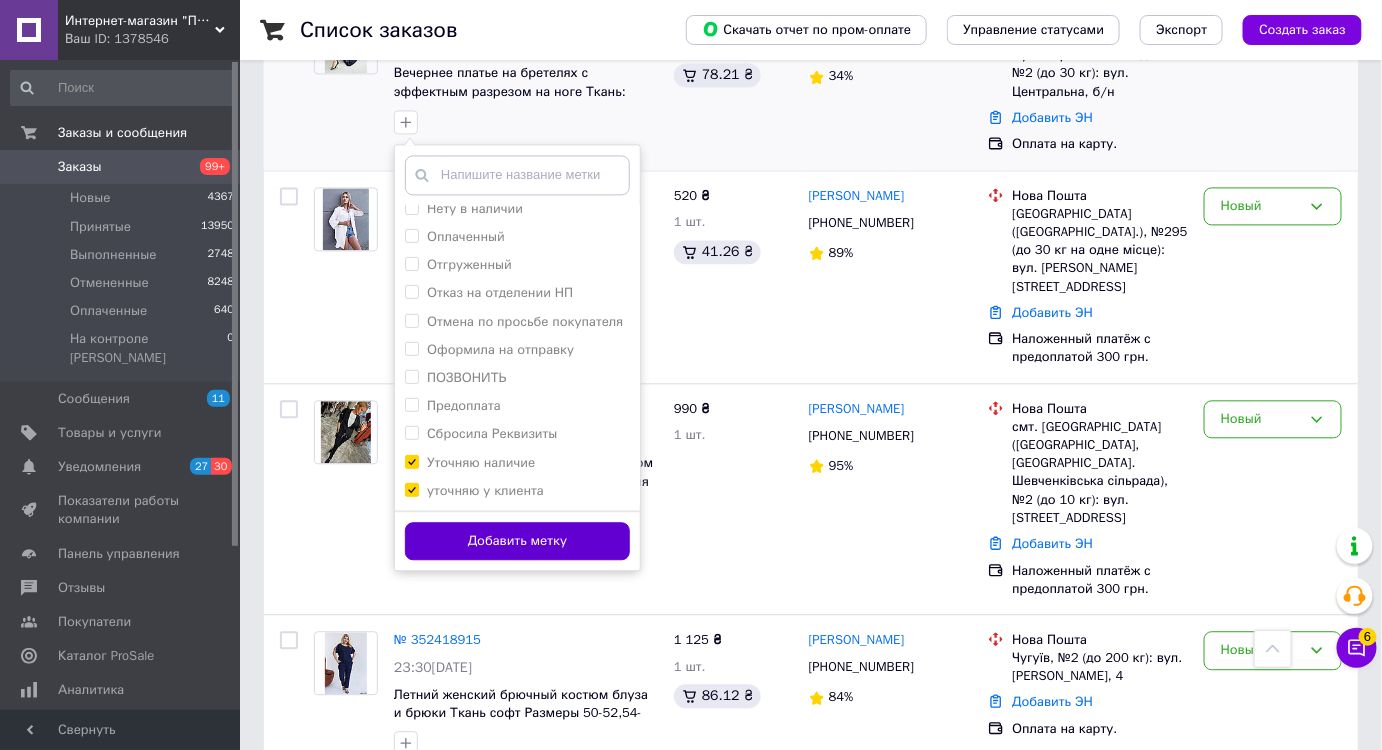 click on "Добавить метку" at bounding box center (517, 541) 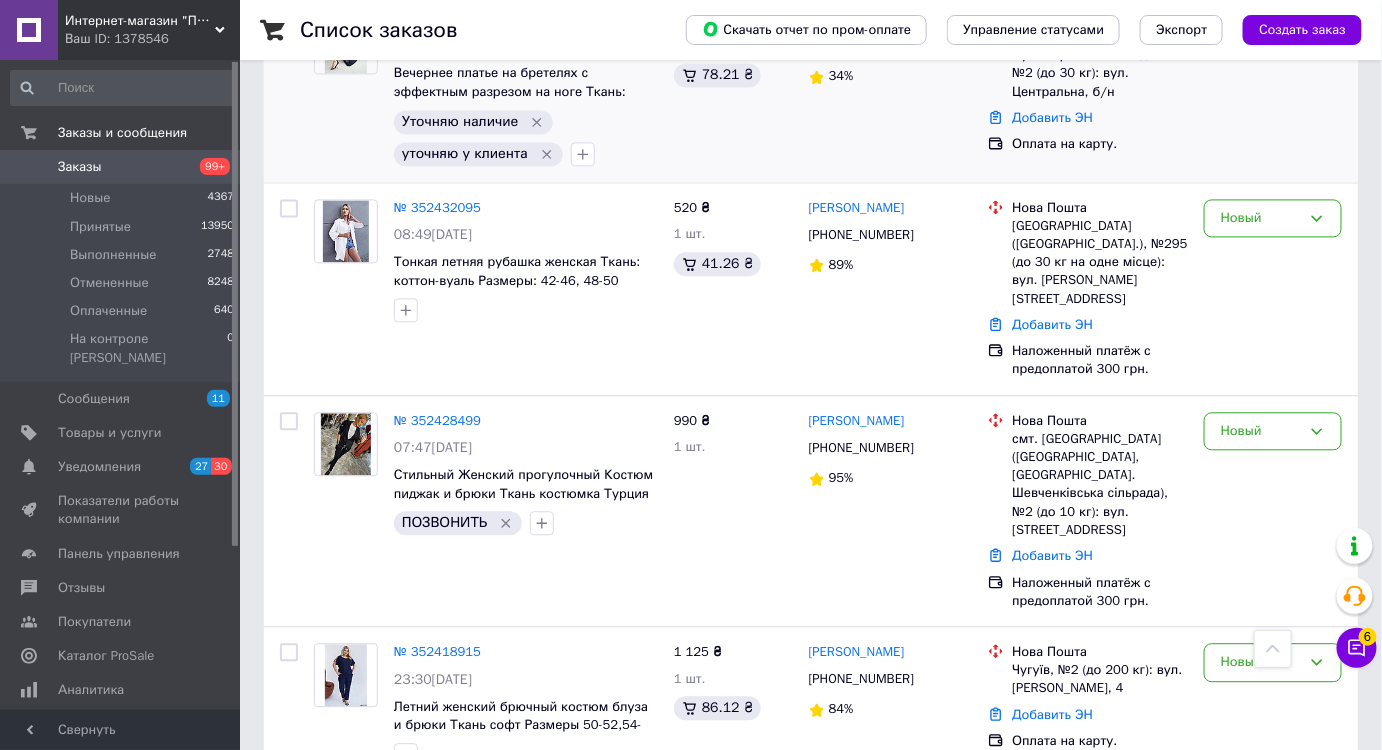 click on "ПОЗВОНИТЬ" at bounding box center (526, 523) 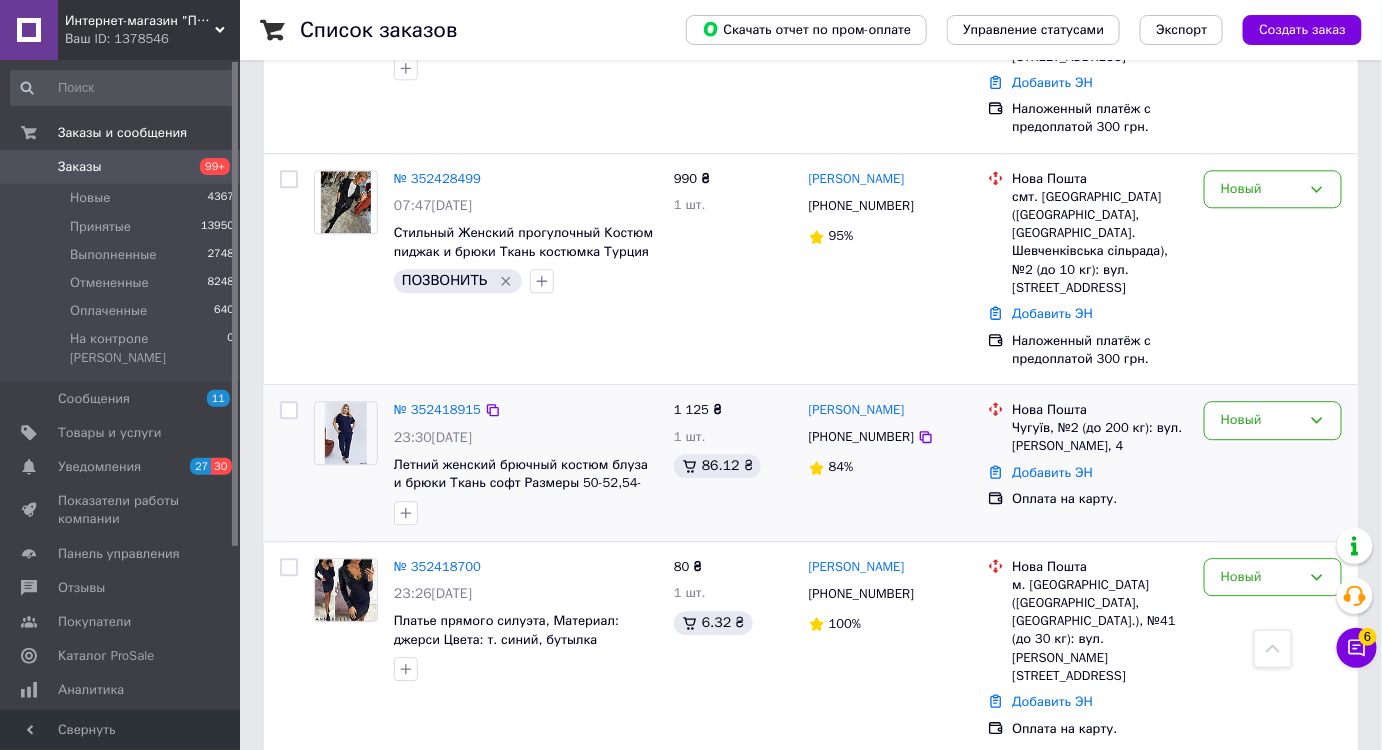 scroll, scrollTop: 1615, scrollLeft: 0, axis: vertical 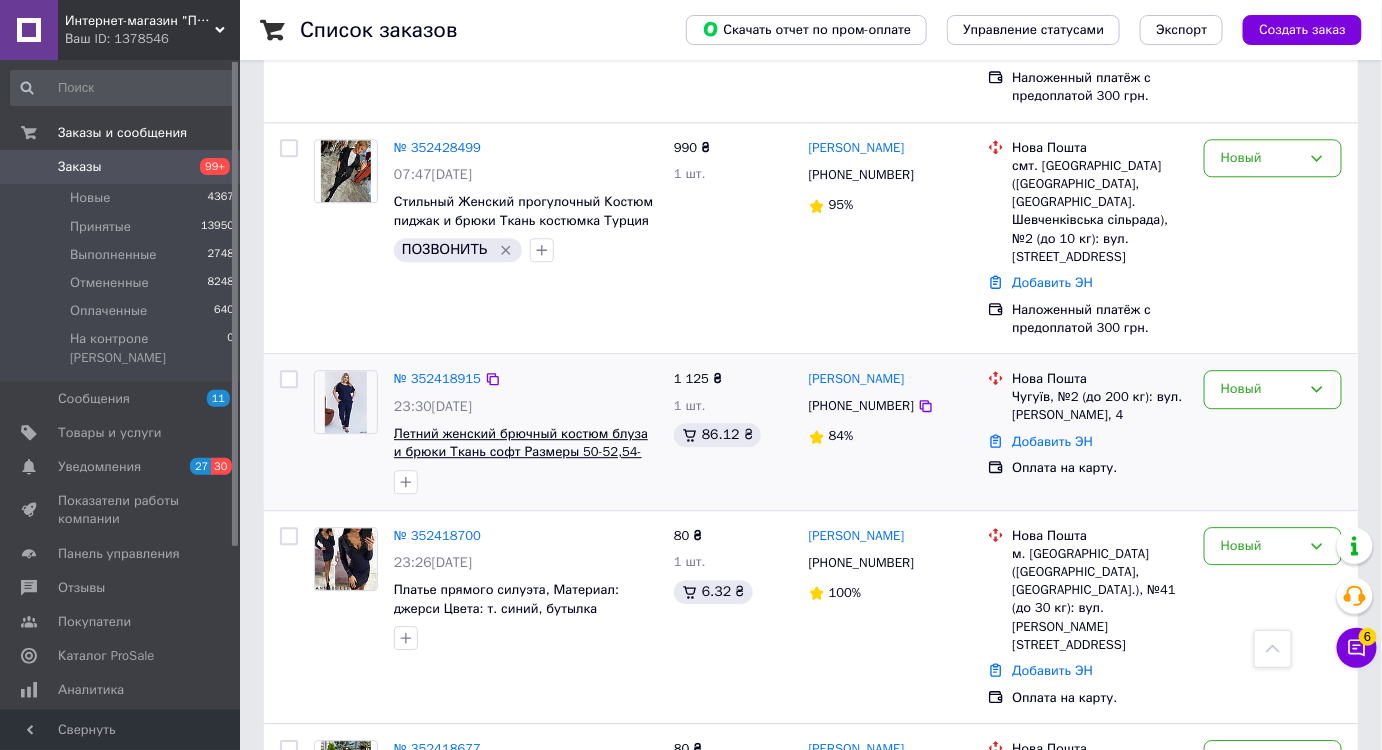 click on "Летний женский брючный костюм блуза и брюки Ткань софт Размеры 50-52,54-56,58-60,62-64" at bounding box center [521, 452] 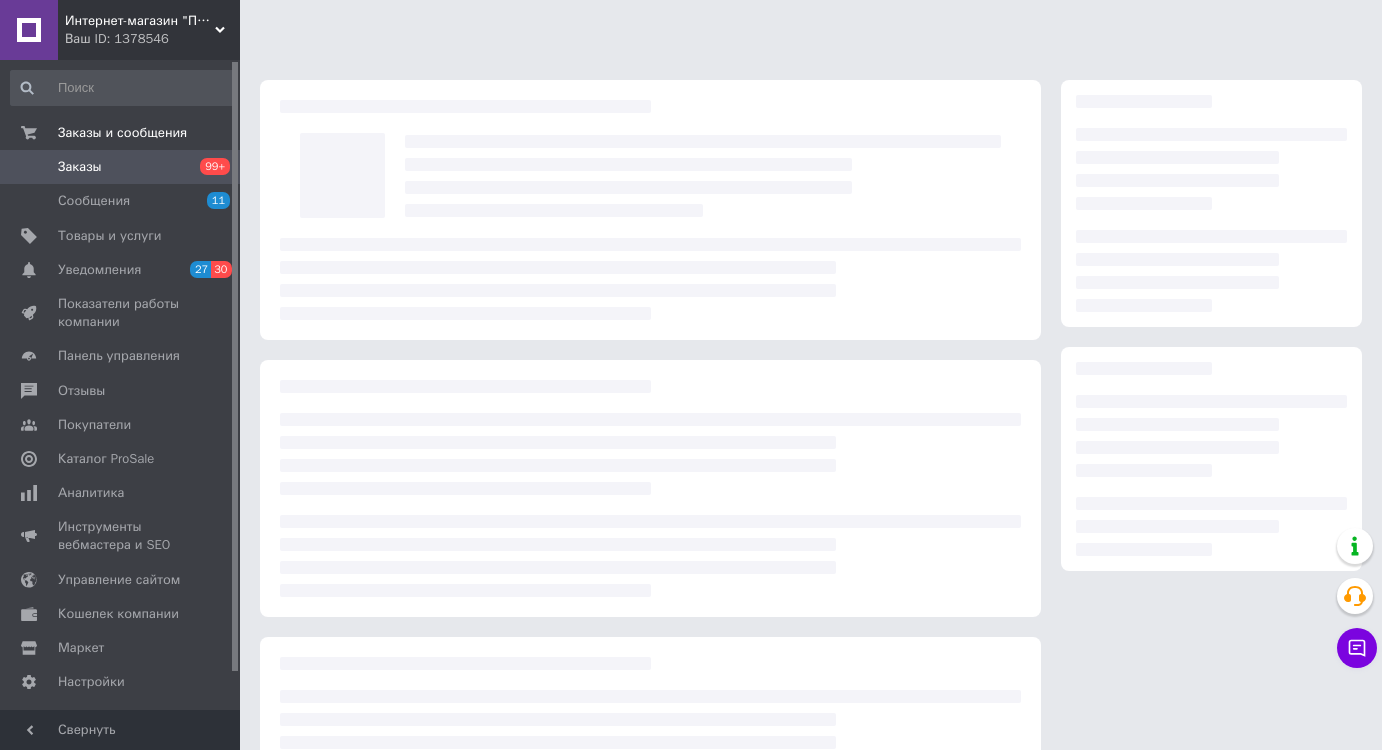scroll, scrollTop: 0, scrollLeft: 0, axis: both 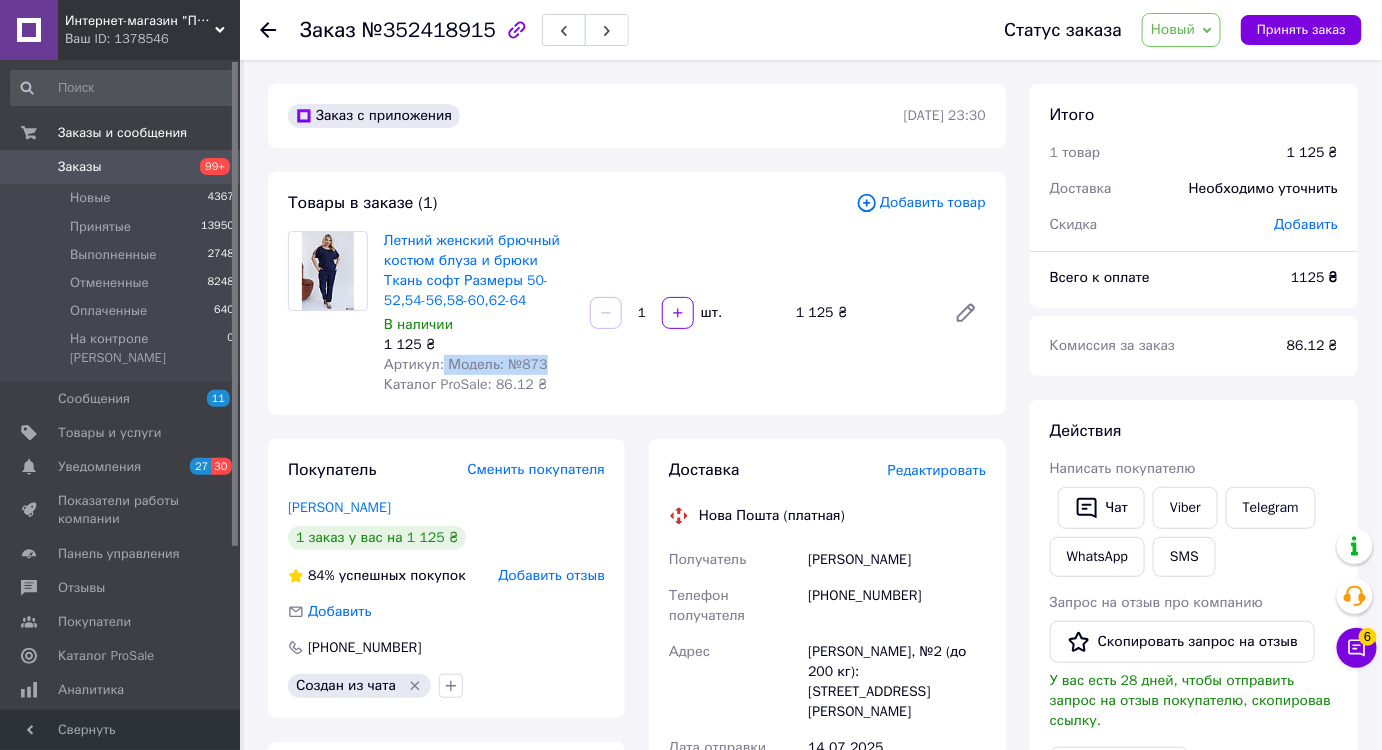 drag, startPoint x: 440, startPoint y: 360, endPoint x: 552, endPoint y: 362, distance: 112.01785 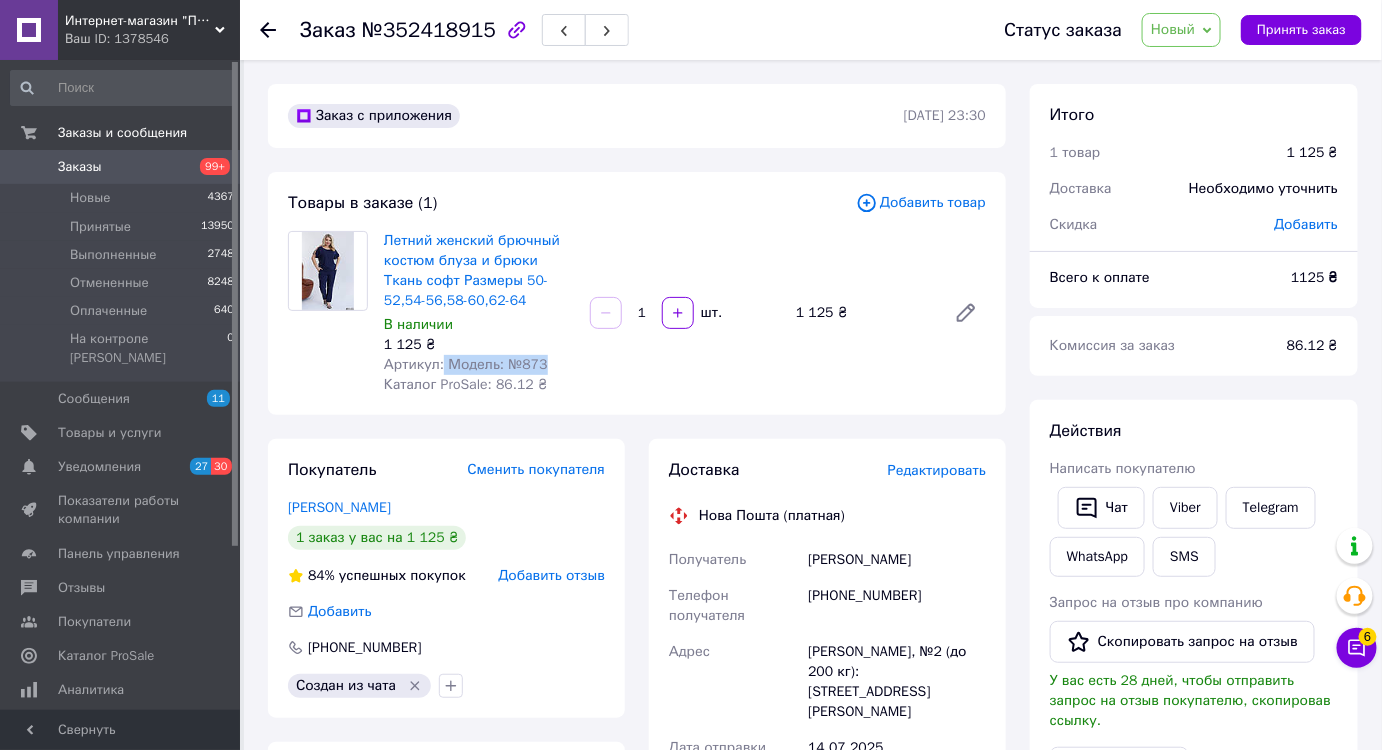 click on "Артикул: Модель: №873" at bounding box center [479, 365] 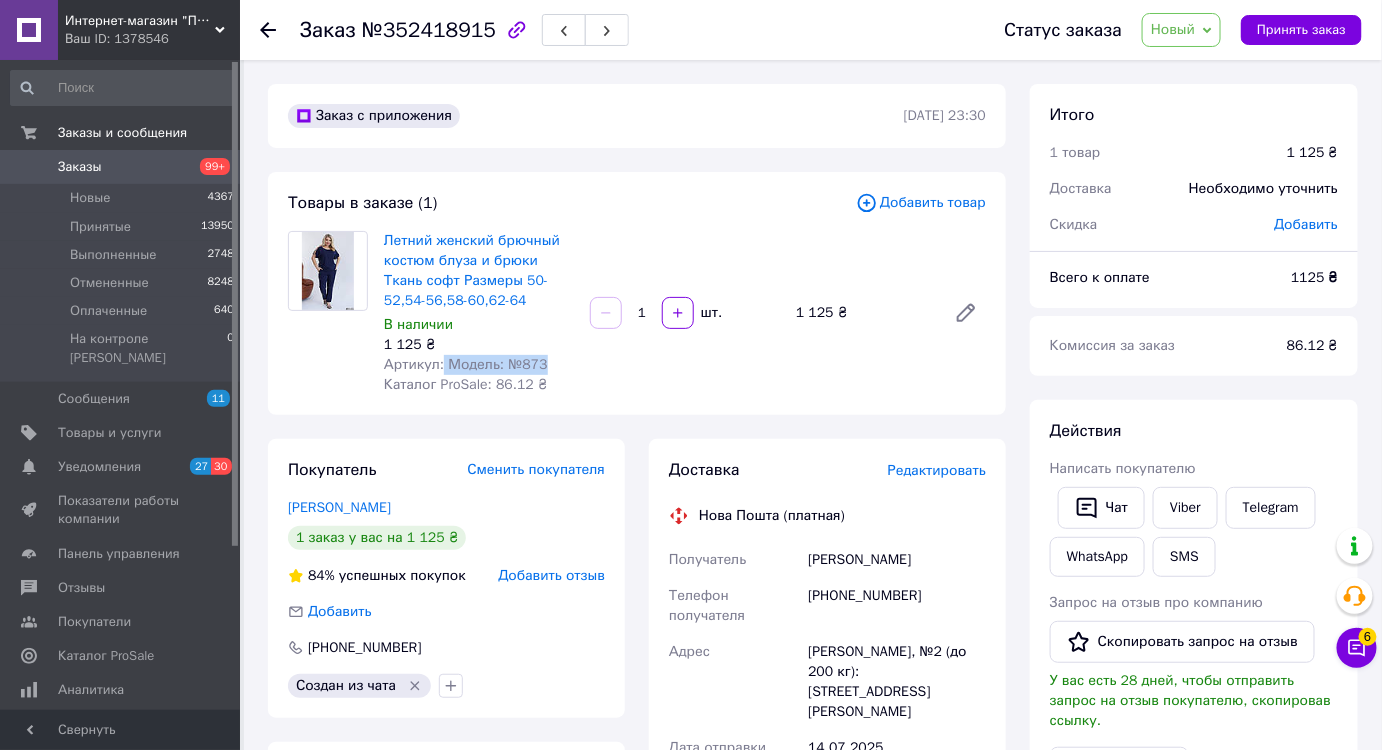 copy on "Модель: №873" 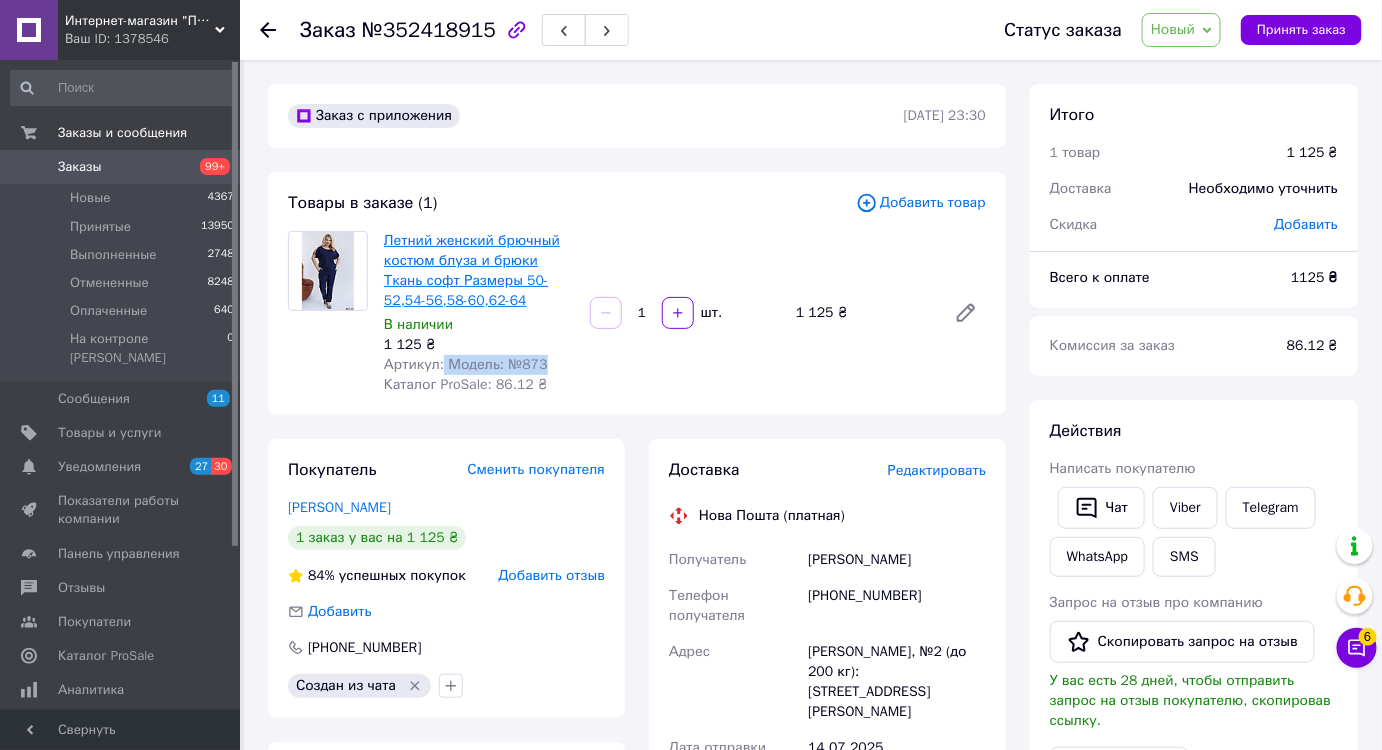 click on "Летний женский брючный костюм блуза и брюки Ткань софт Размеры 50-52,54-56,58-60,62-64" at bounding box center (472, 270) 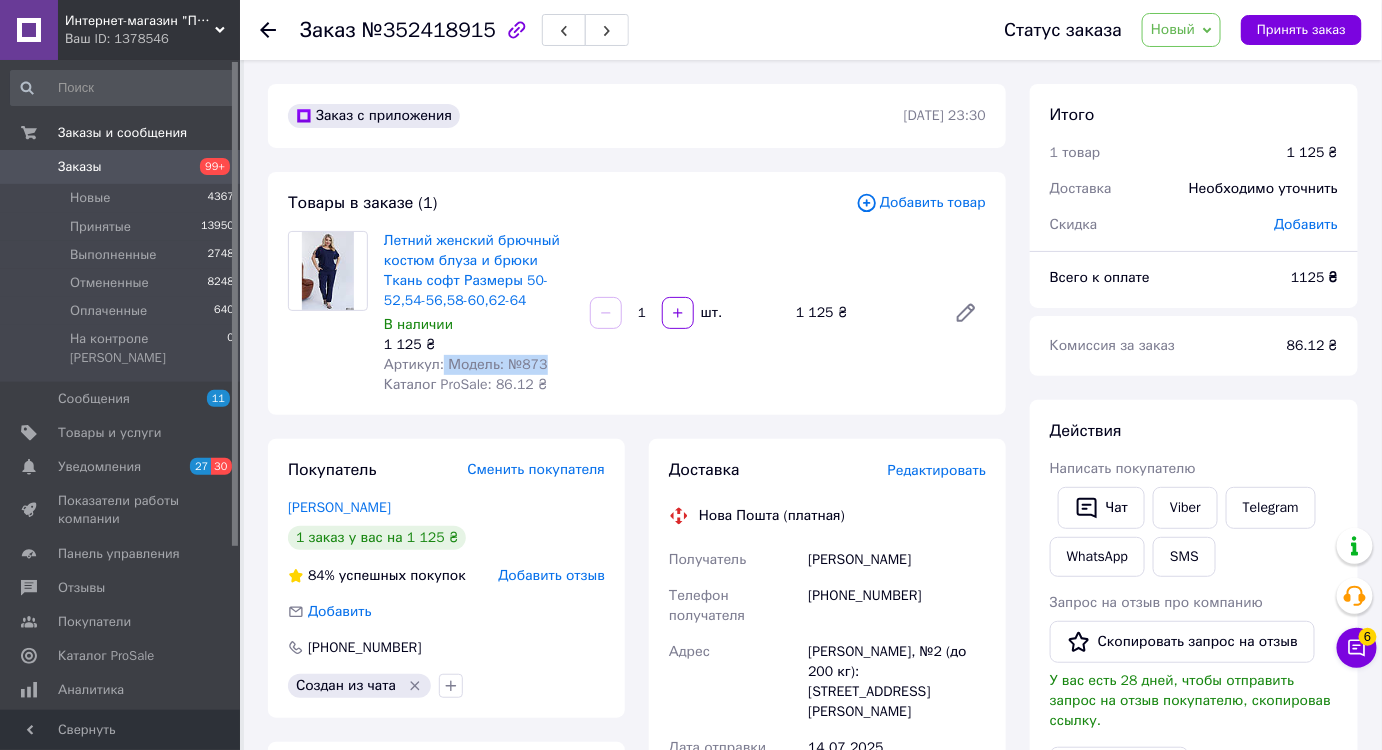 click on "Заказы" at bounding box center (80, 167) 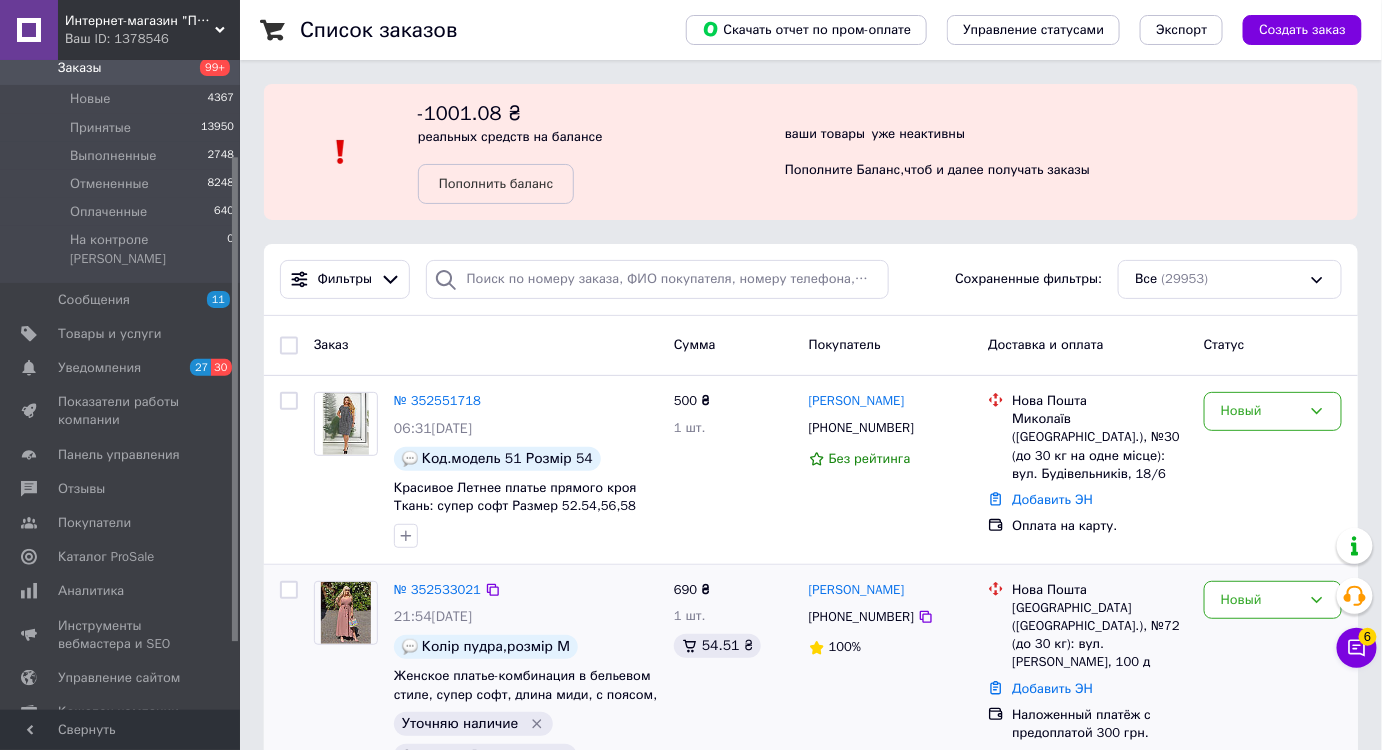 scroll, scrollTop: 220, scrollLeft: 0, axis: vertical 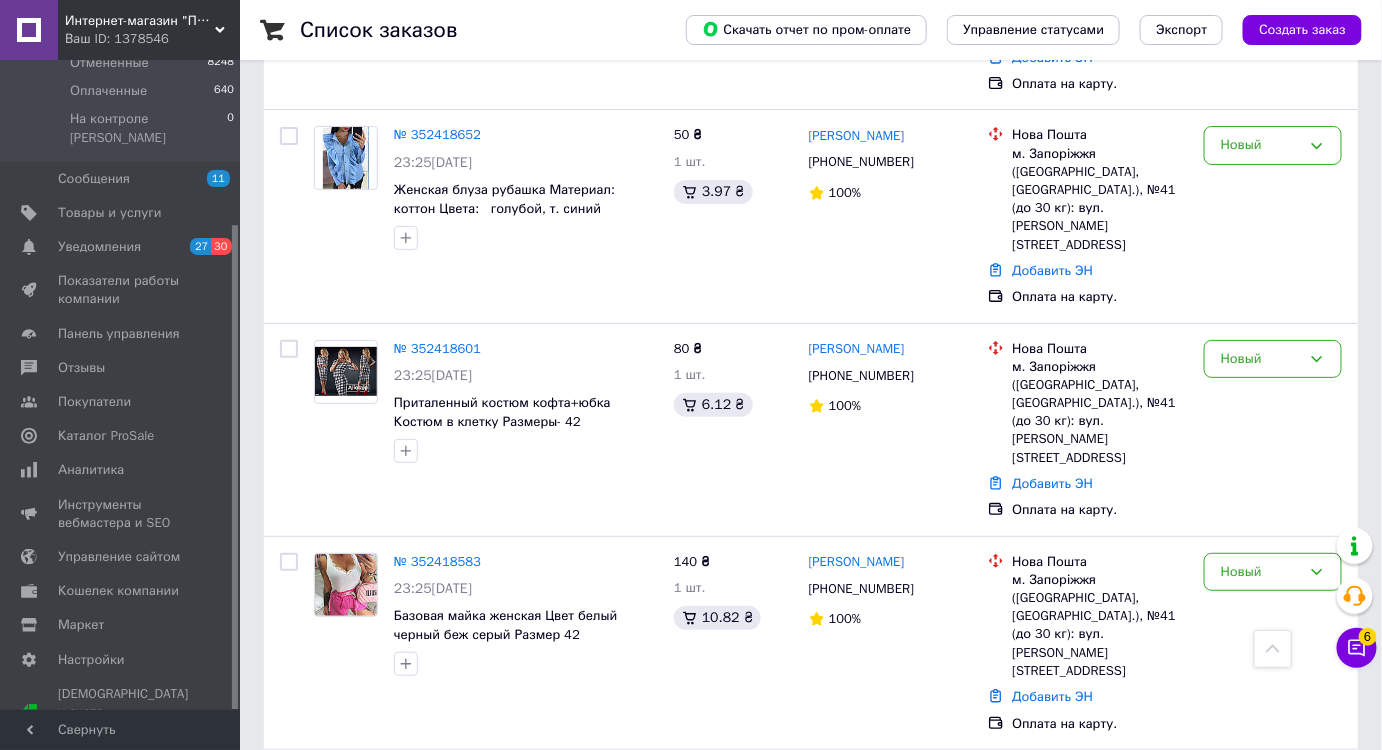 click 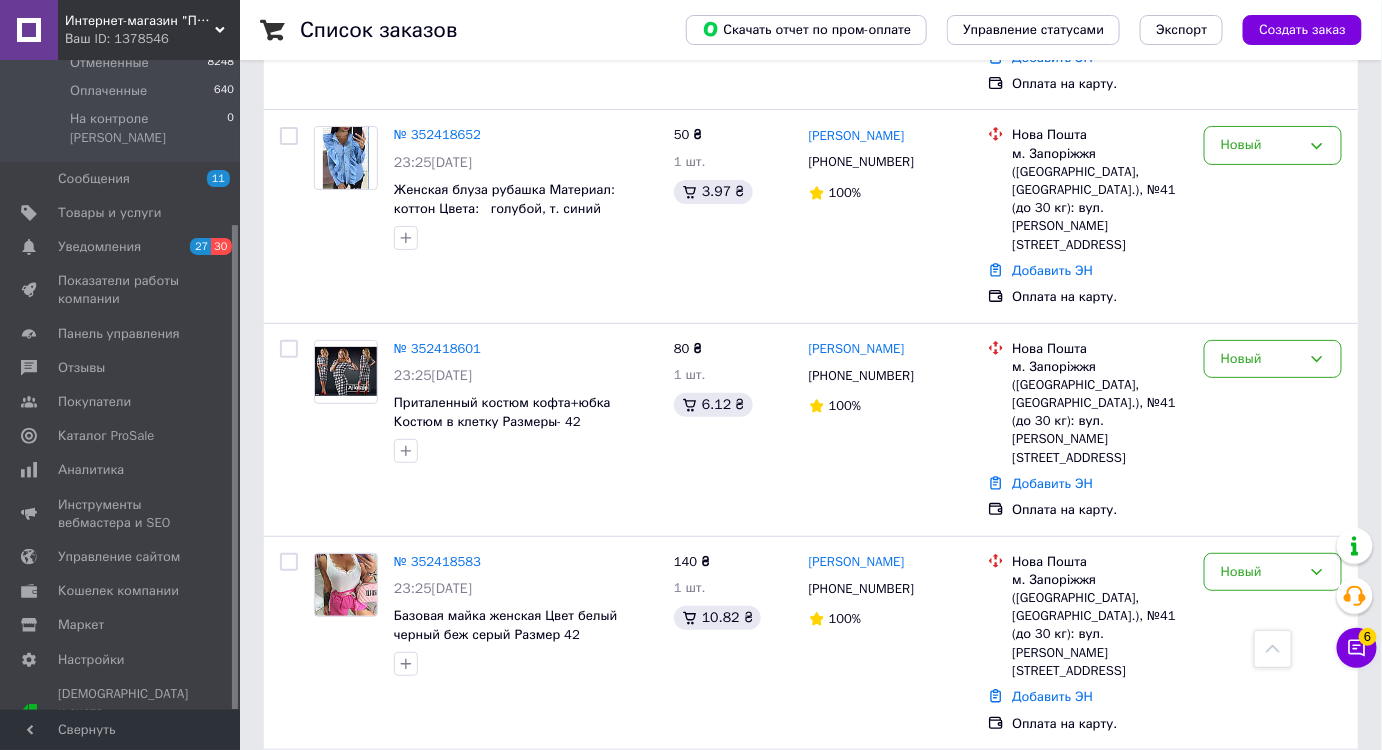 click 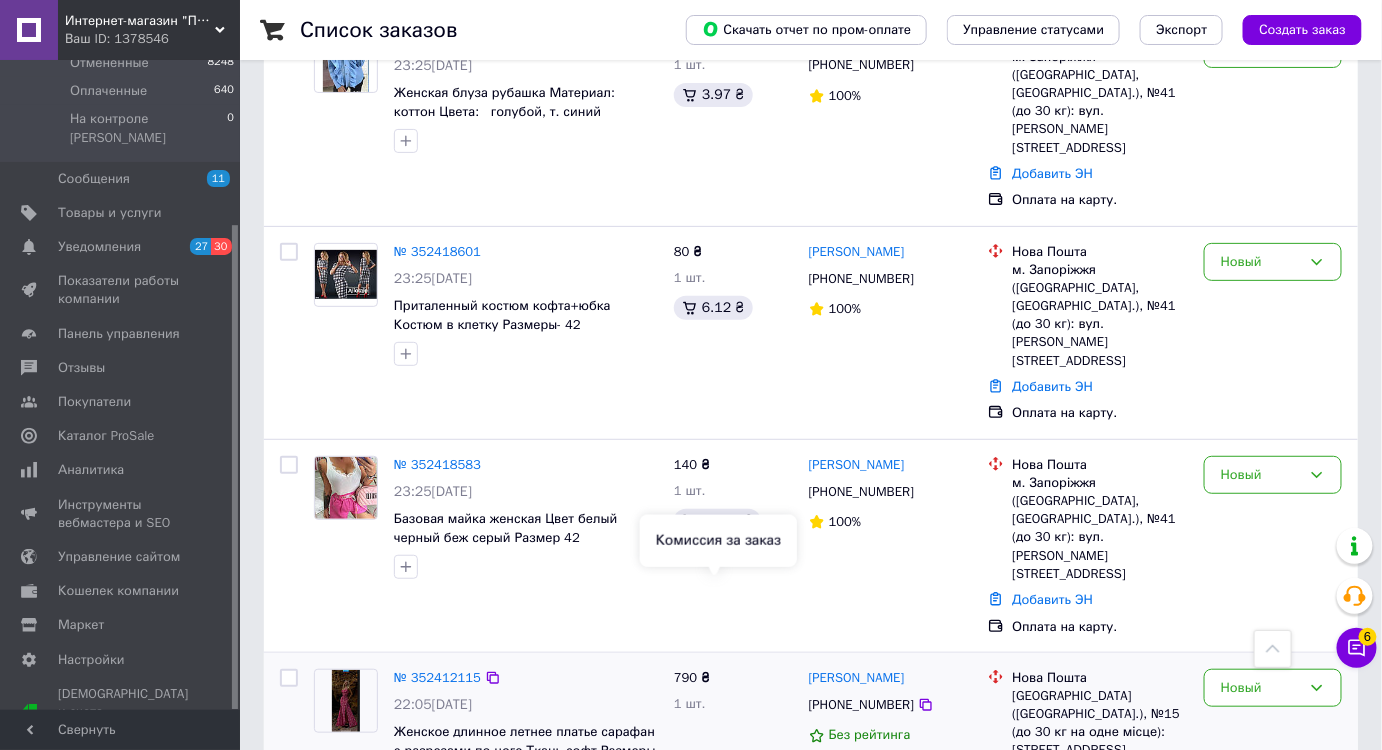 scroll, scrollTop: 2909, scrollLeft: 0, axis: vertical 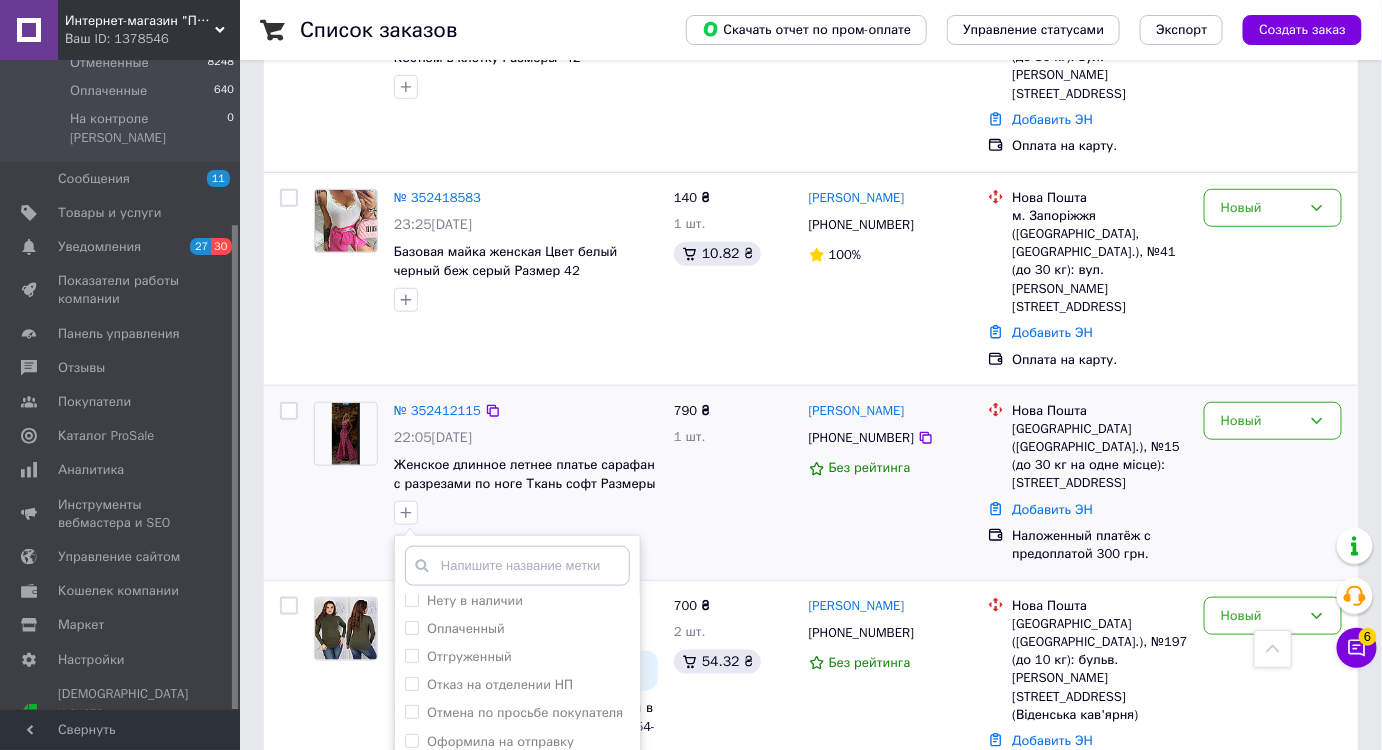 click on "уточняю у клиента" at bounding box center (485, 882) 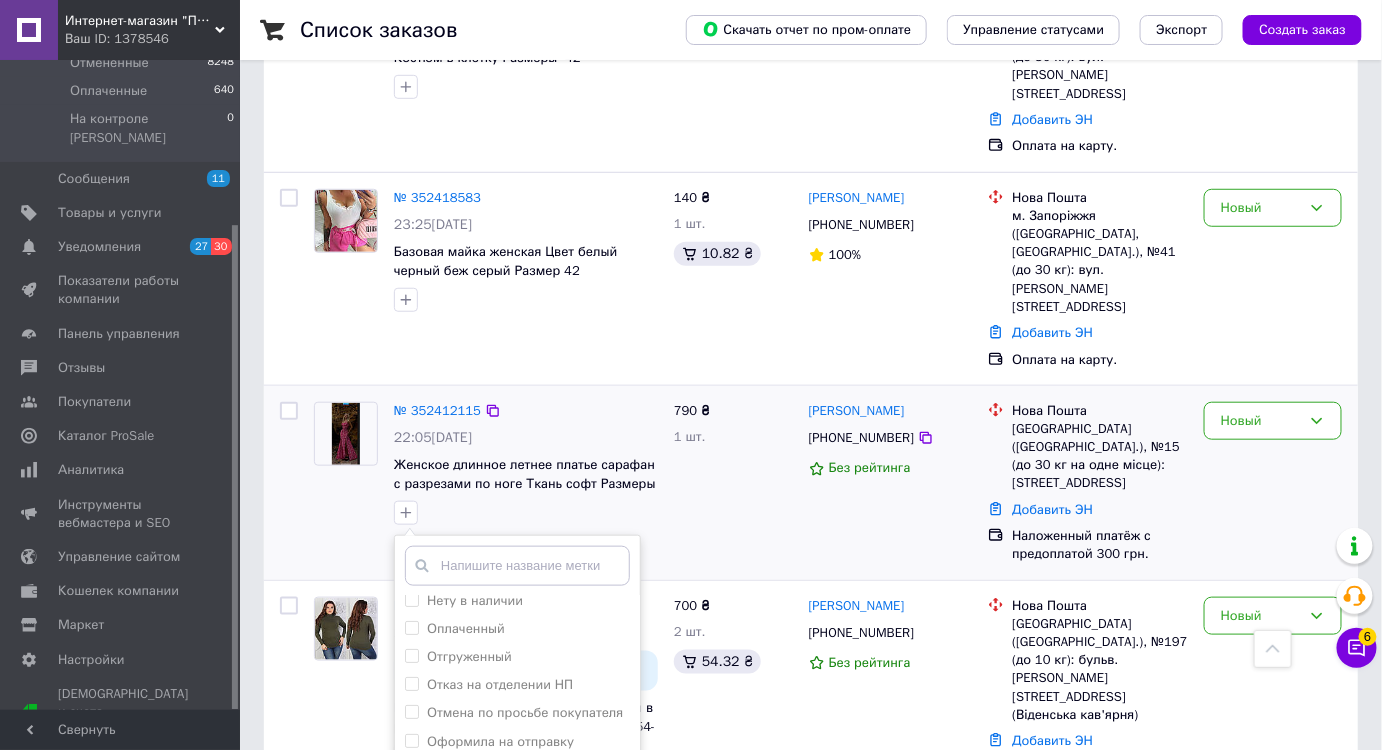 click on "Уточняю наличие" at bounding box center (481, 853) 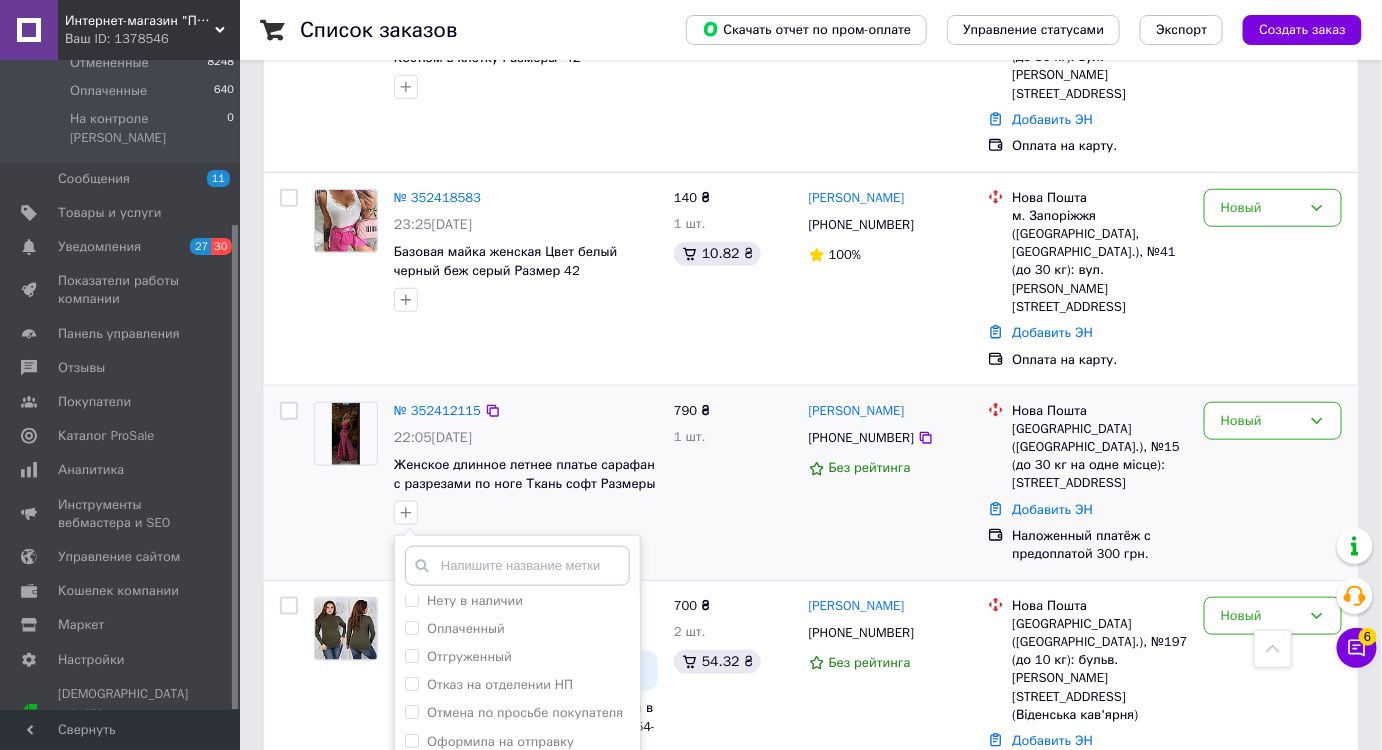 checkbox on "true" 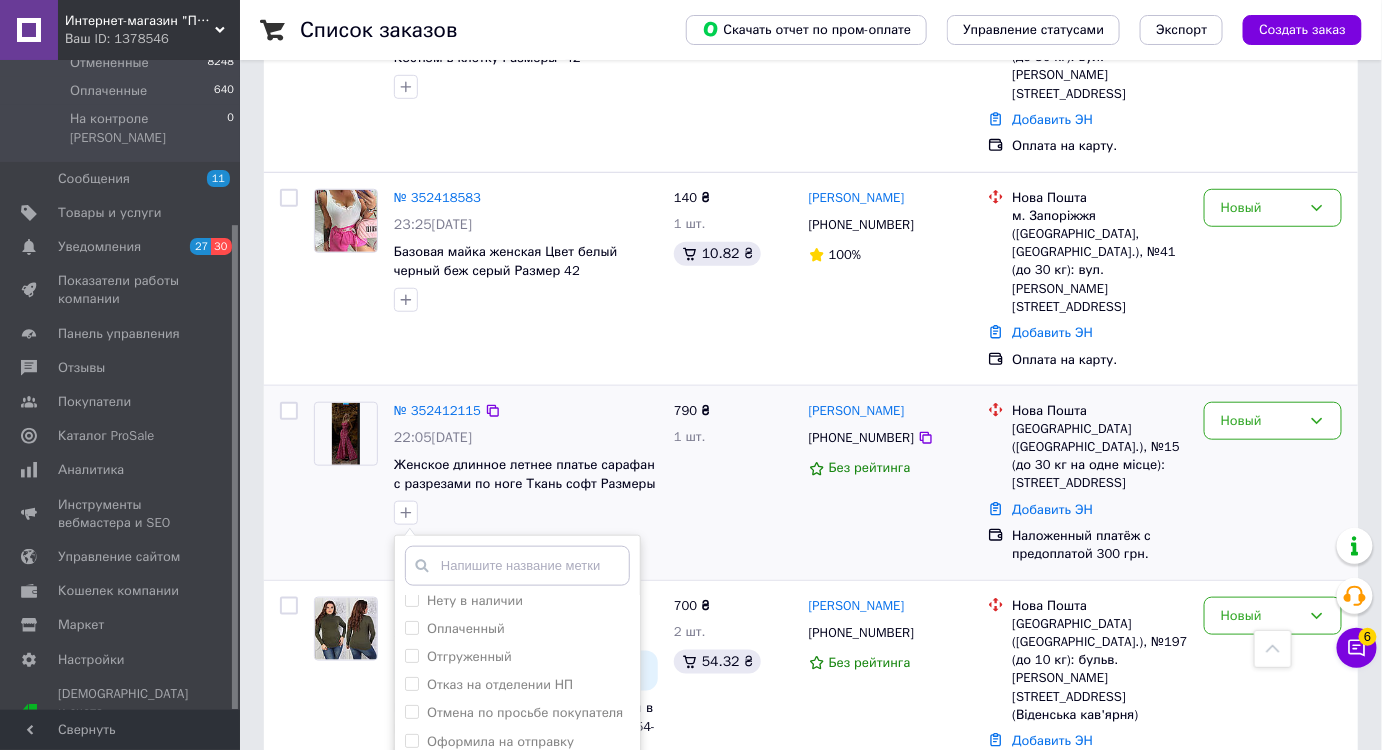 checkbox on "true" 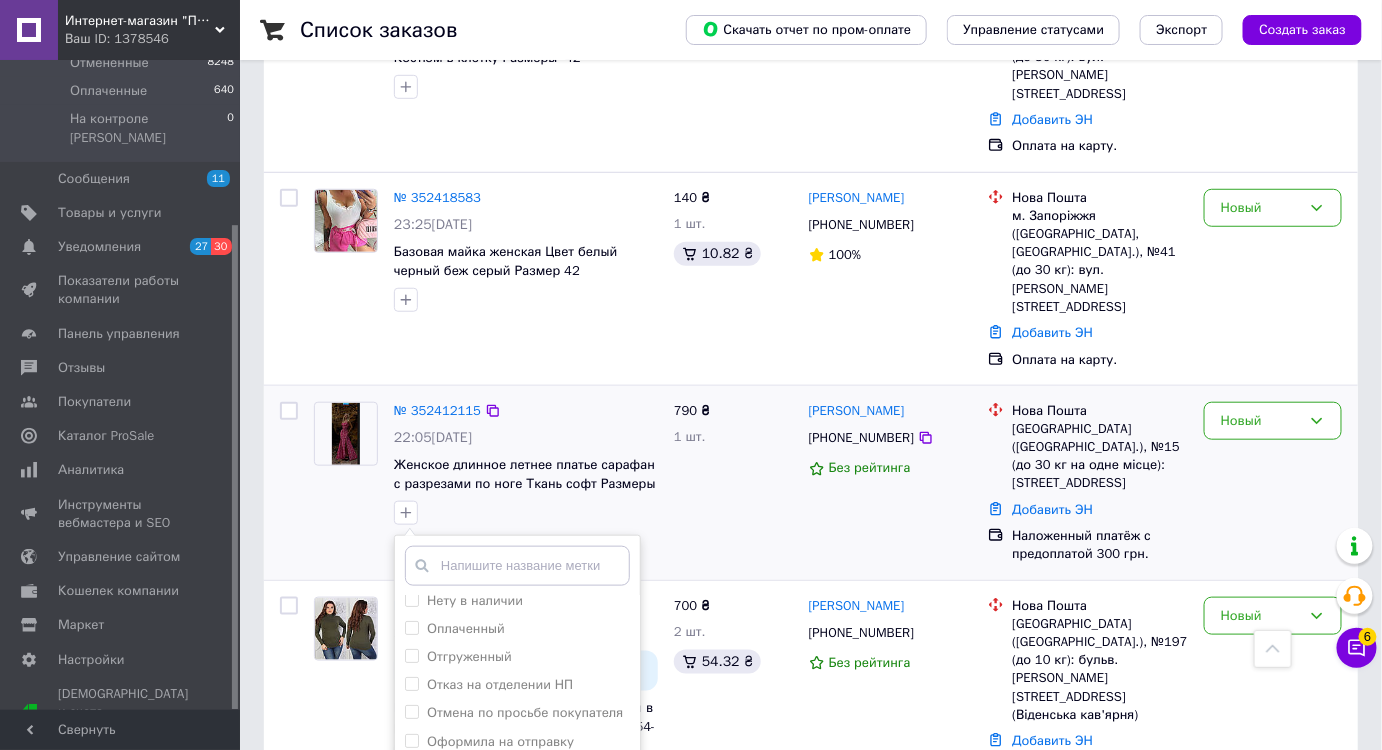 click on "Предоплата" at bounding box center [517, 798] 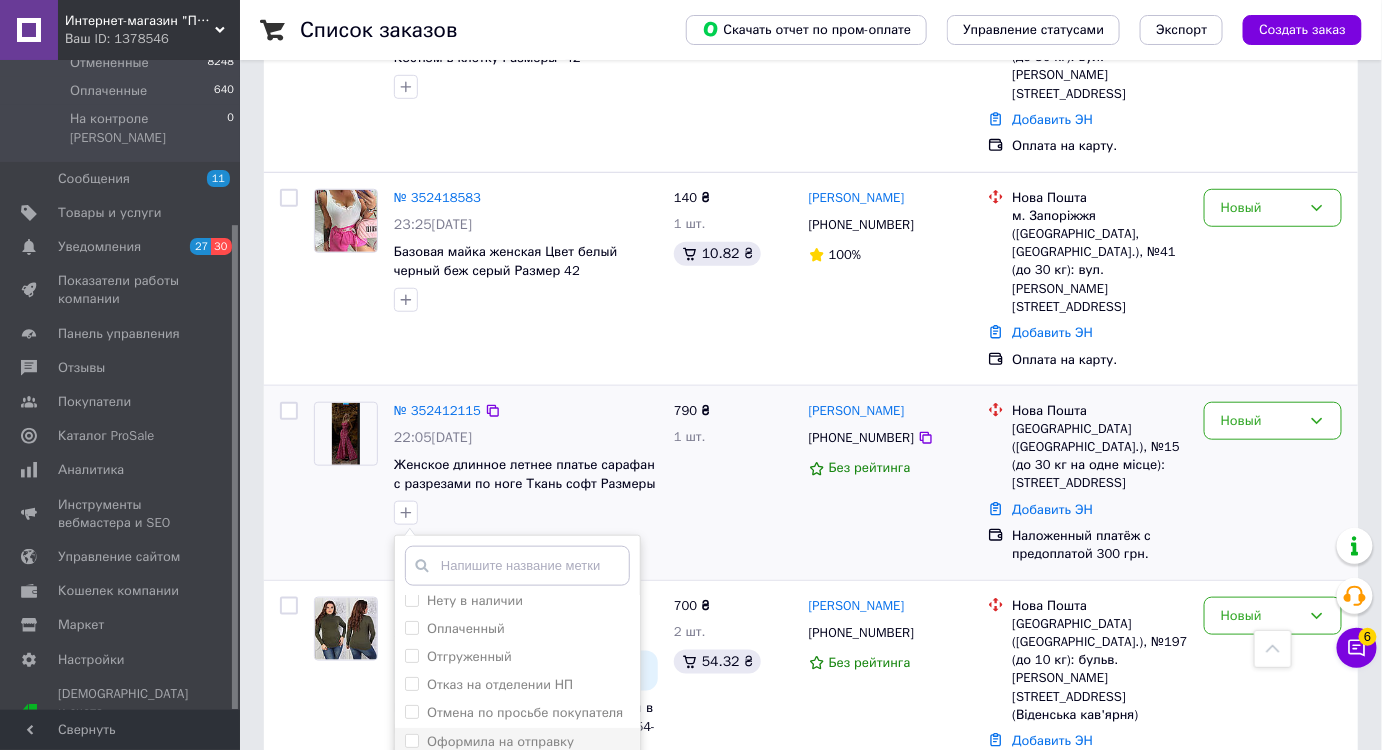 click on "Оформила на отправку" at bounding box center [500, 741] 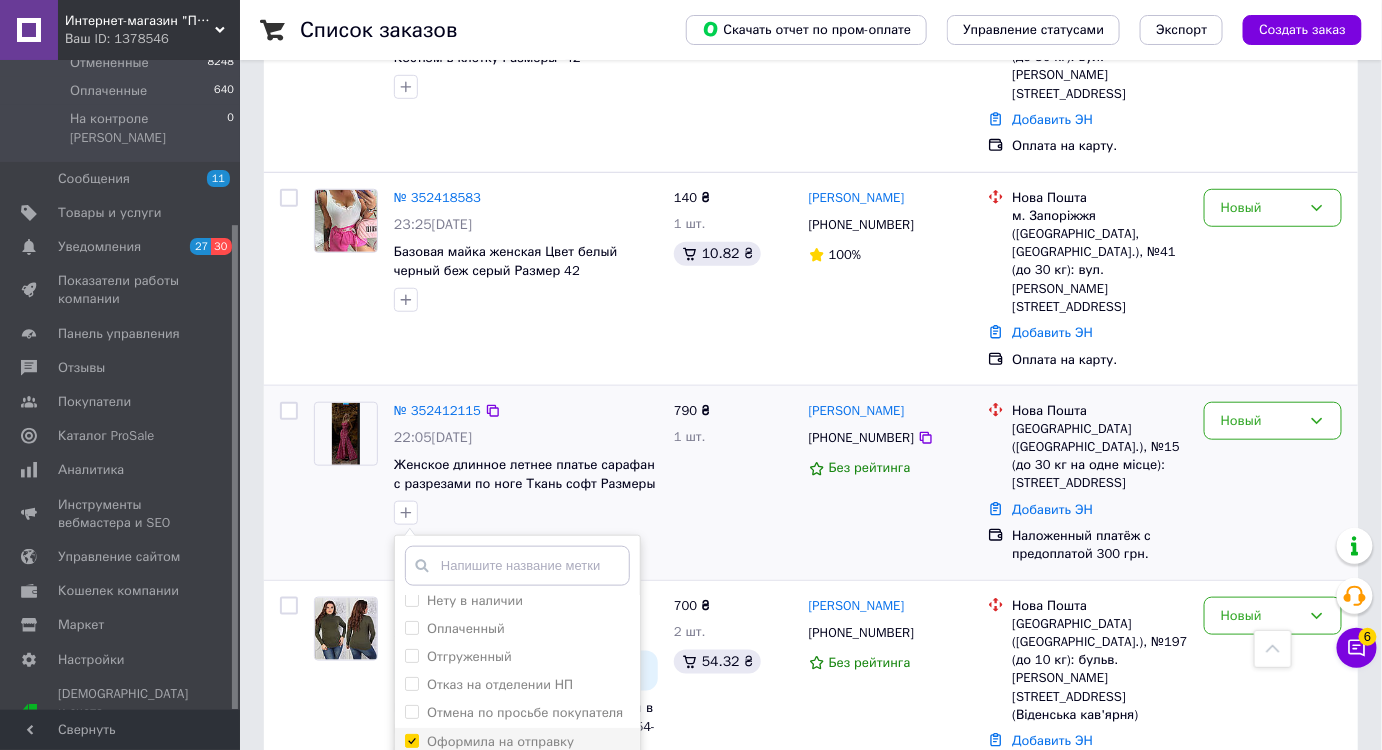 checkbox on "true" 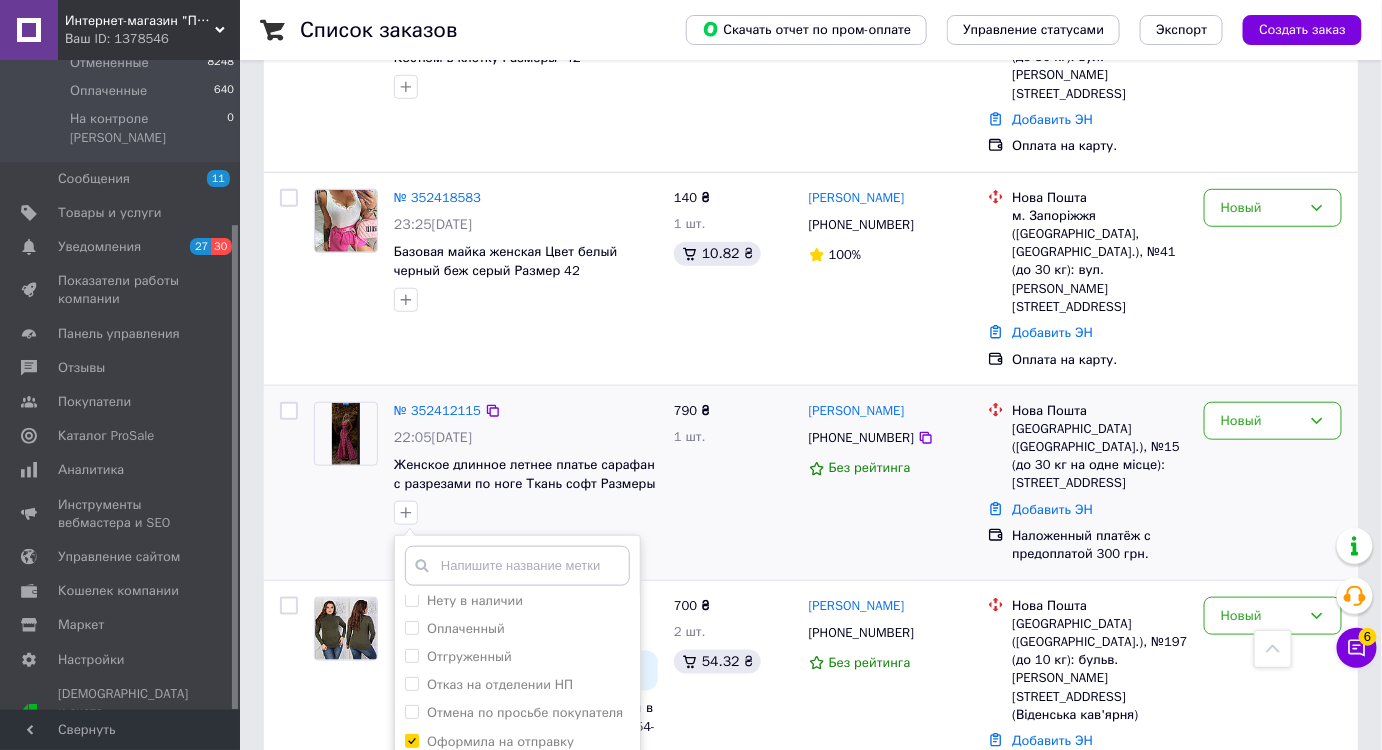 click on "Добавить метку" at bounding box center (517, 932) 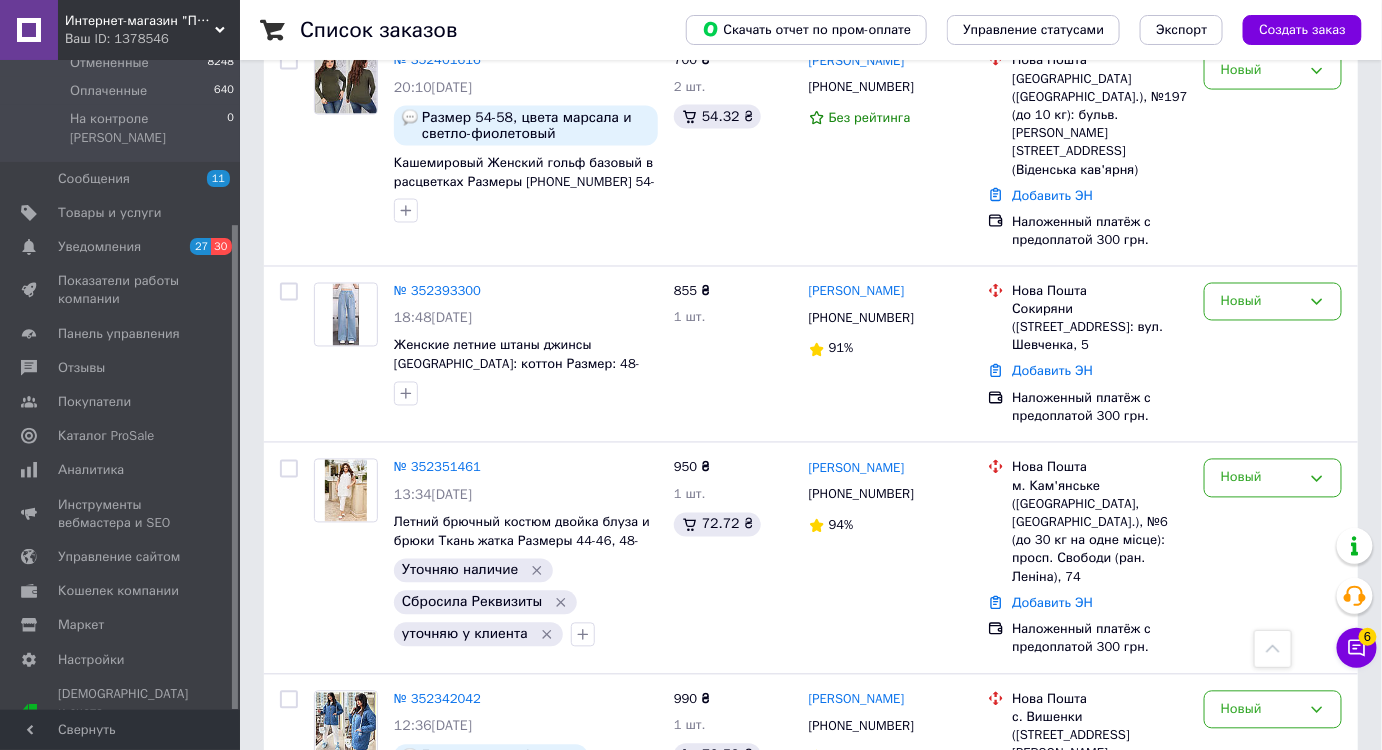 scroll, scrollTop: 3545, scrollLeft: 0, axis: vertical 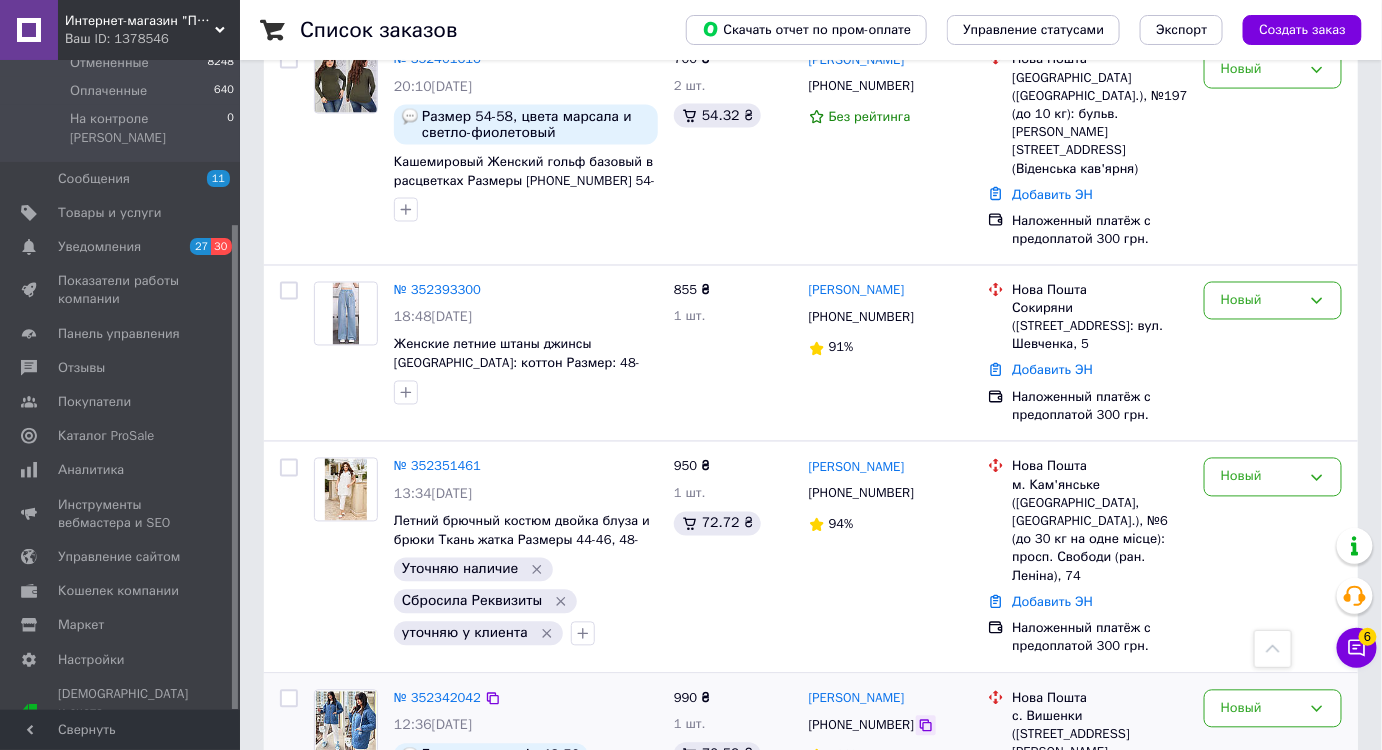 click 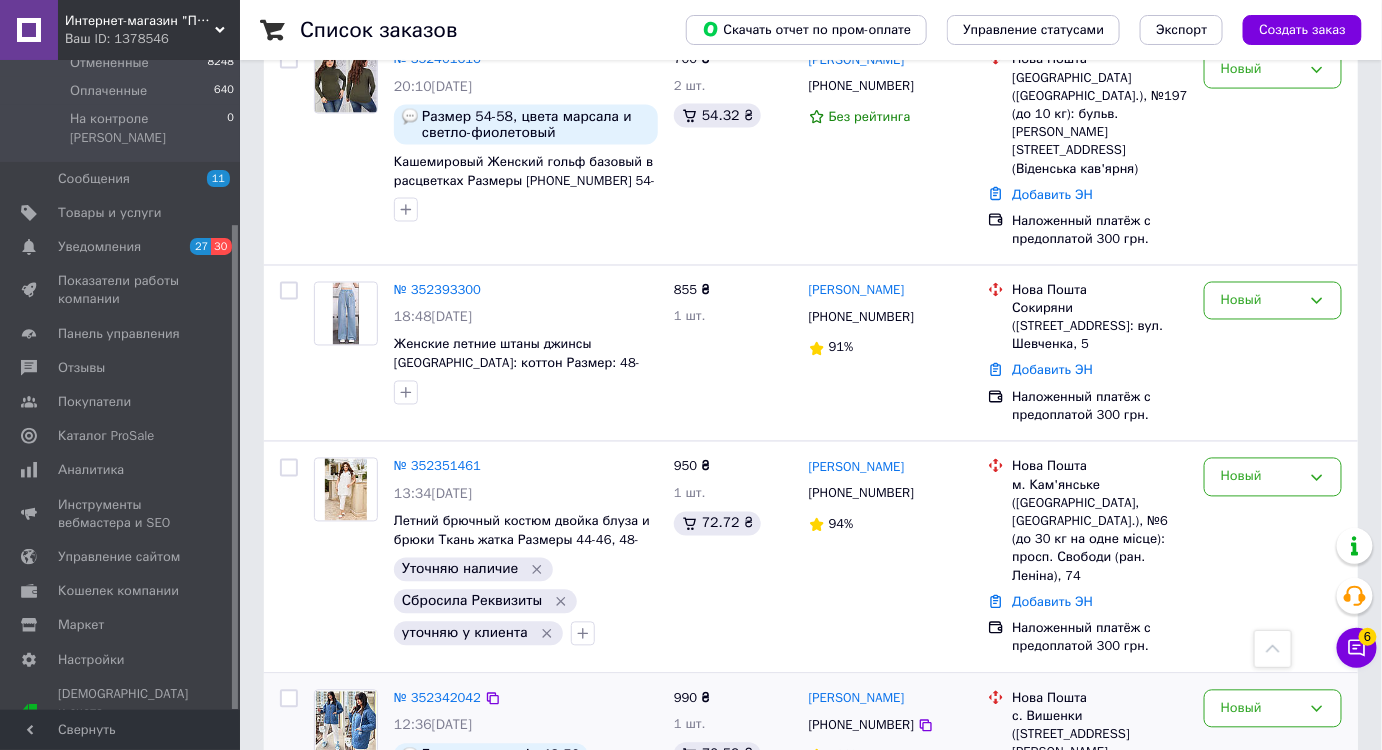 drag, startPoint x: 591, startPoint y: 502, endPoint x: 754, endPoint y: 392, distance: 196.64435 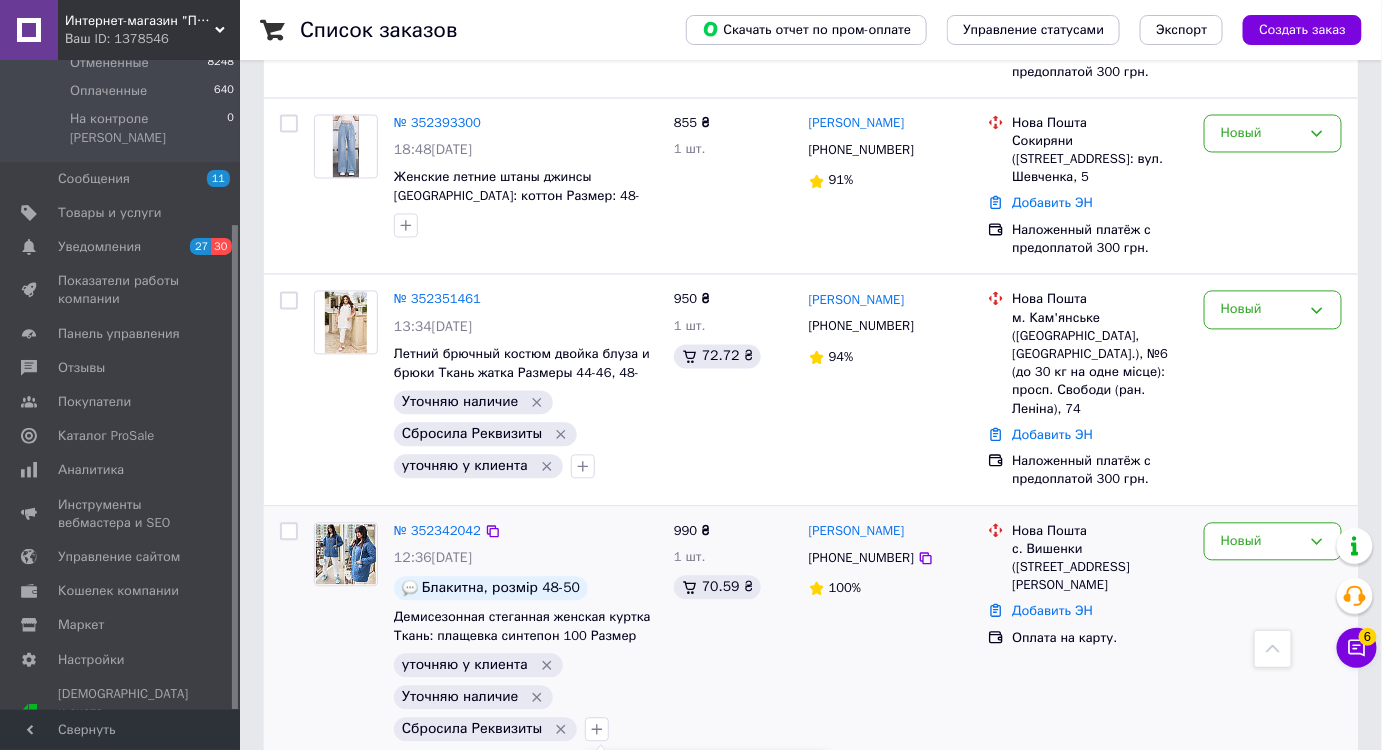 scroll, scrollTop: 3818, scrollLeft: 0, axis: vertical 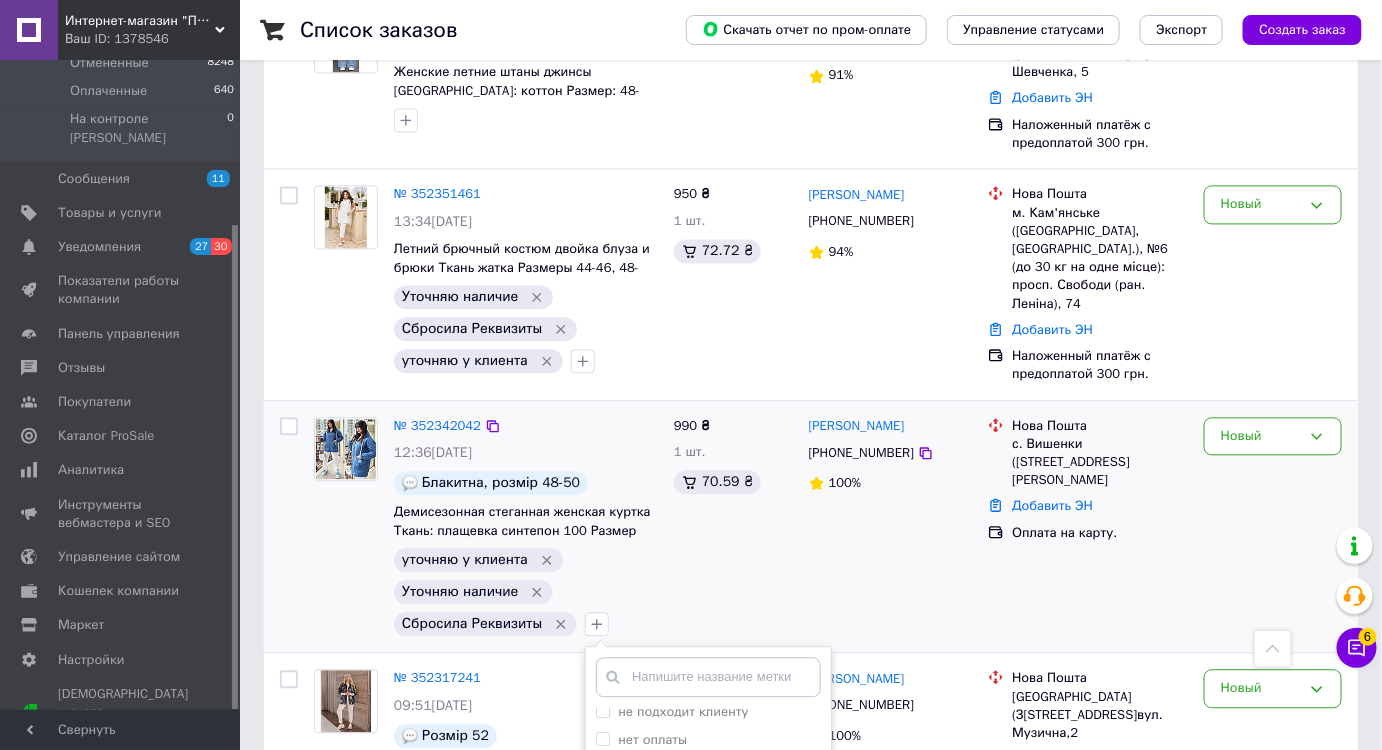 click on "Оплаченный" at bounding box center (657, 824) 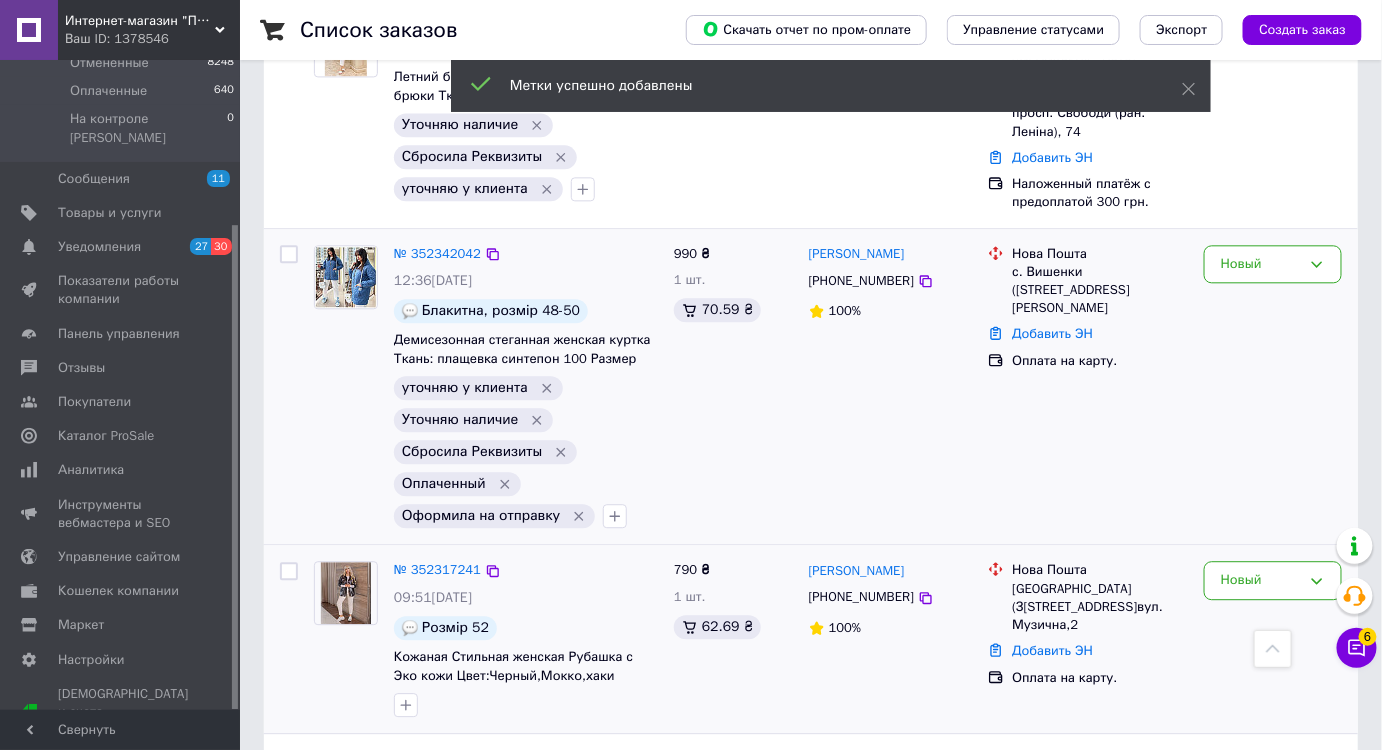 scroll, scrollTop: 4000, scrollLeft: 0, axis: vertical 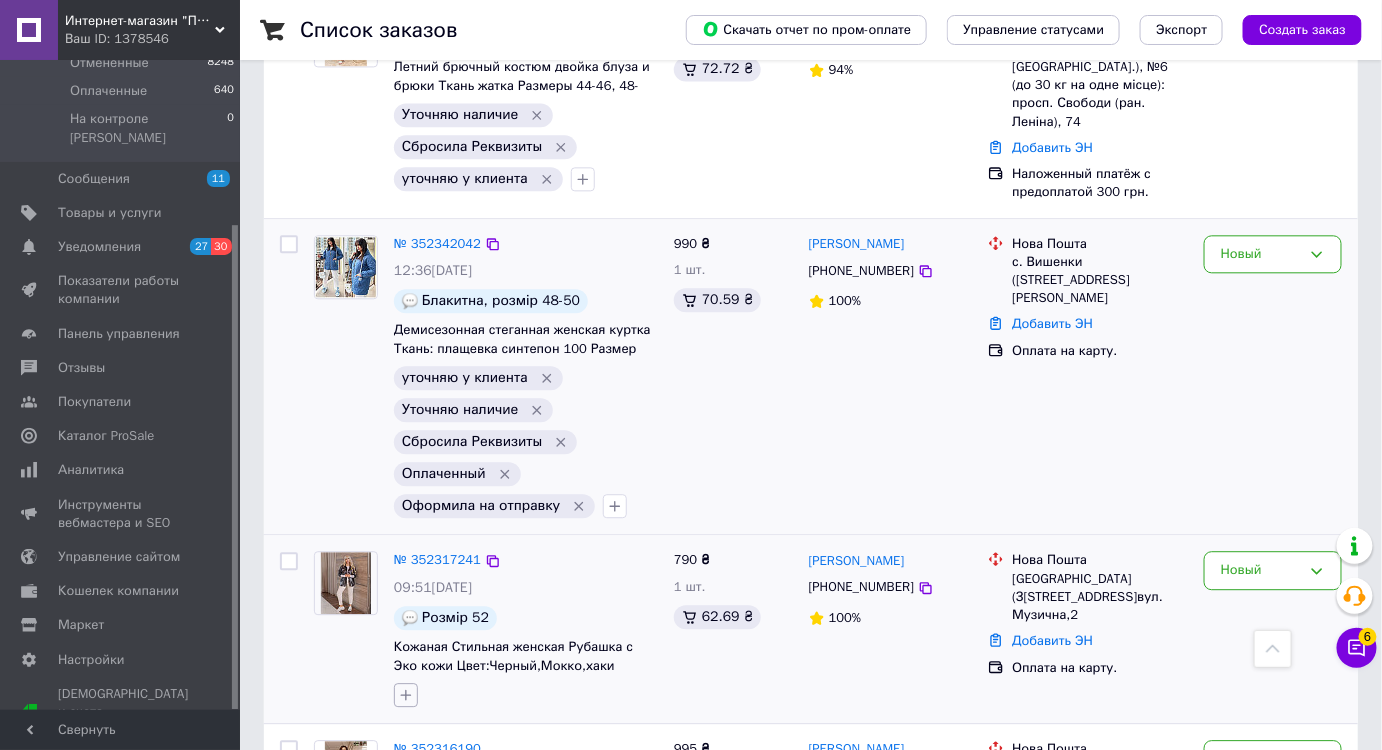 click at bounding box center (406, 695) 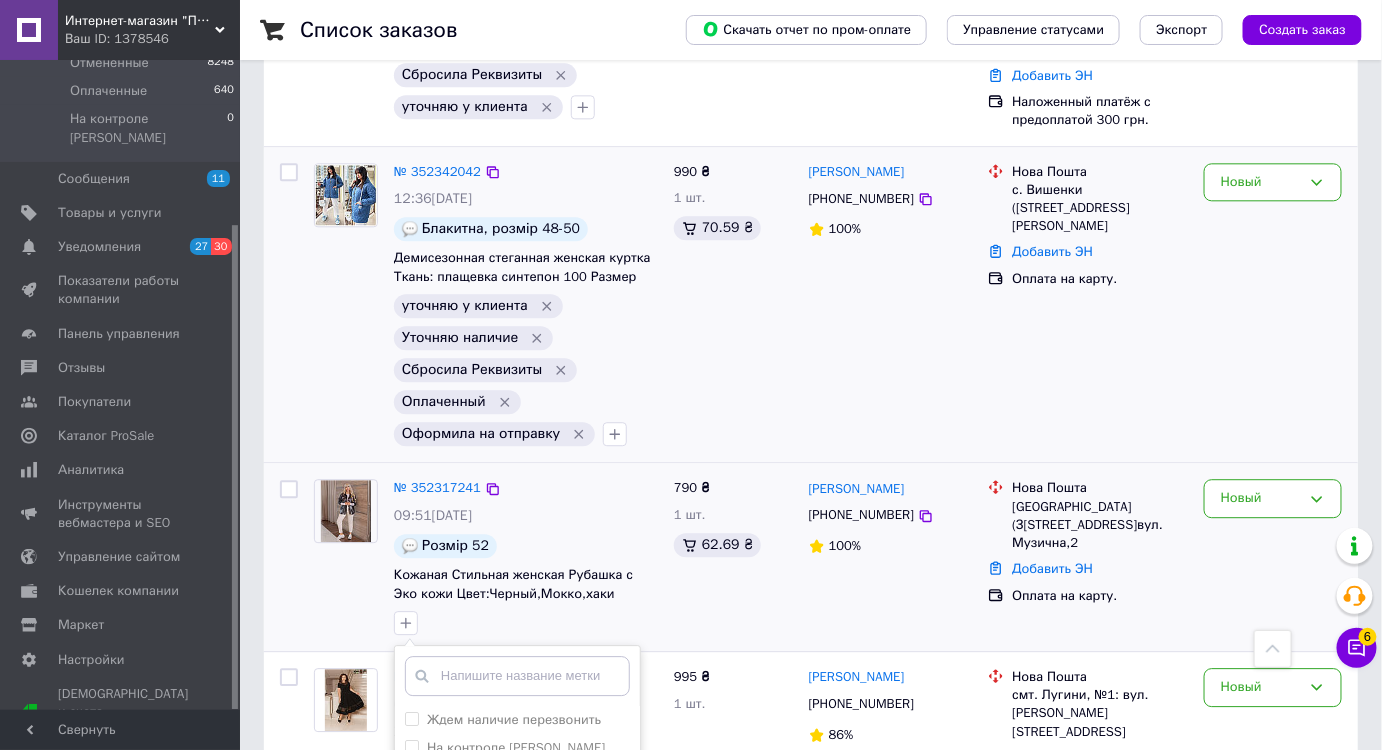 scroll, scrollTop: 4181, scrollLeft: 0, axis: vertical 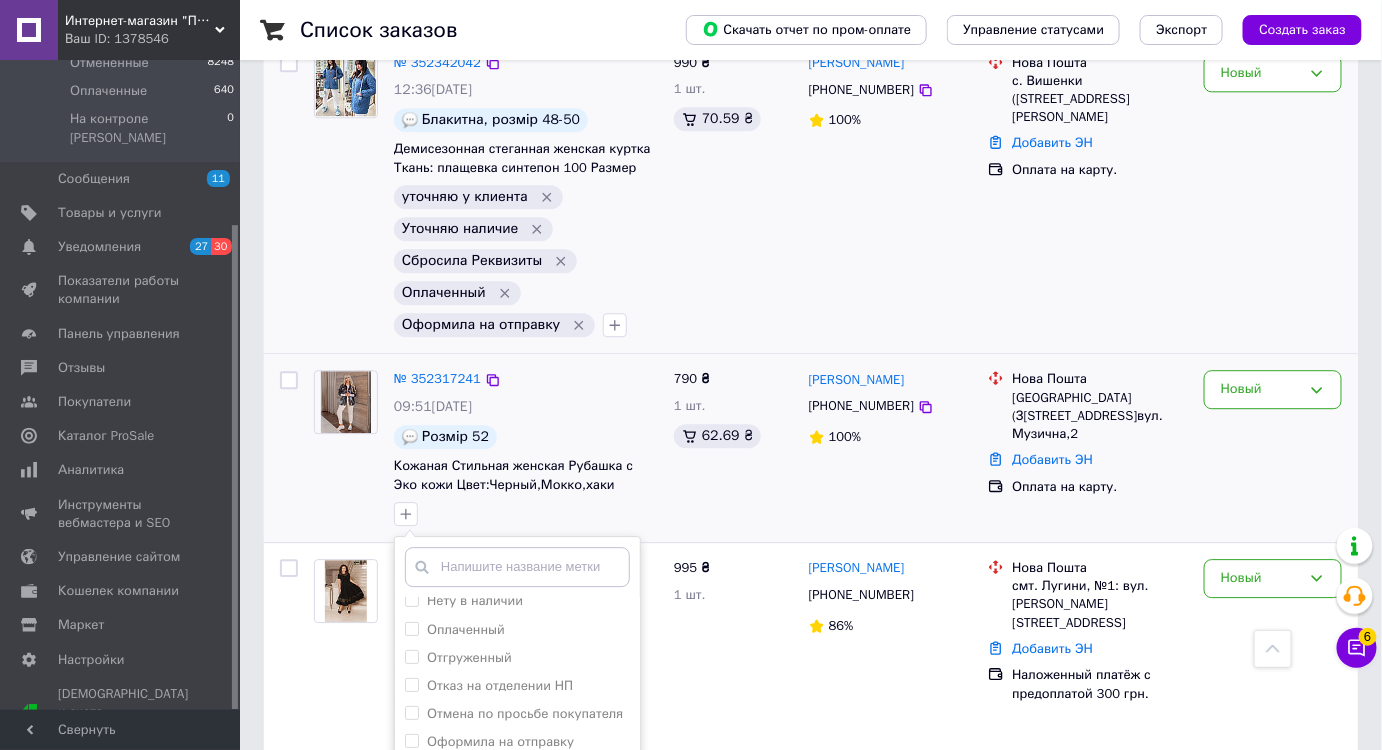 click on "уточняю у клиента" at bounding box center [485, 882] 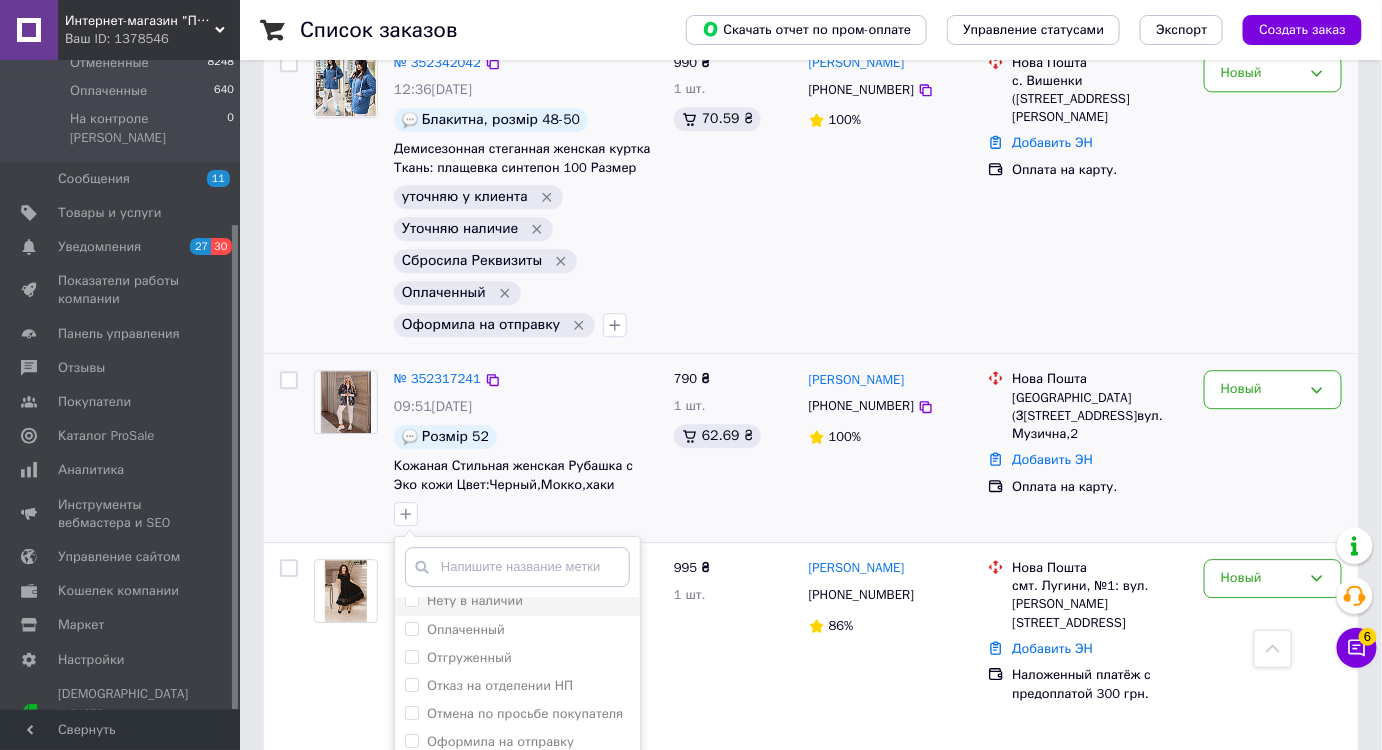 click on "Нету в наличии" at bounding box center (475, 600) 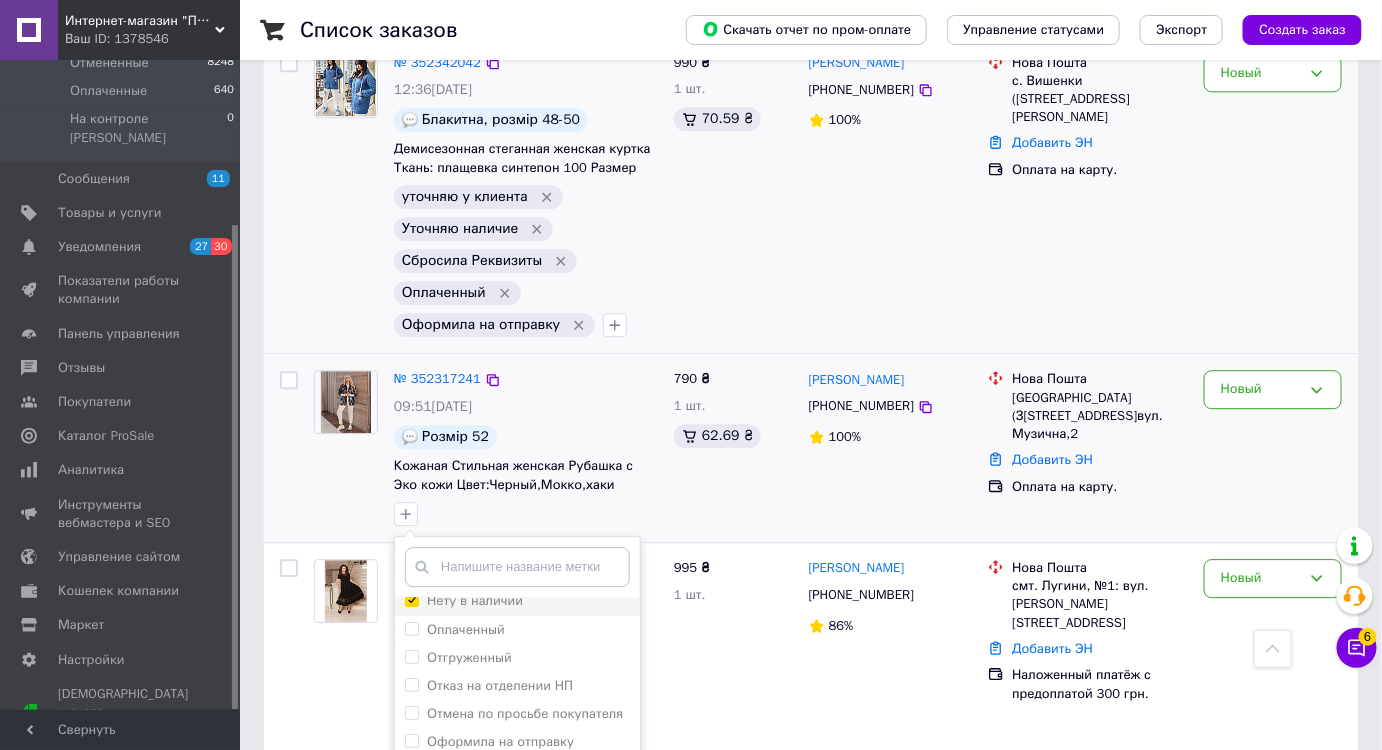 checkbox on "true" 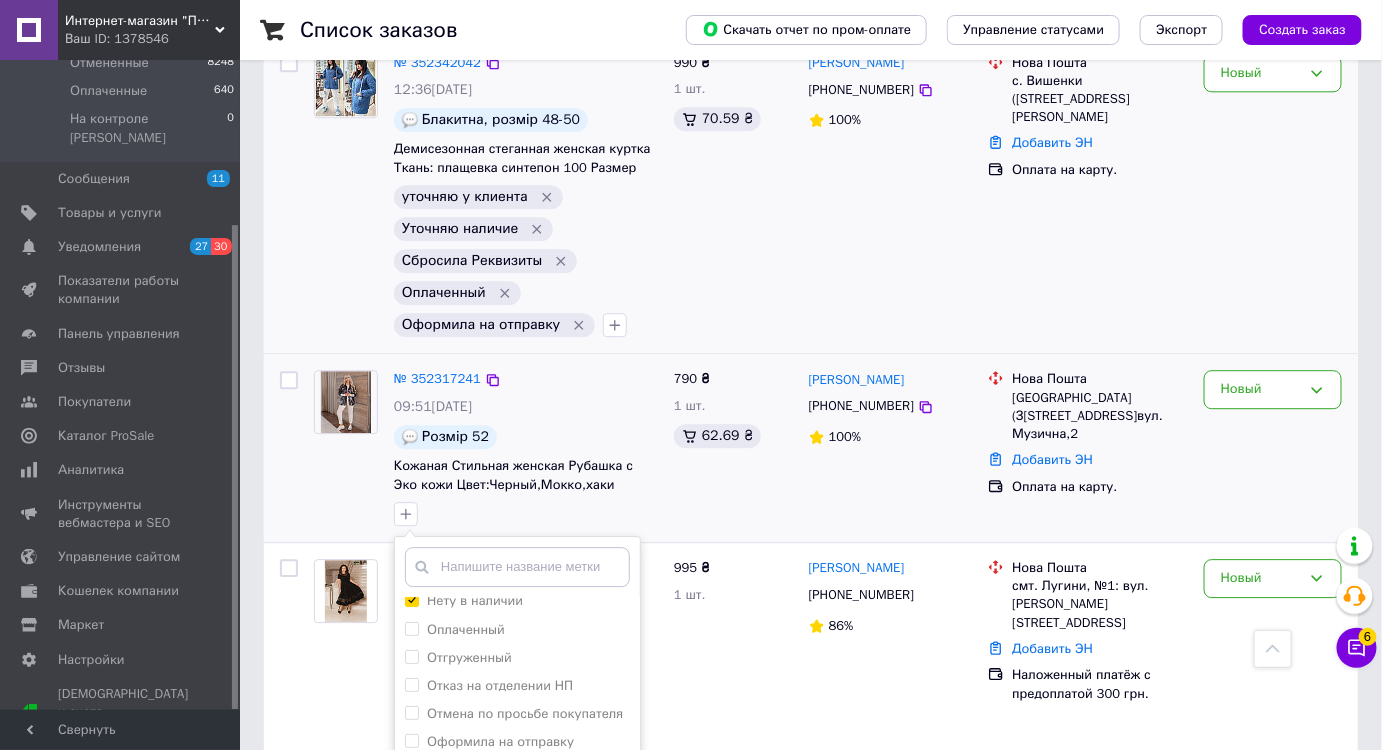 click on "Добавить метку" at bounding box center (517, 933) 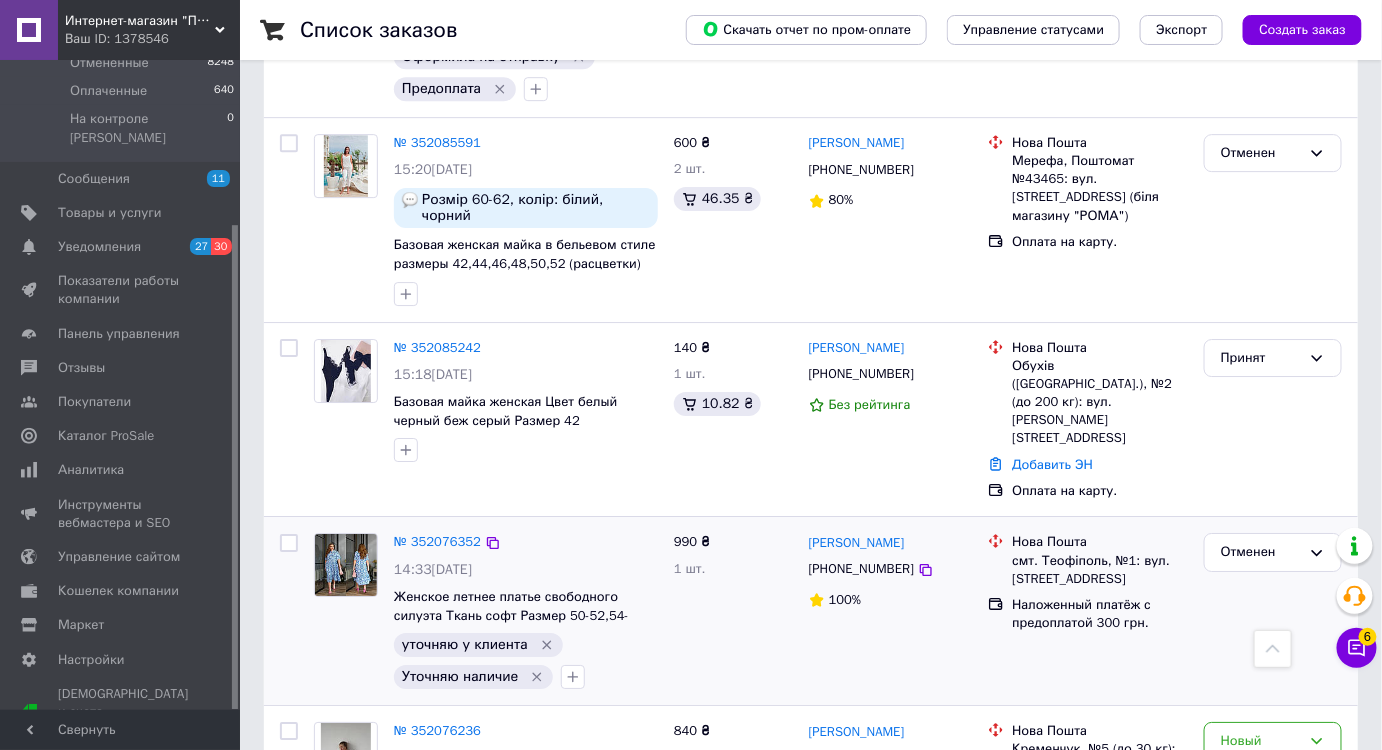 scroll, scrollTop: 7272, scrollLeft: 0, axis: vertical 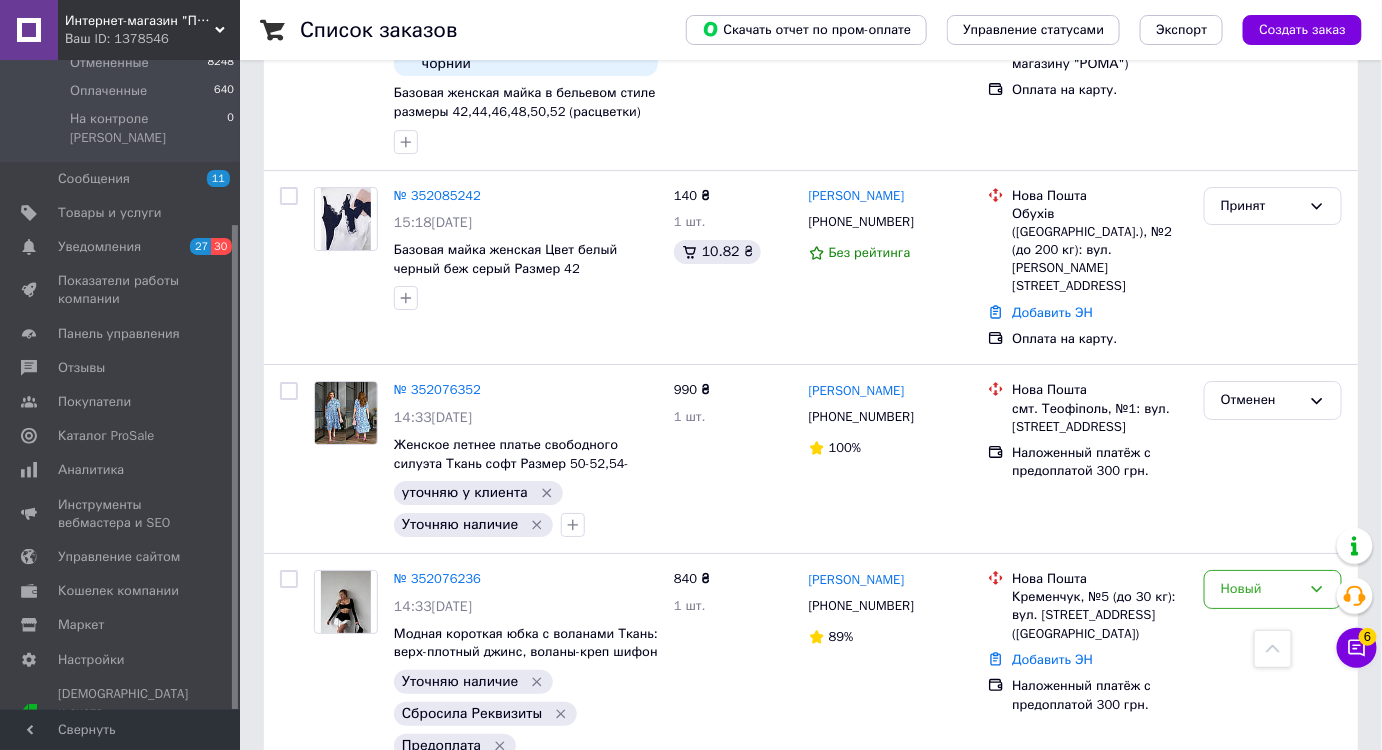 click on "1 690 ₴ 1 шт." at bounding box center [733, 957] 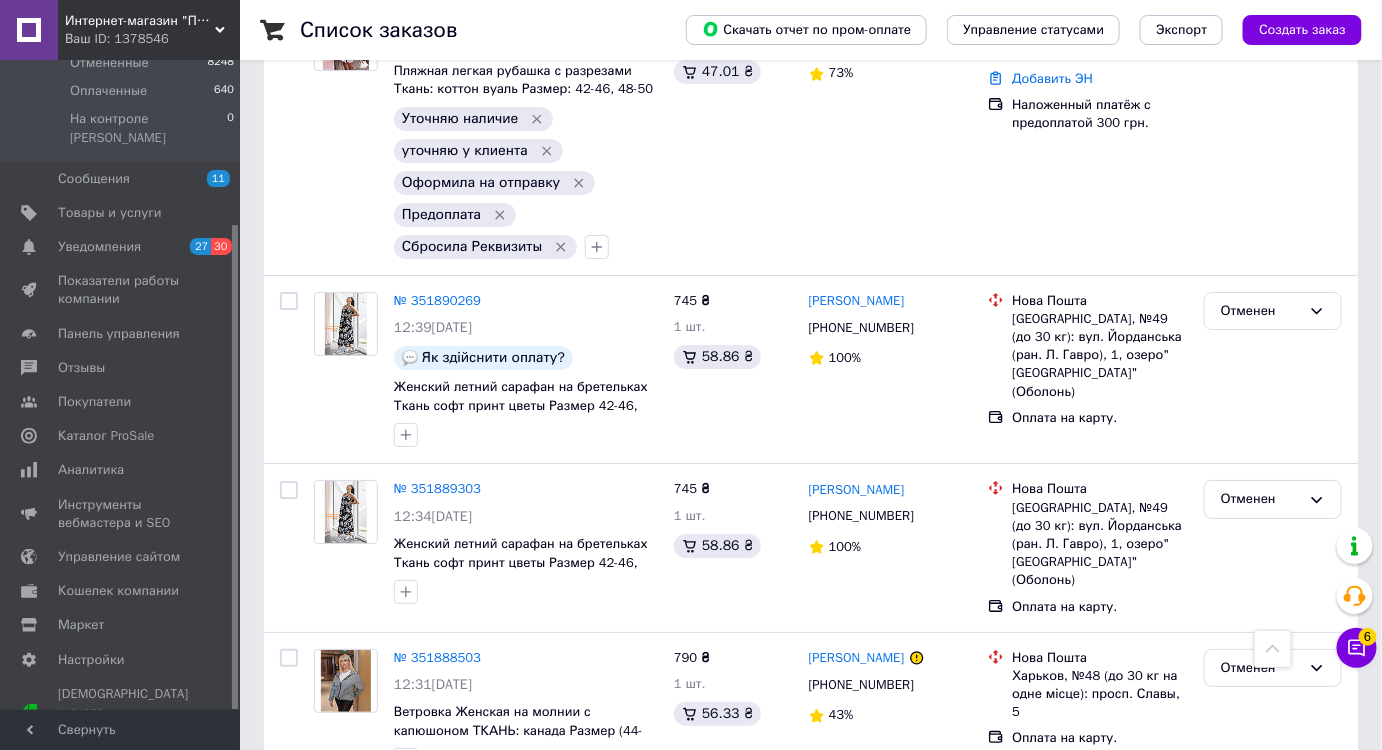 scroll, scrollTop: 10090, scrollLeft: 0, axis: vertical 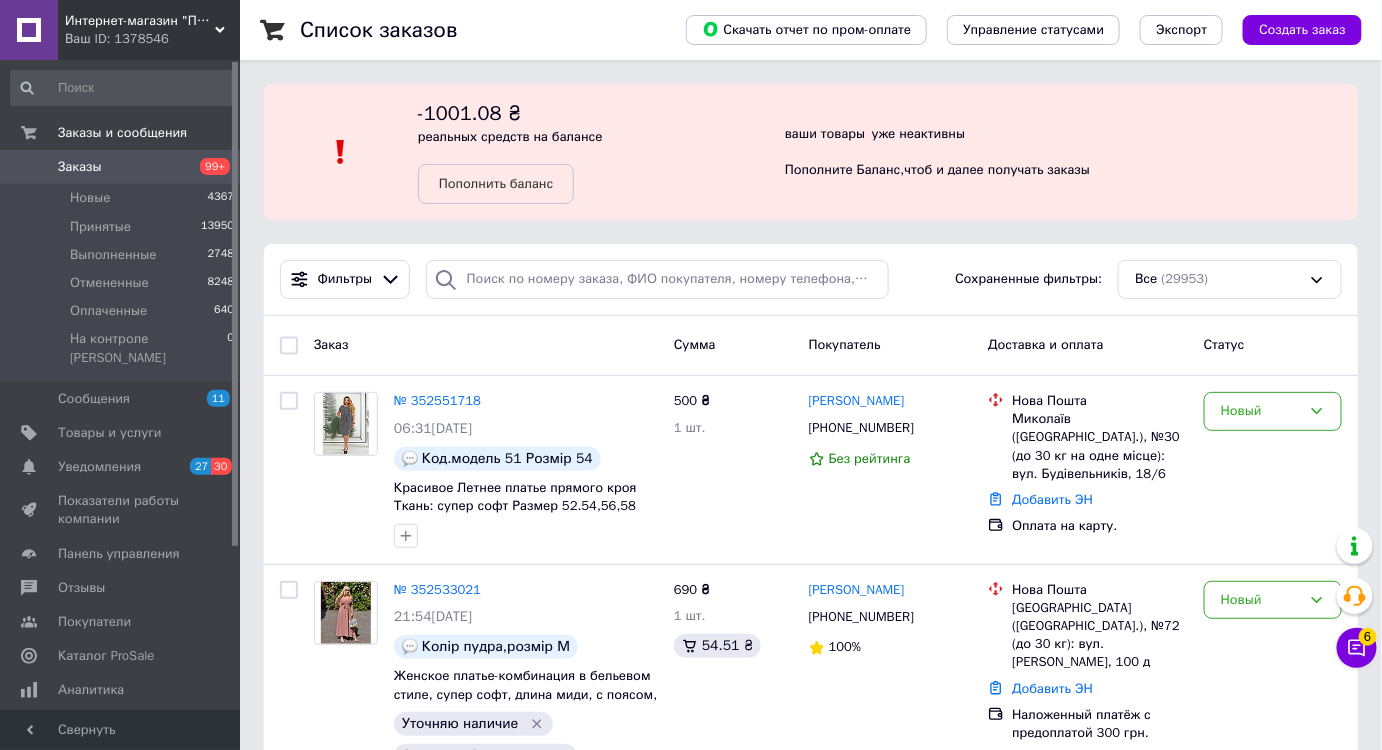 click on "Заказы" at bounding box center (80, 167) 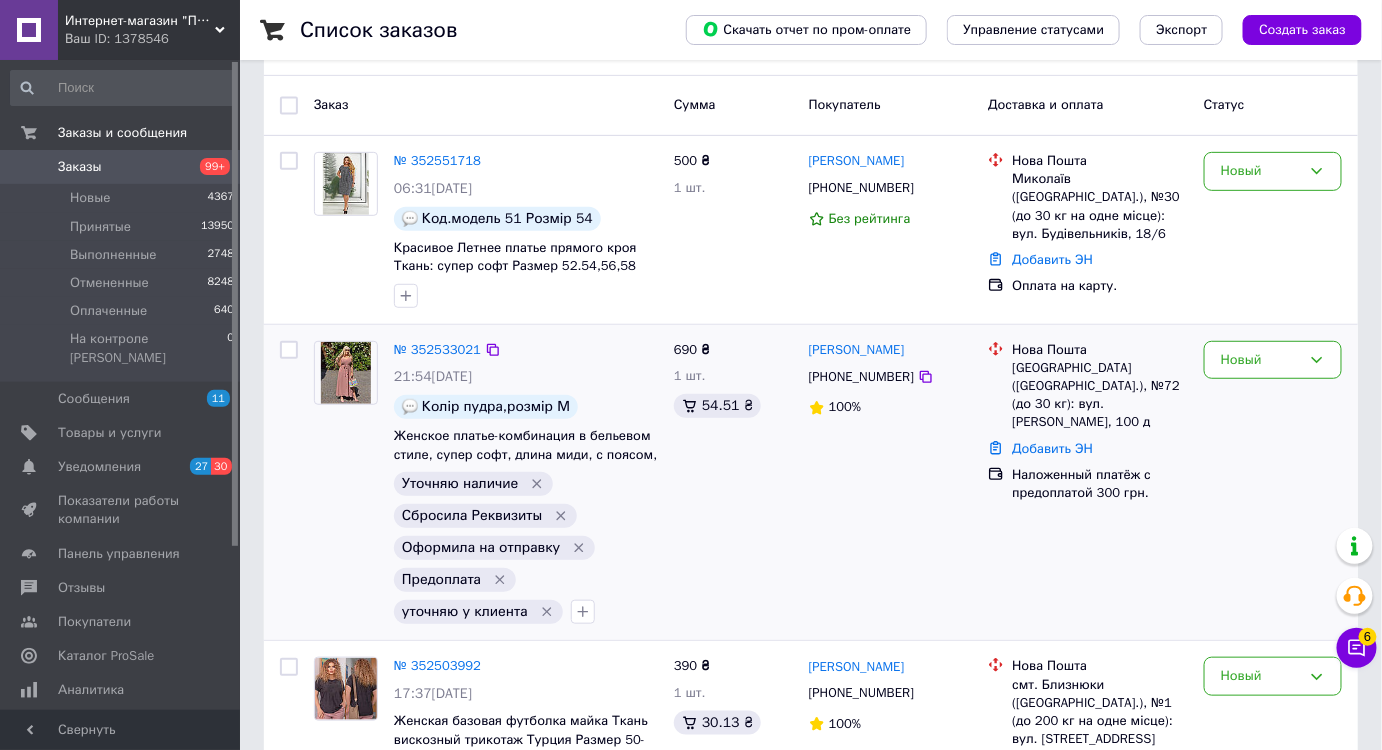 scroll, scrollTop: 272, scrollLeft: 0, axis: vertical 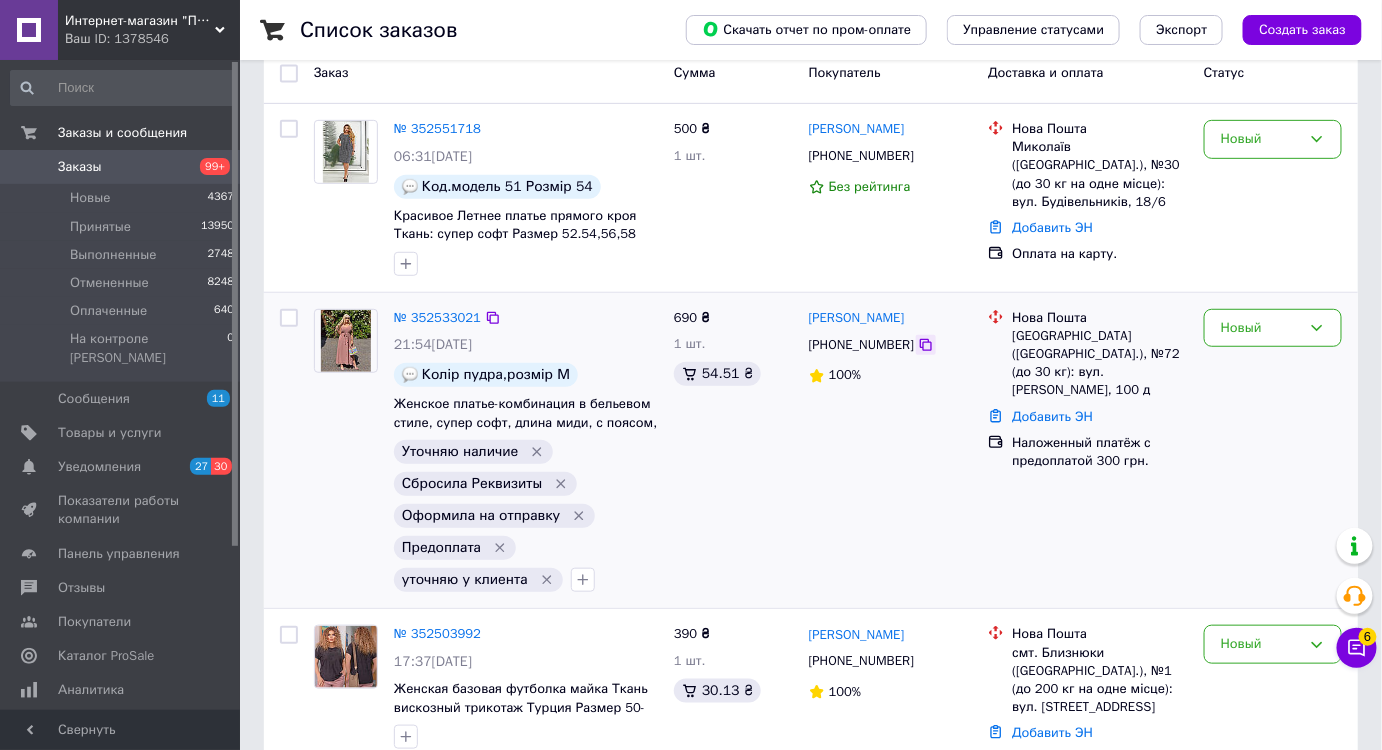 click 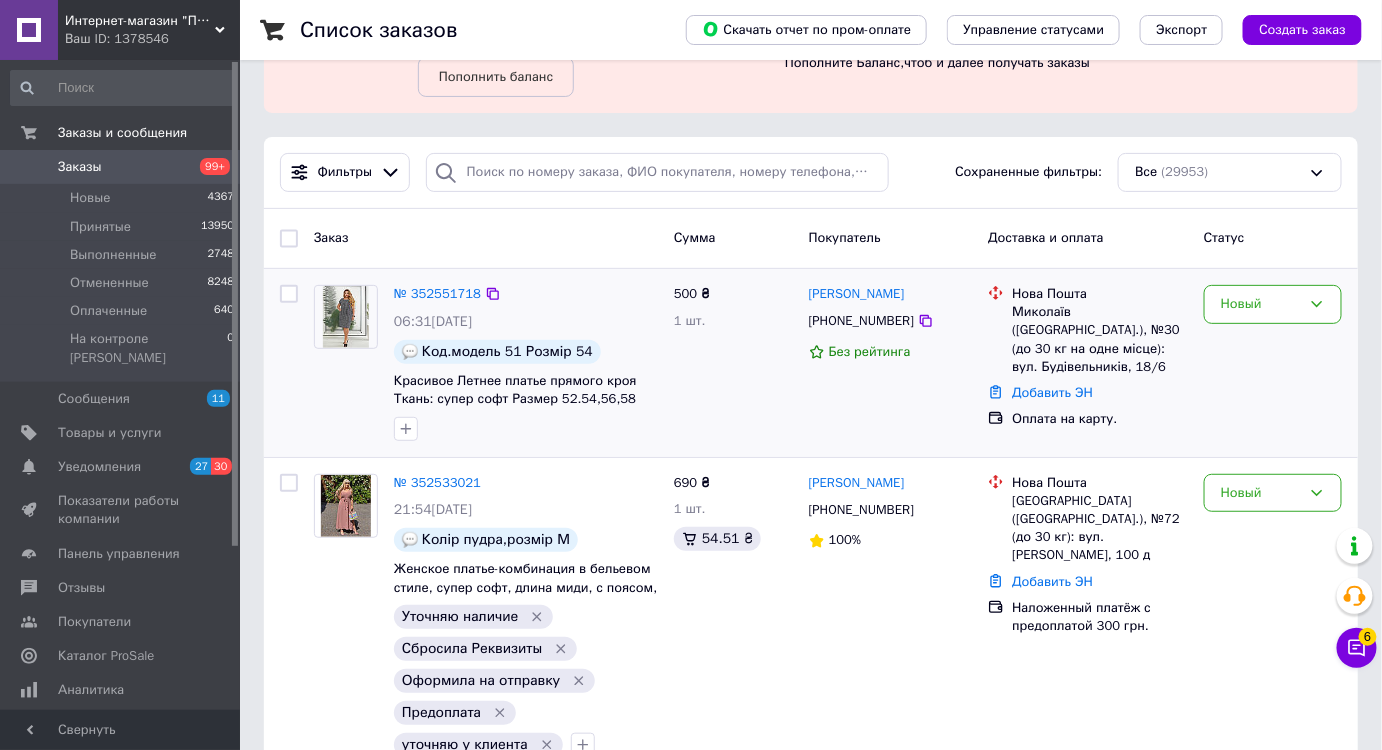 scroll, scrollTop: 0, scrollLeft: 0, axis: both 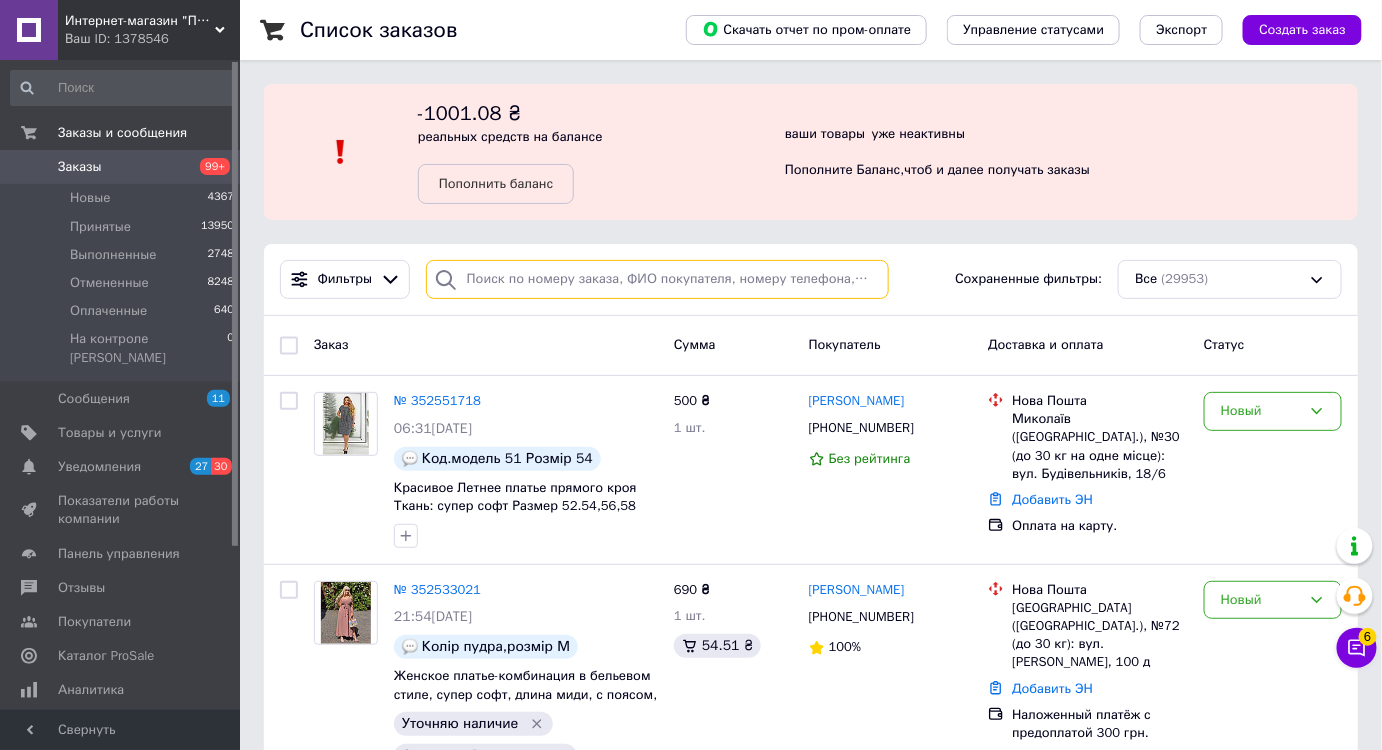 click at bounding box center [657, 279] 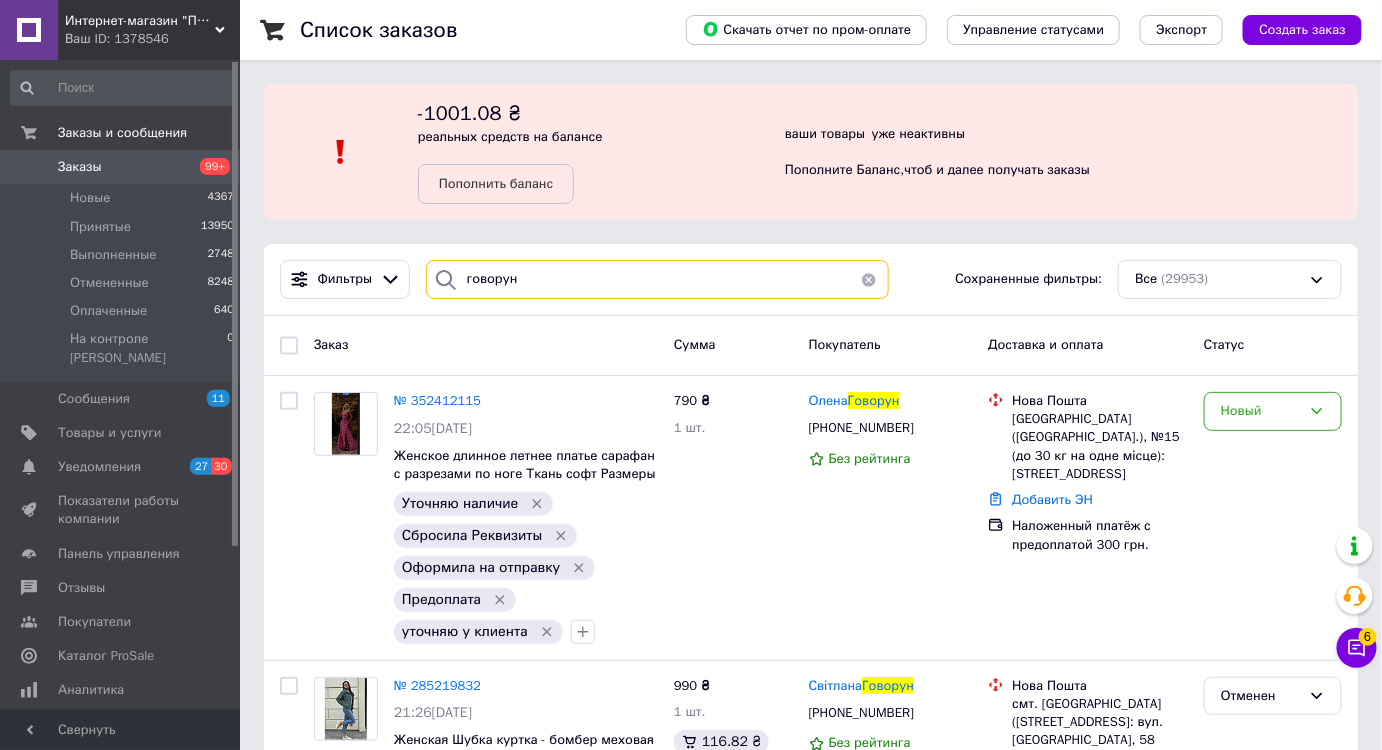 type on "говорун" 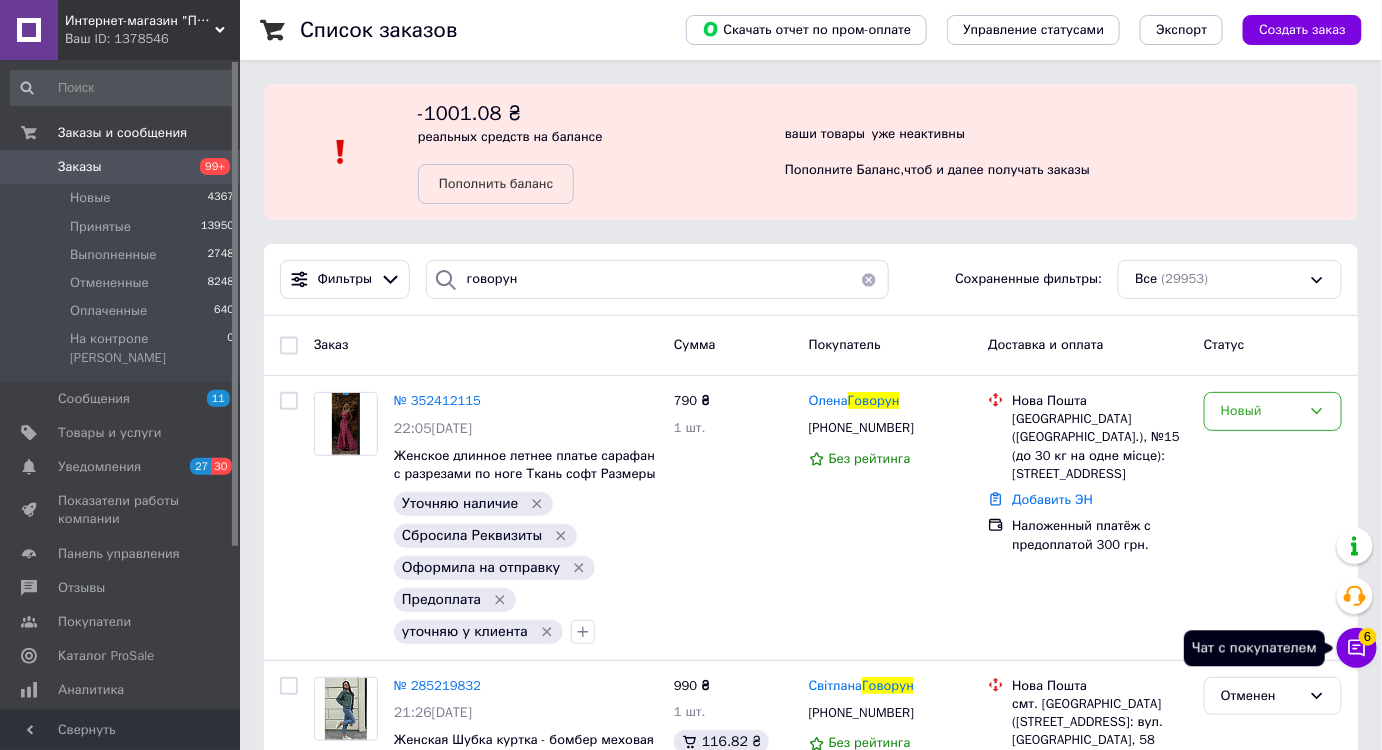 click 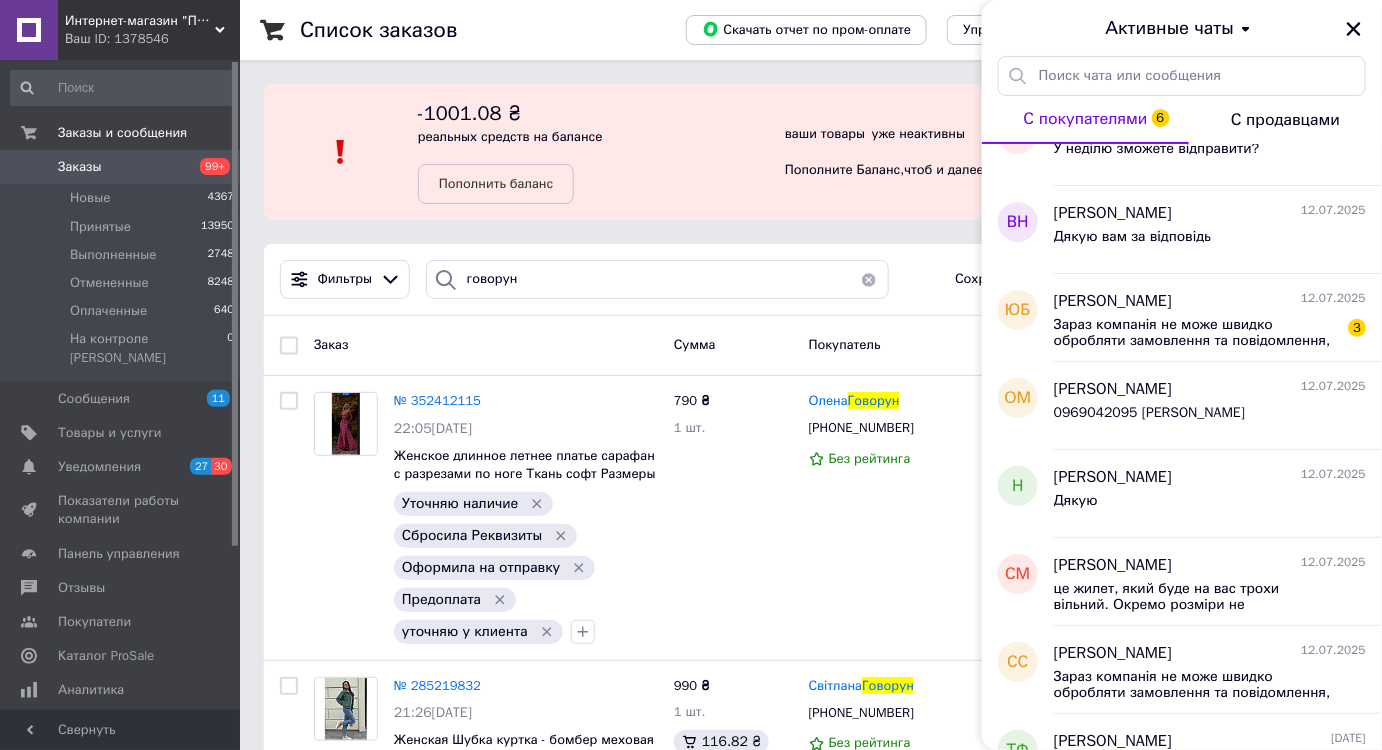 scroll, scrollTop: 0, scrollLeft: 0, axis: both 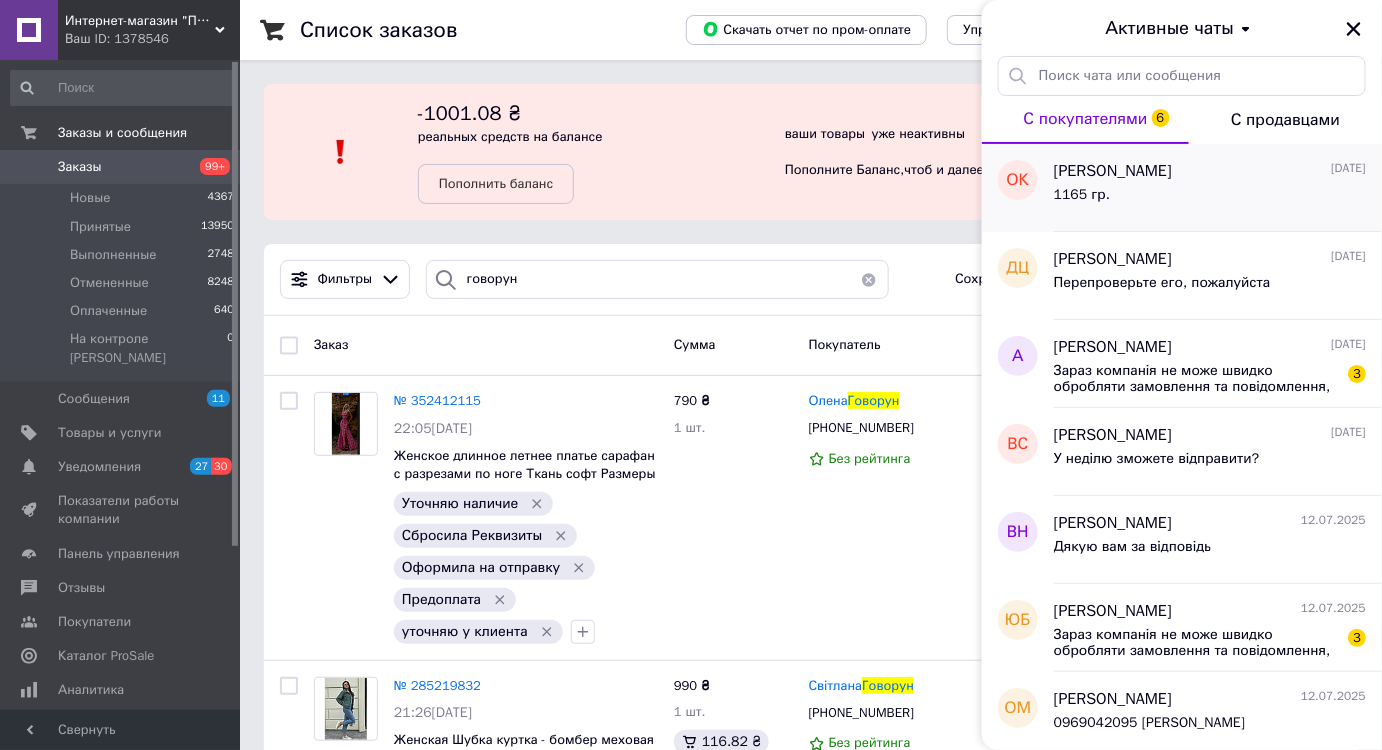 click on "[PERSON_NAME]" at bounding box center (1113, 171) 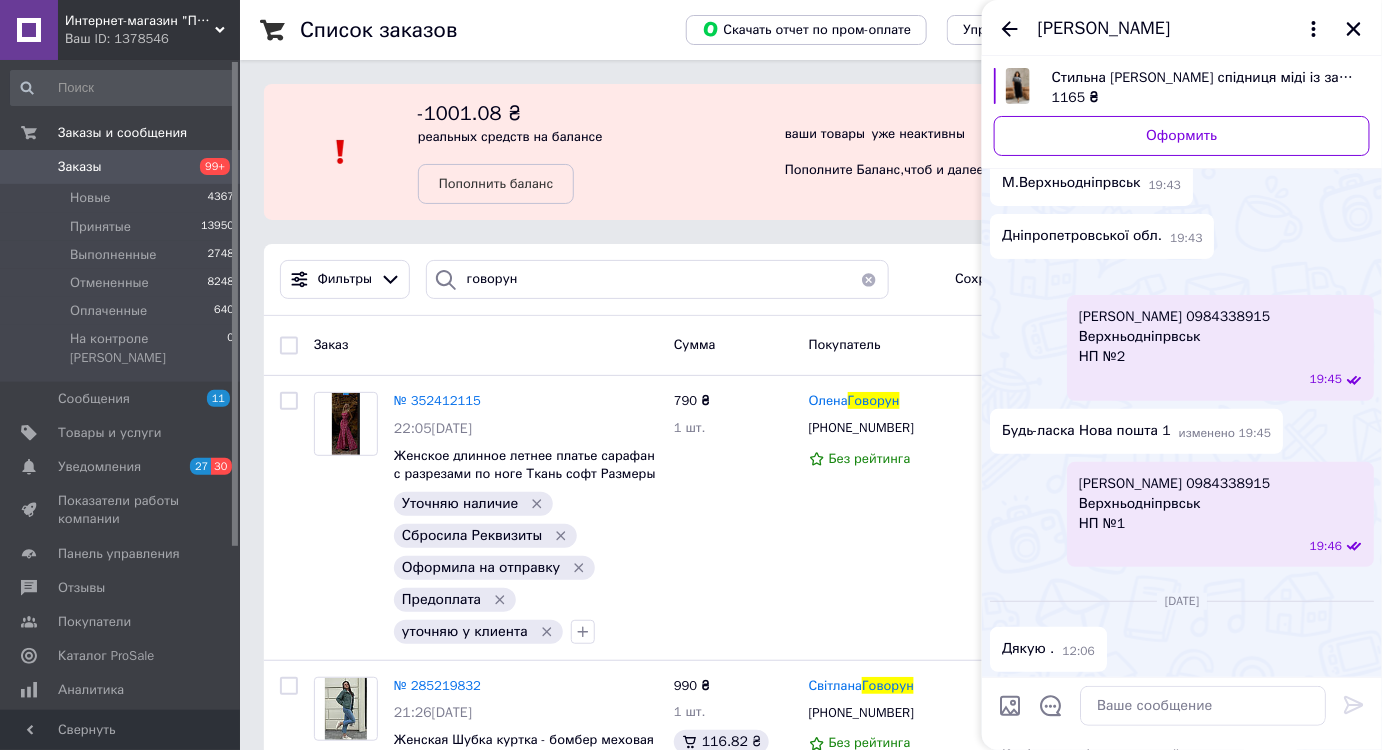 scroll, scrollTop: 2829, scrollLeft: 0, axis: vertical 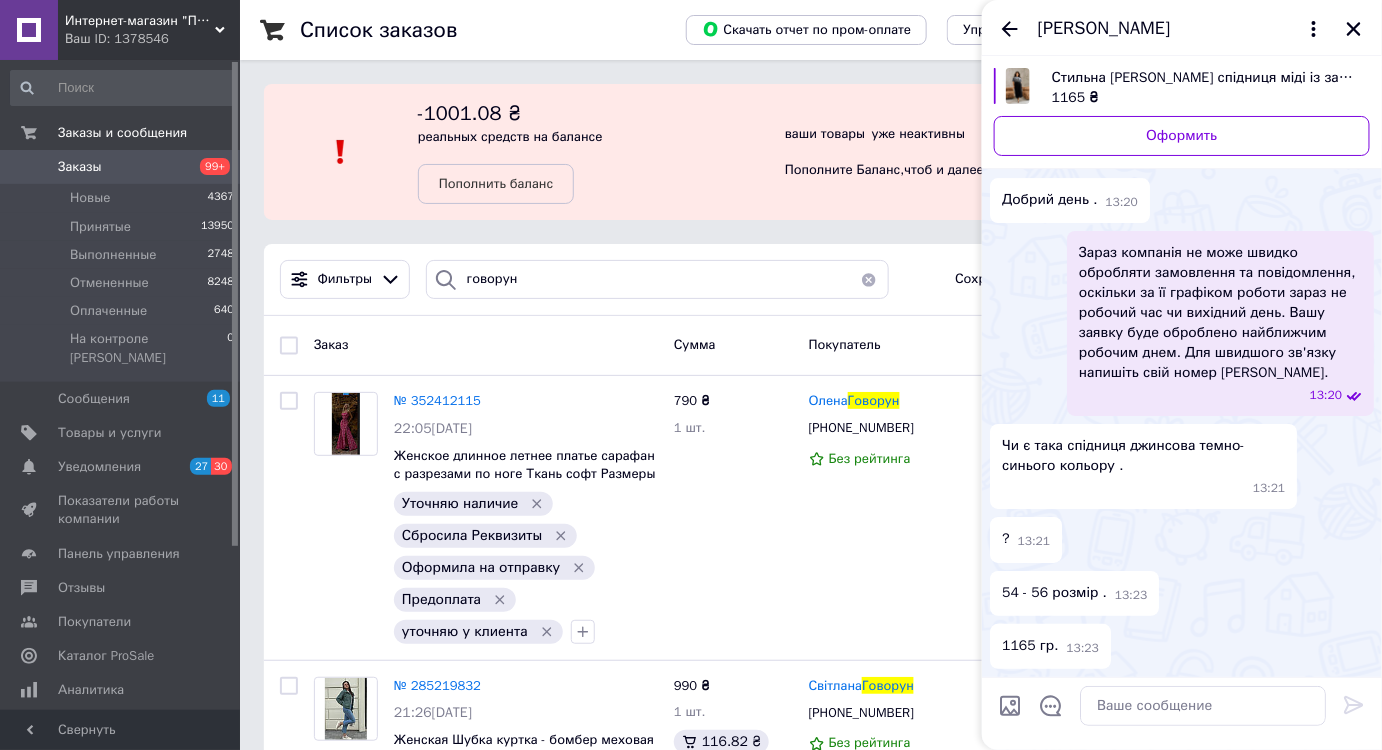 click on "Стильна [PERSON_NAME] спідниця міді із запахом Тканина: [PERSON_NAME] Розміри 46-48, 50-52, 54-56, 58-60, 62-64, 66-68" at bounding box center (1203, 78) 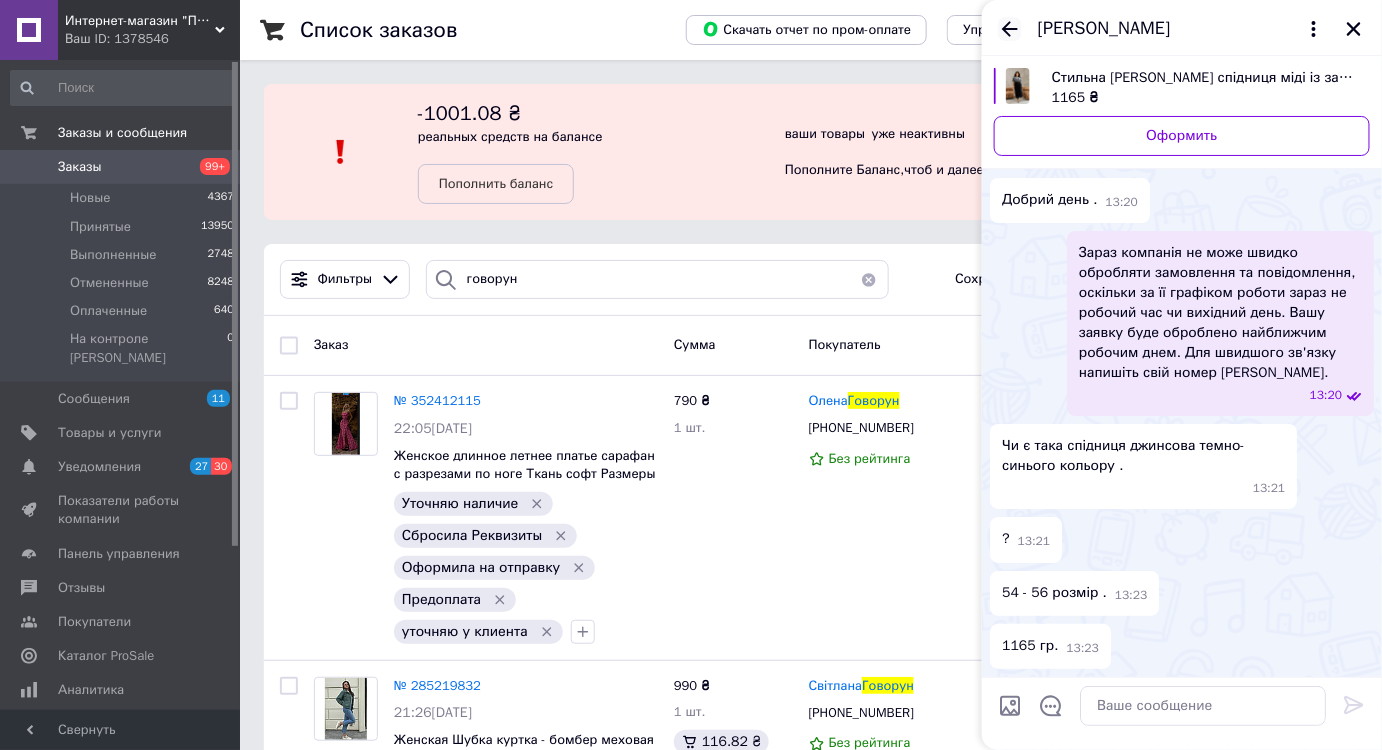click 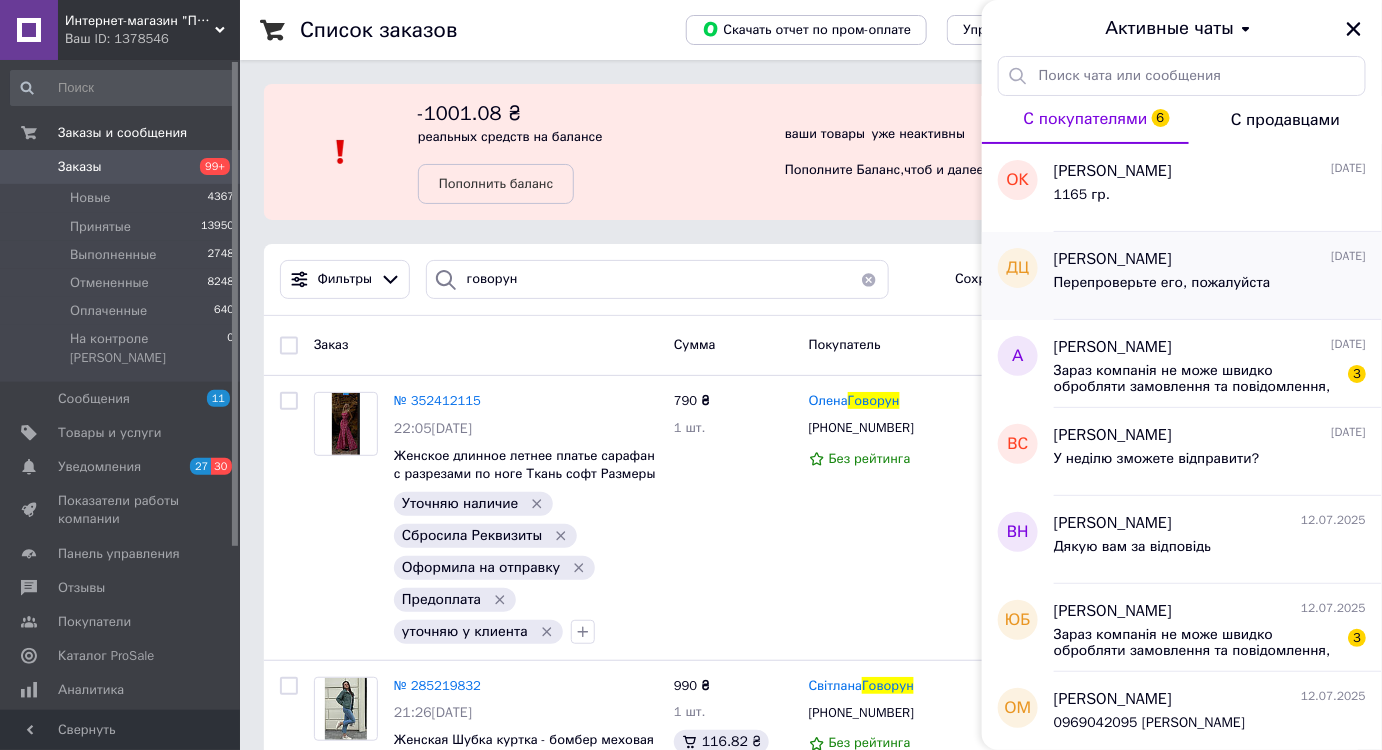 click on "Перепроверьте его, пожалуйста" at bounding box center (1210, 287) 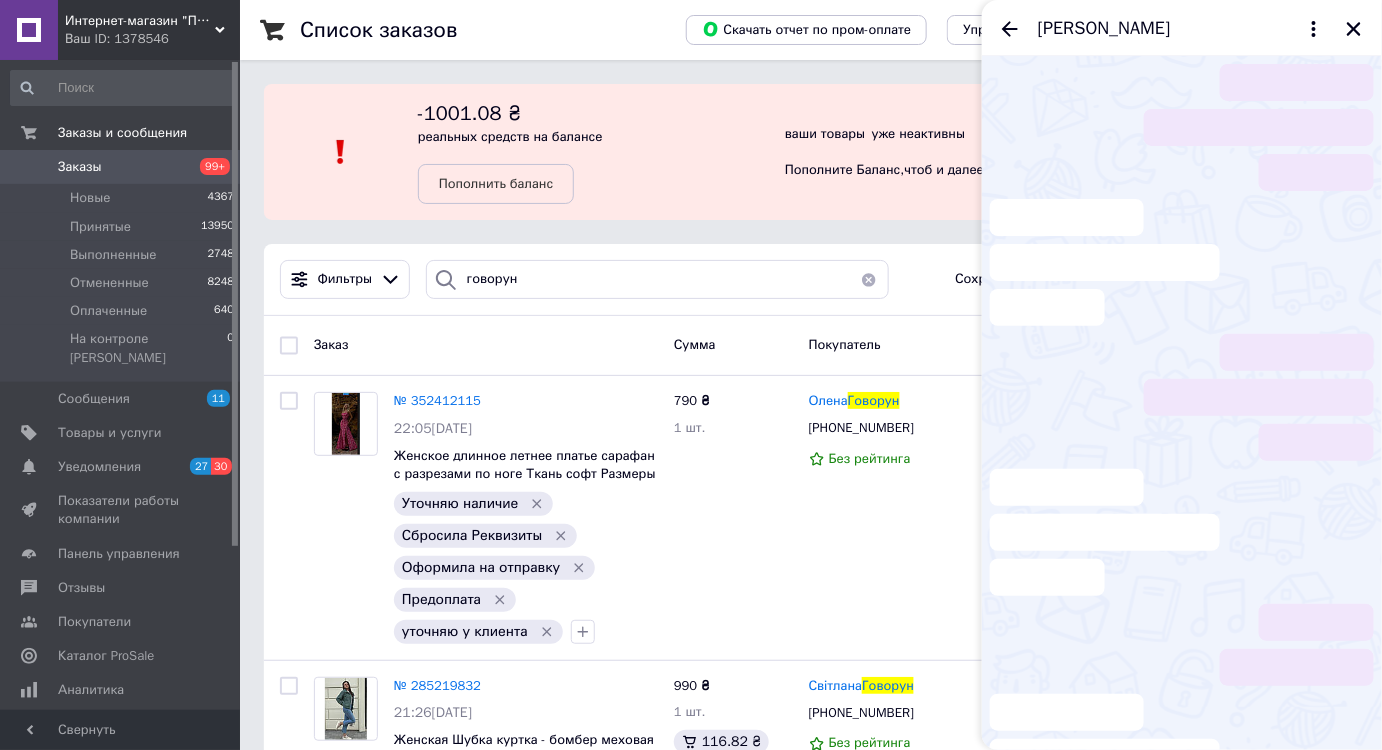 scroll, scrollTop: 5300, scrollLeft: 0, axis: vertical 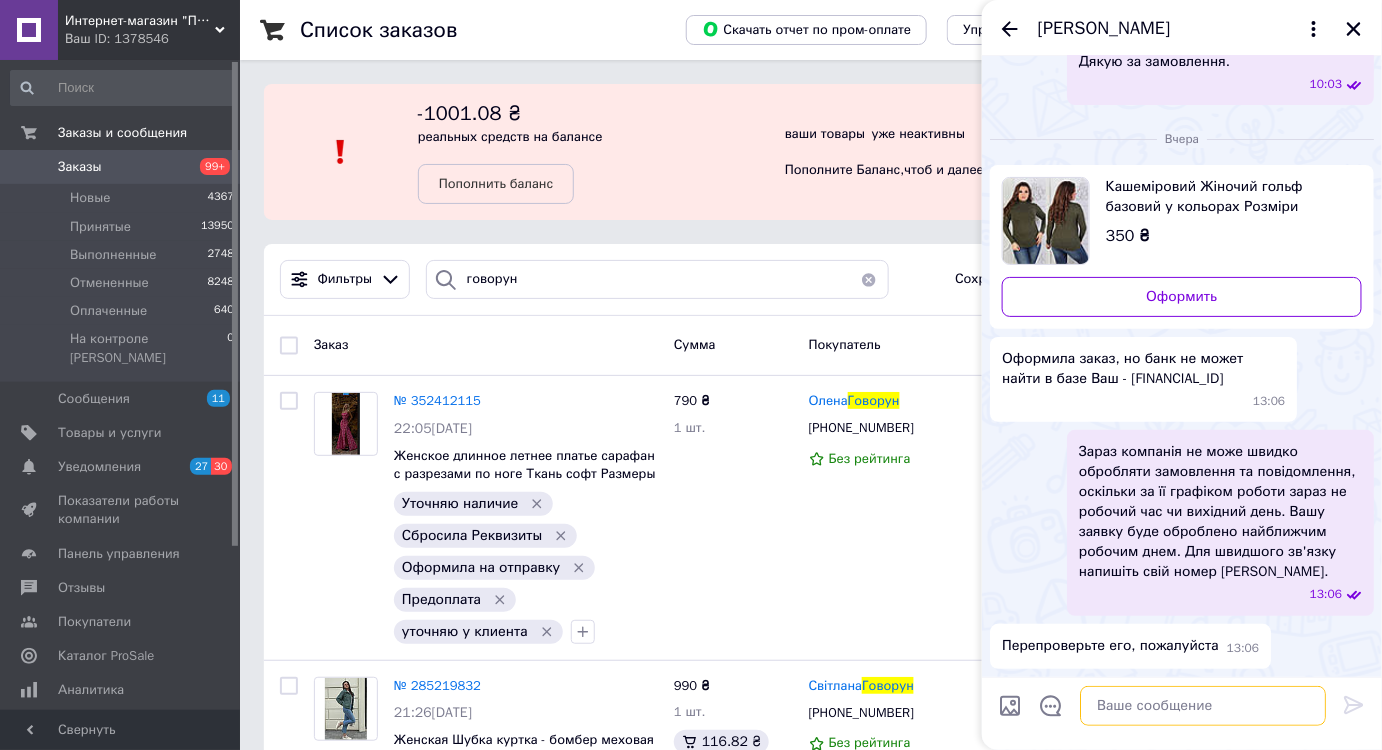 click at bounding box center (1203, 706) 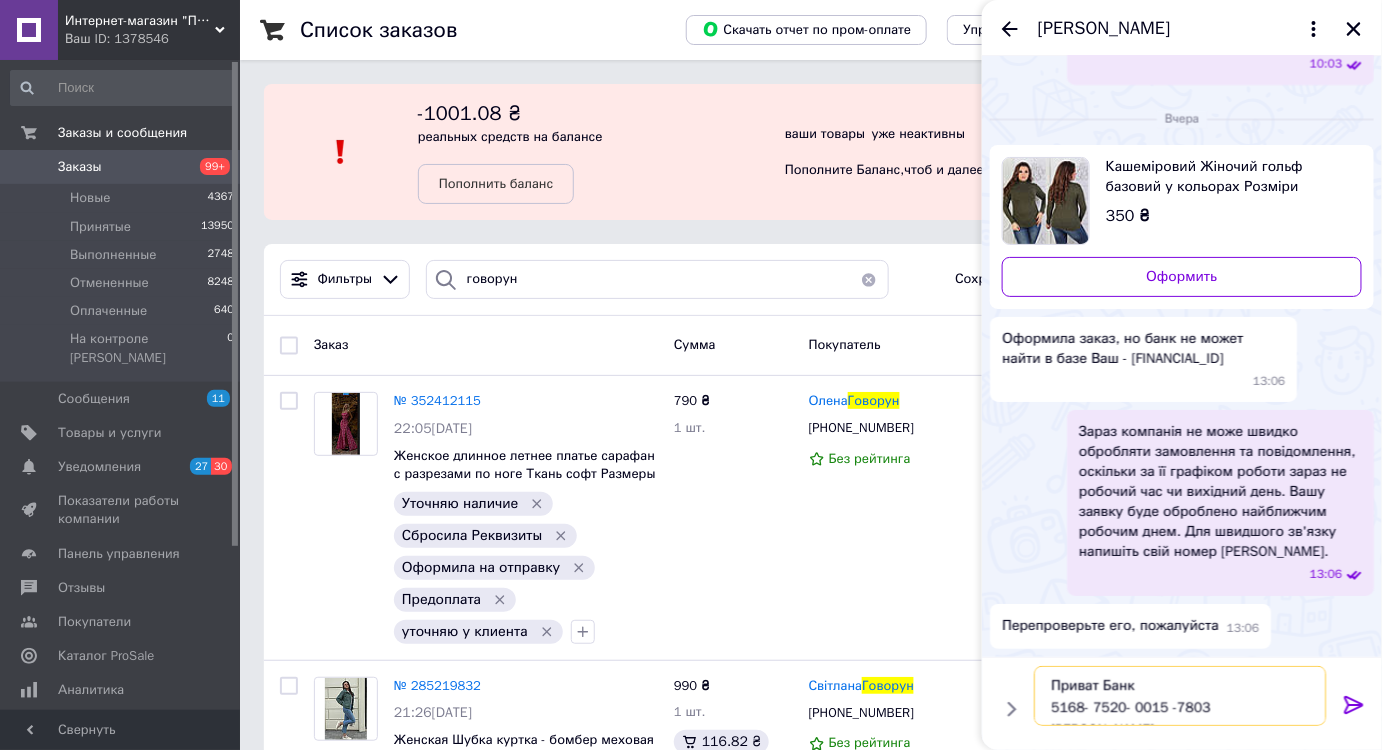 scroll, scrollTop: 14, scrollLeft: 0, axis: vertical 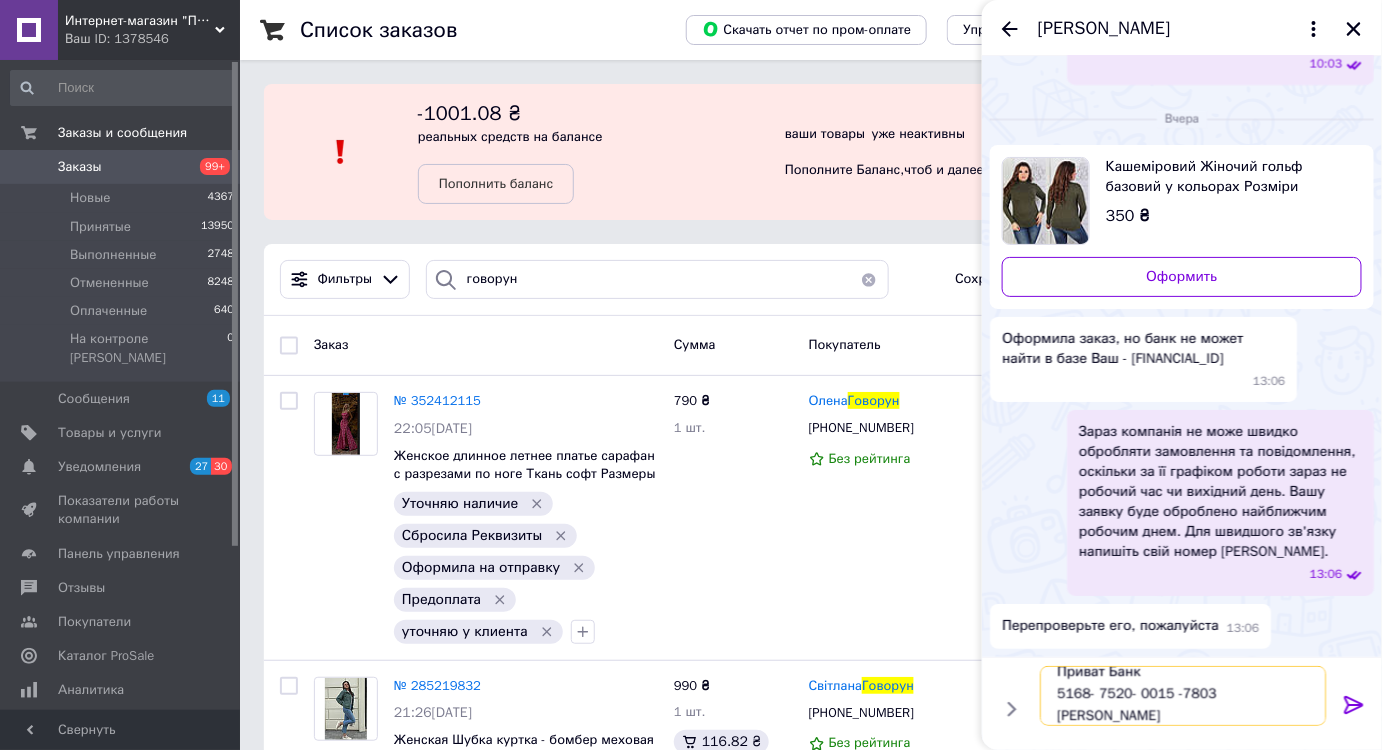 type on "Приват Банк
5168- 7520- 0015 -7803
[PERSON_NAME]" 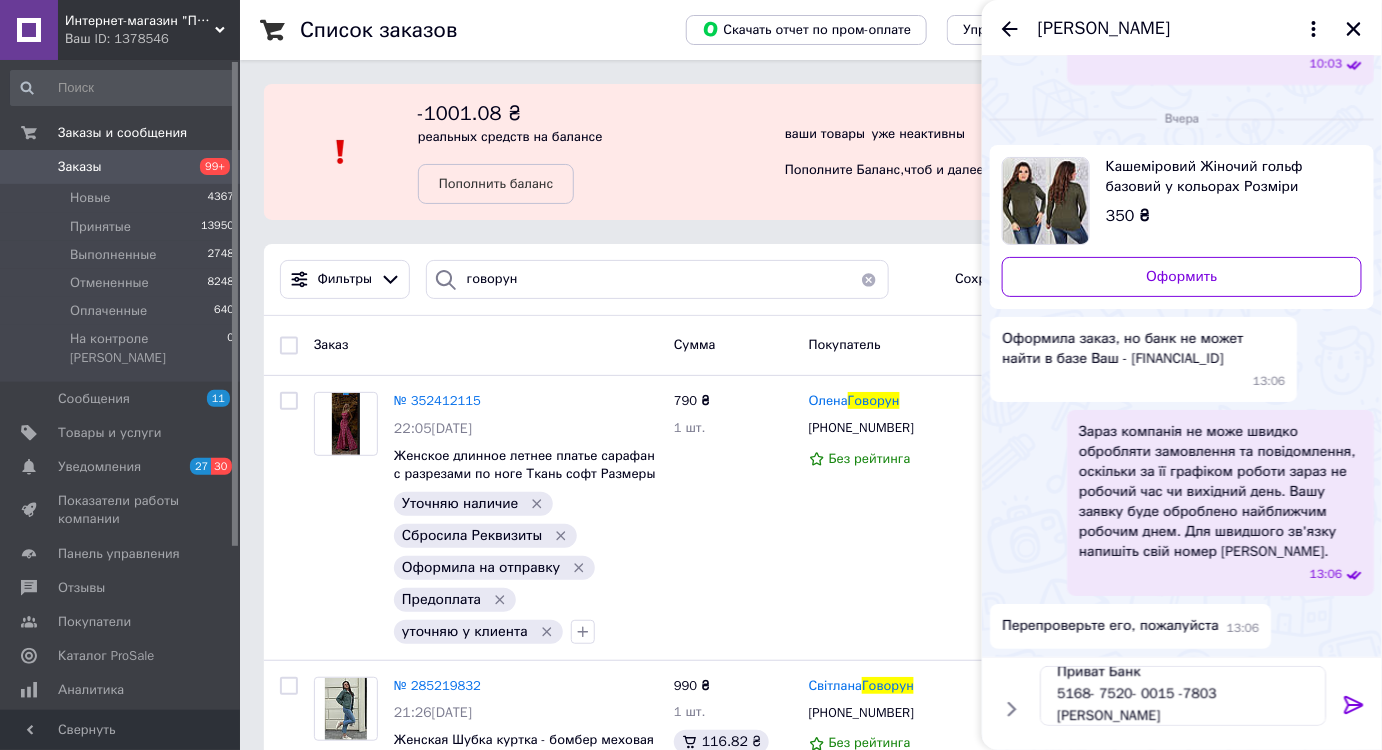 click 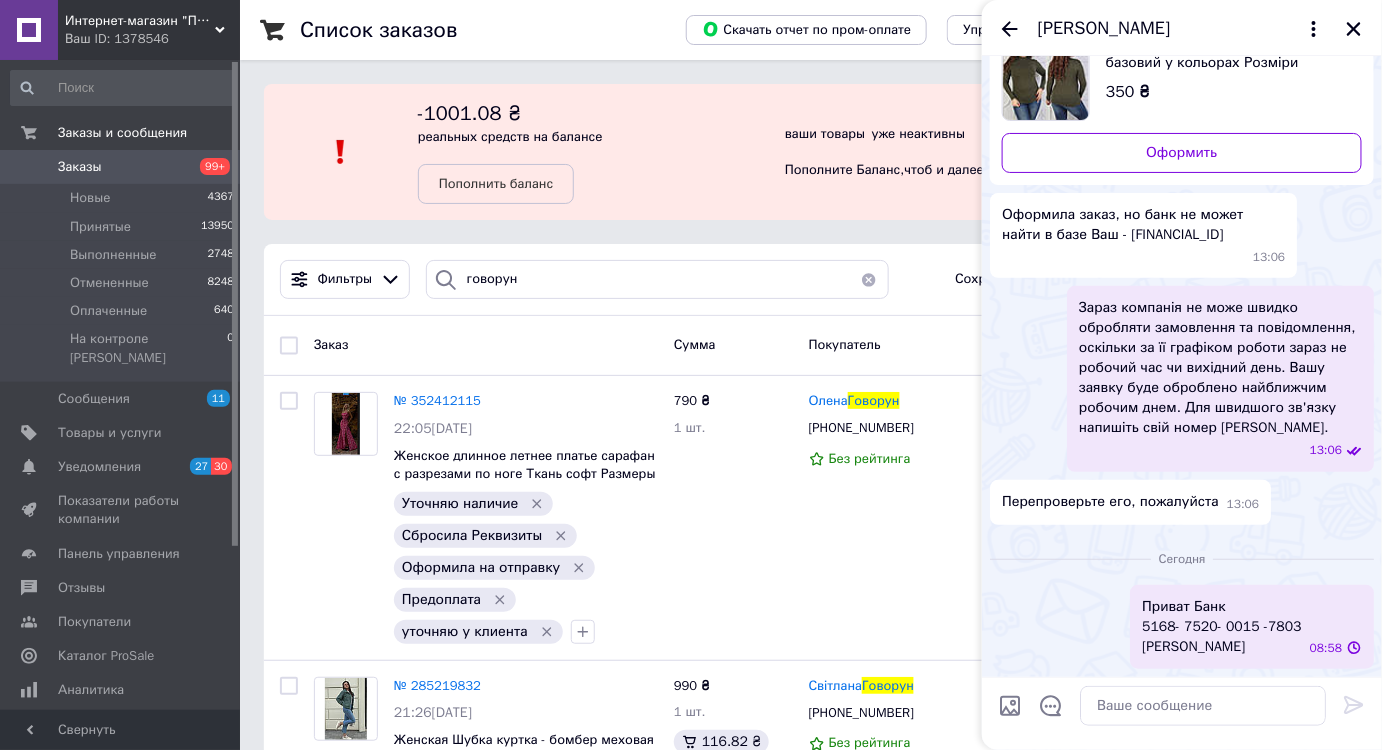 scroll, scrollTop: 0, scrollLeft: 0, axis: both 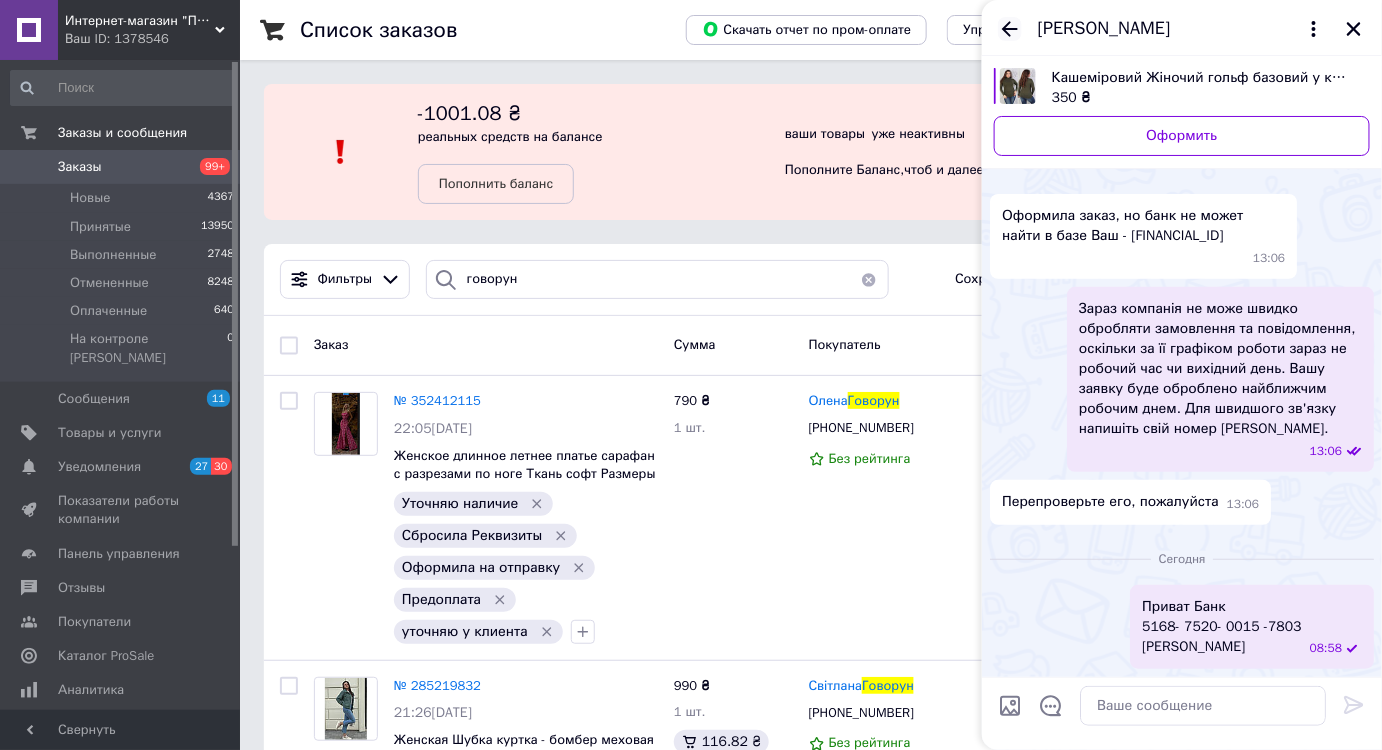 click 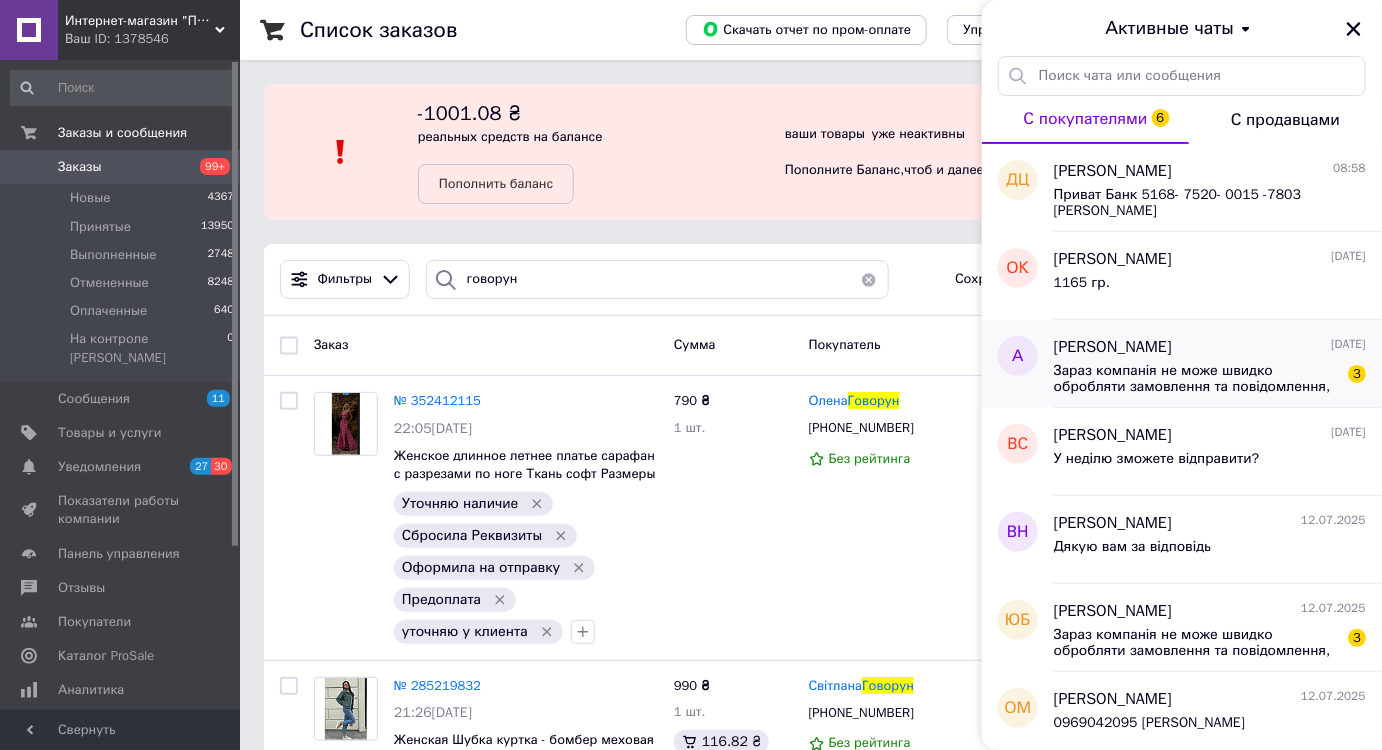 click on "Зараз компанія не може швидко обробляти замовлення та повідомлення, оскільки за її графіком роботи зараз не робочий час чи вихідний день. Вашу заявку буде оброблено найближчим робочим днем. Для швидшого зв'язку напишіть свій номер [PERSON_NAME]." at bounding box center (1196, 379) 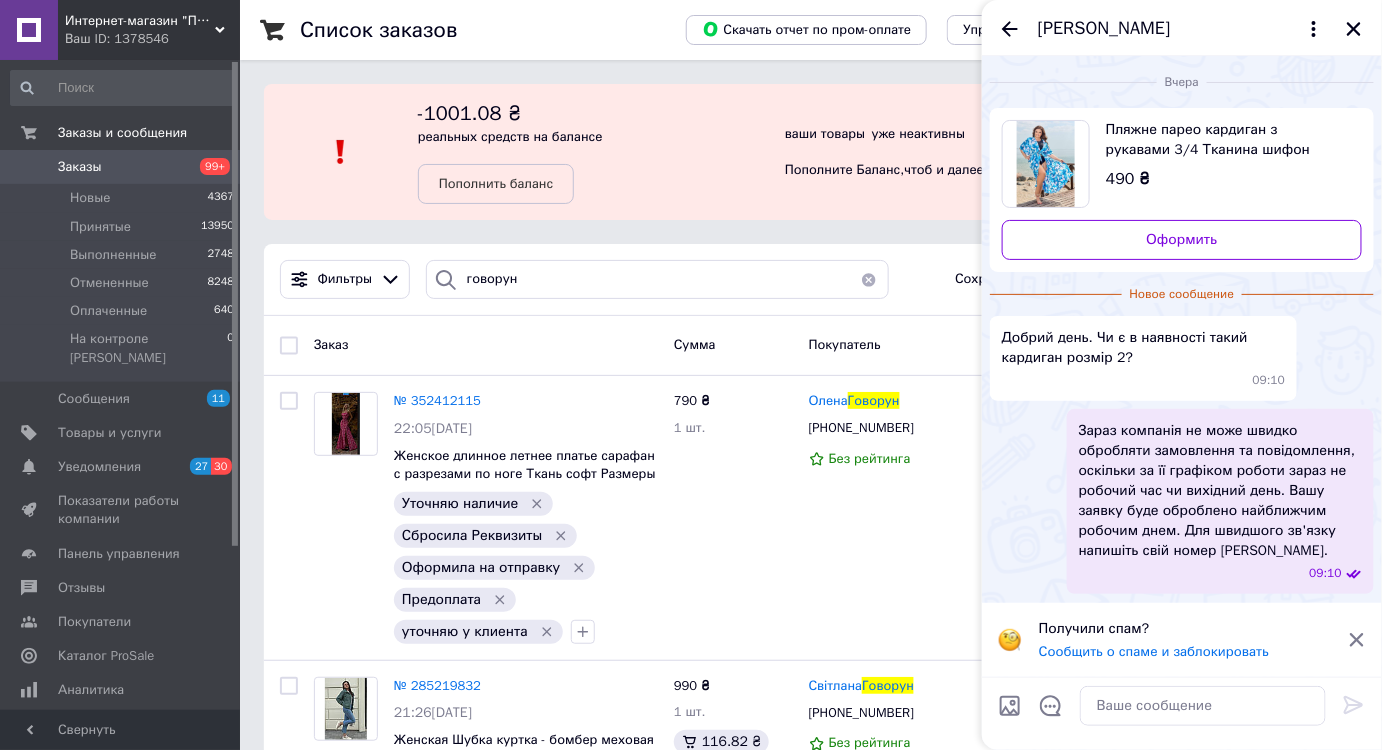 click on "Пляжне парео кардиган  з  рукавами 3/4 Тканина шифон  Розмір  50-58, 62-70 490 ₴" at bounding box center [1226, 155] 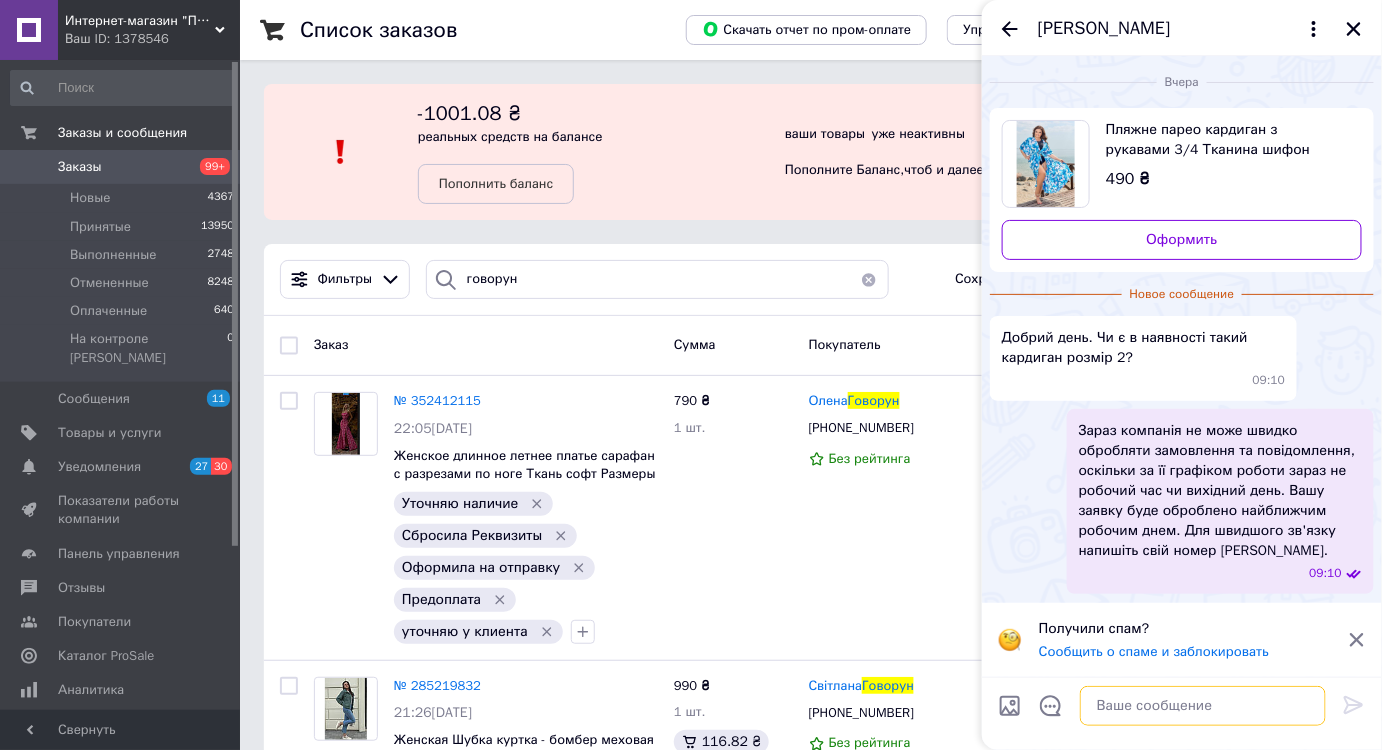 click at bounding box center [1203, 706] 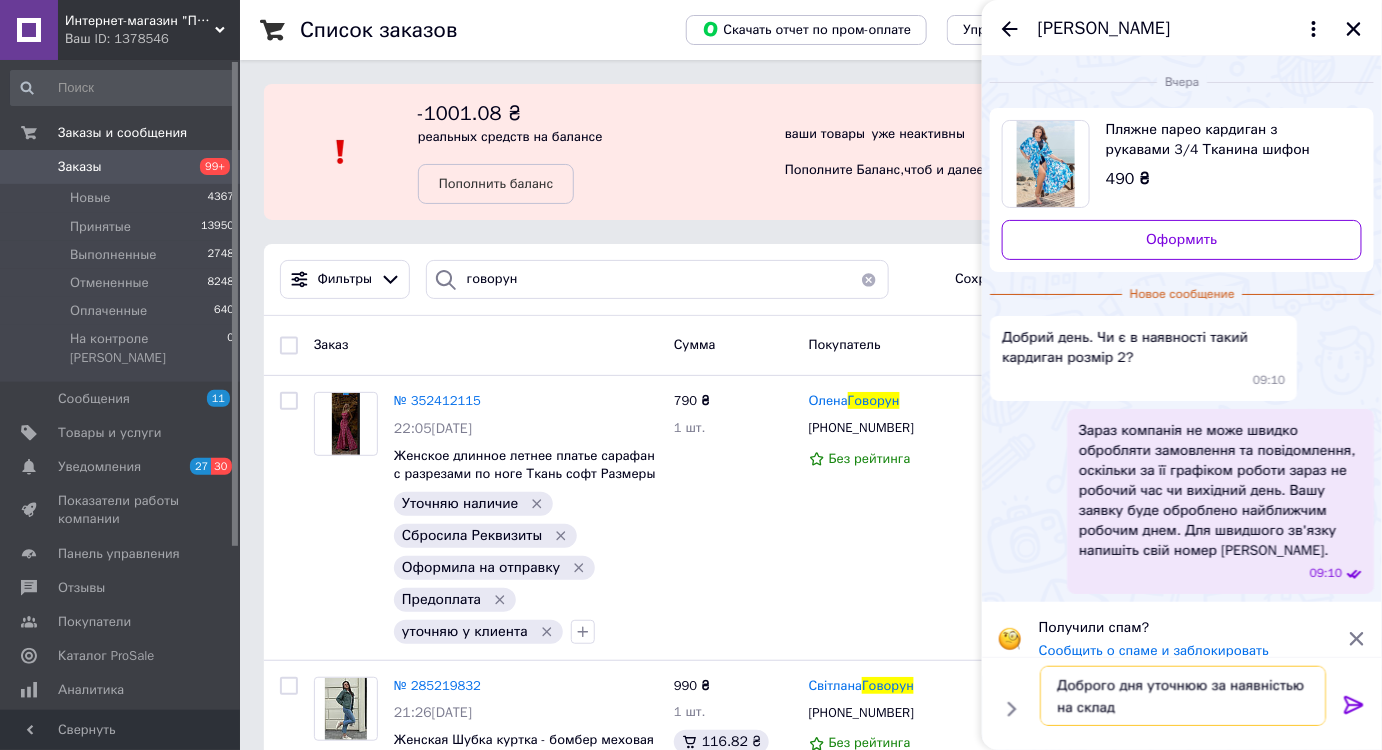 type on "Доброго дня уточнюю за наявністью на складі" 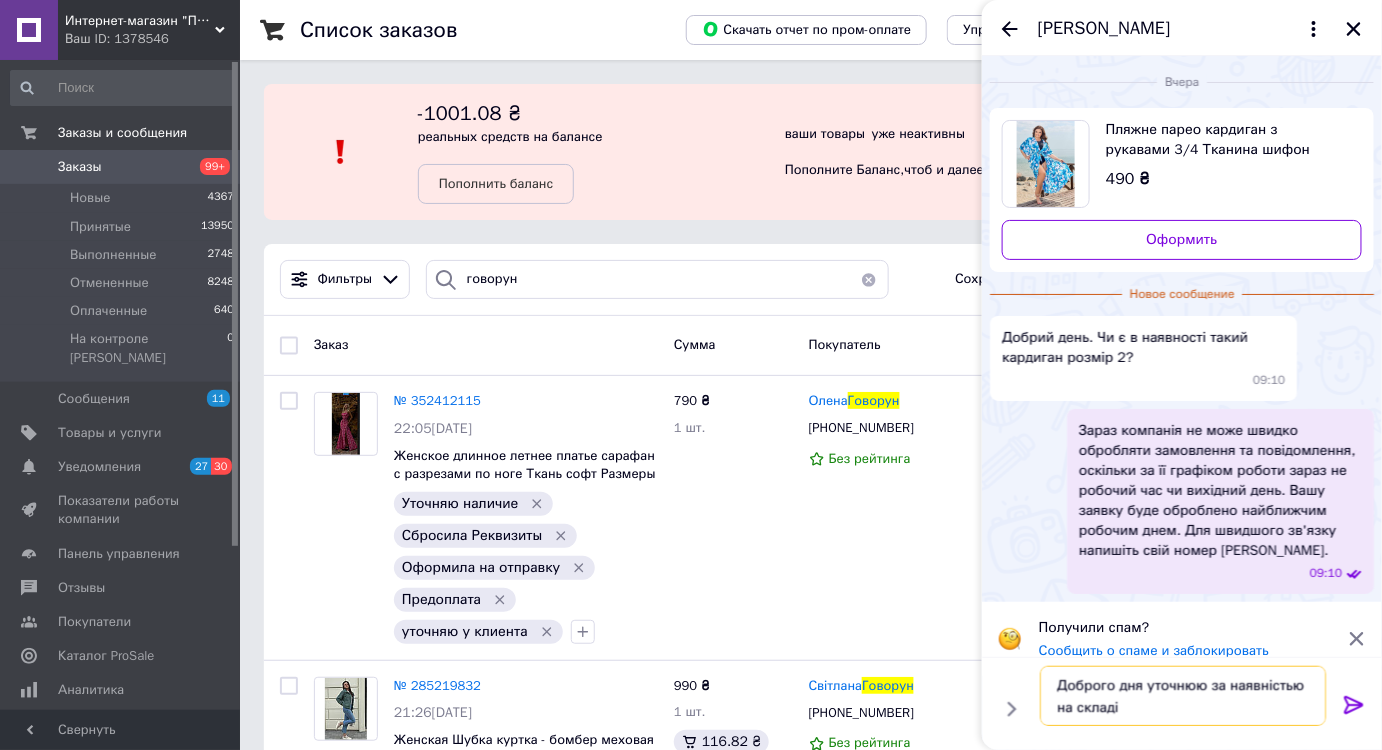 type 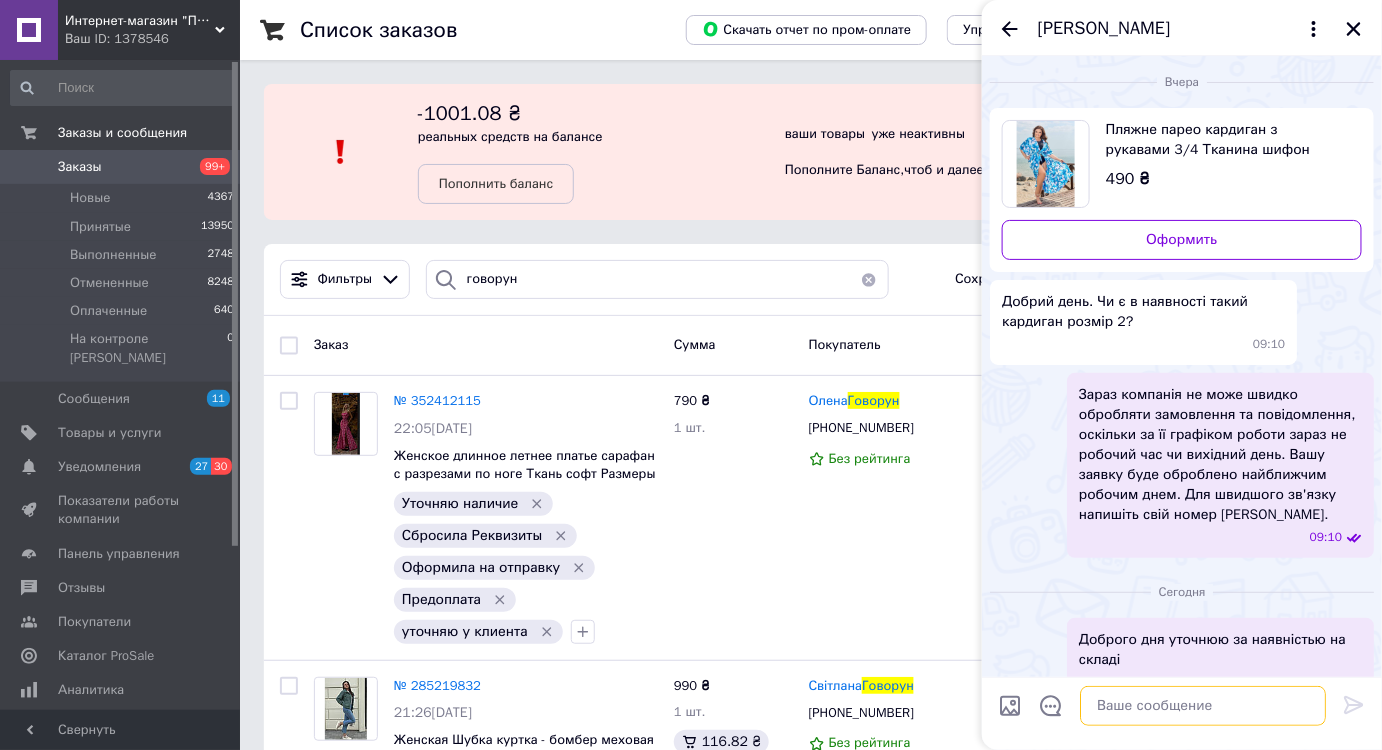 scroll, scrollTop: 33, scrollLeft: 0, axis: vertical 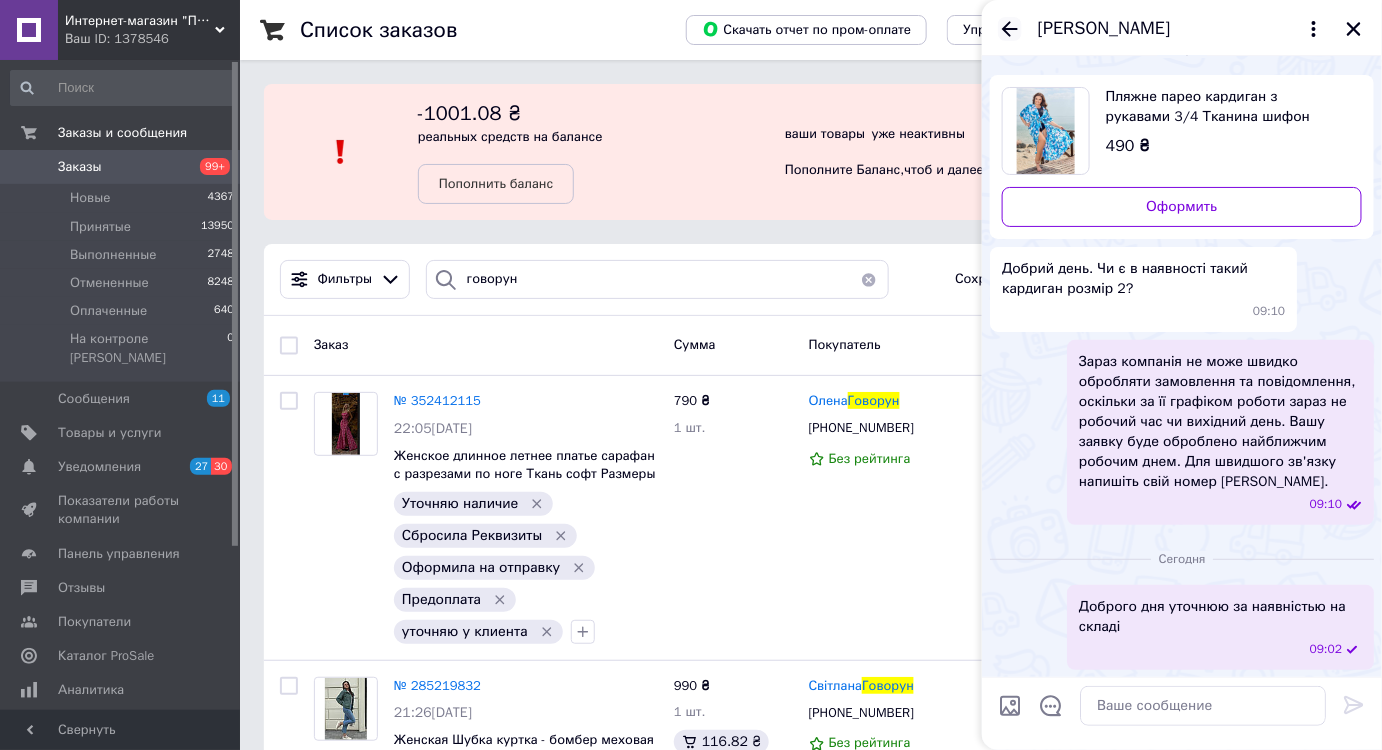 click 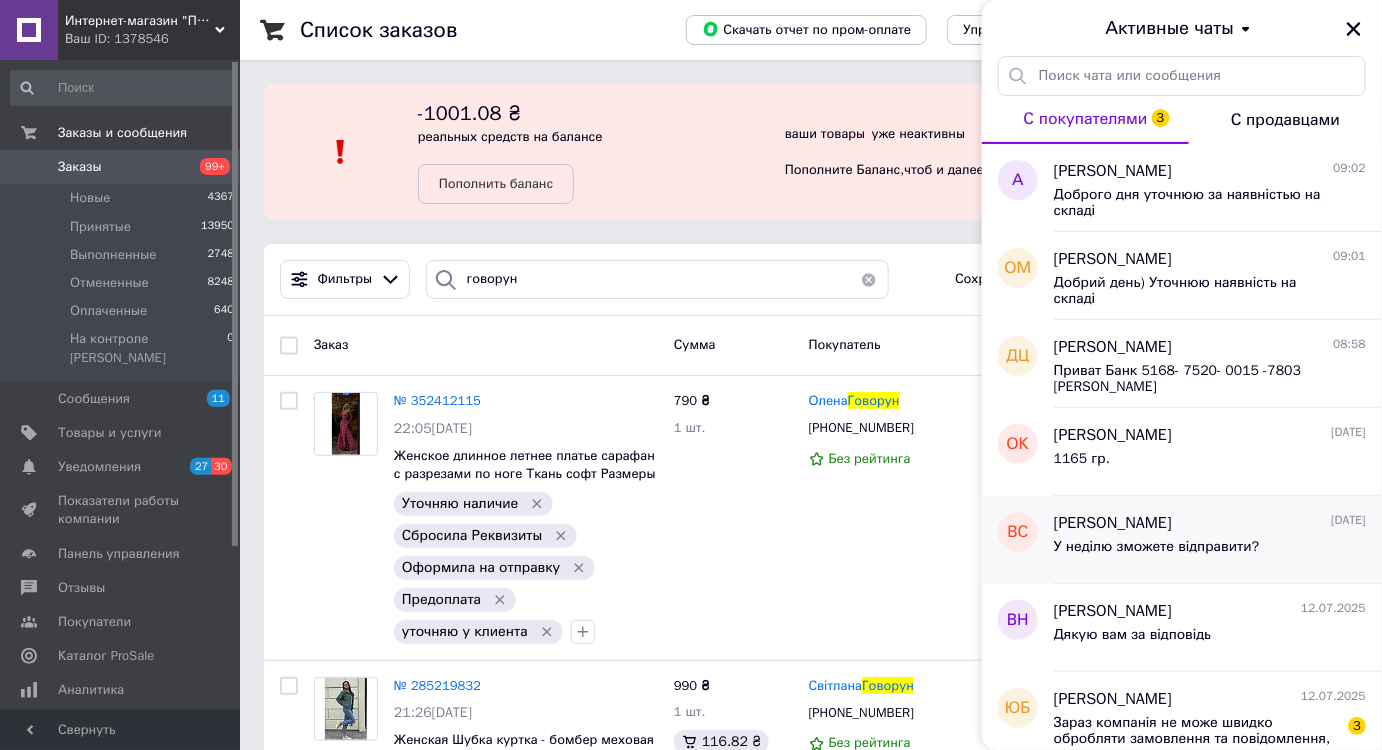 click on "У неділю зможете відправити?" at bounding box center [1157, 547] 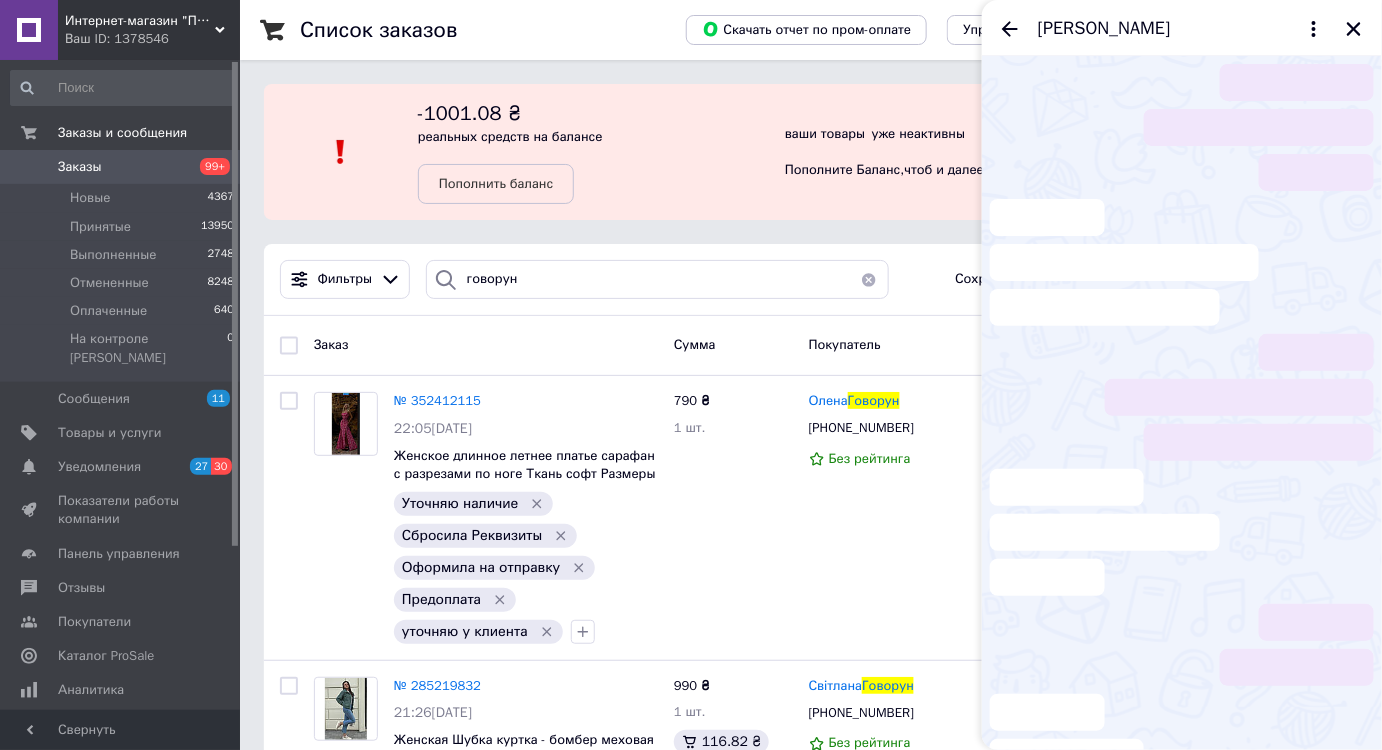 scroll, scrollTop: 382, scrollLeft: 0, axis: vertical 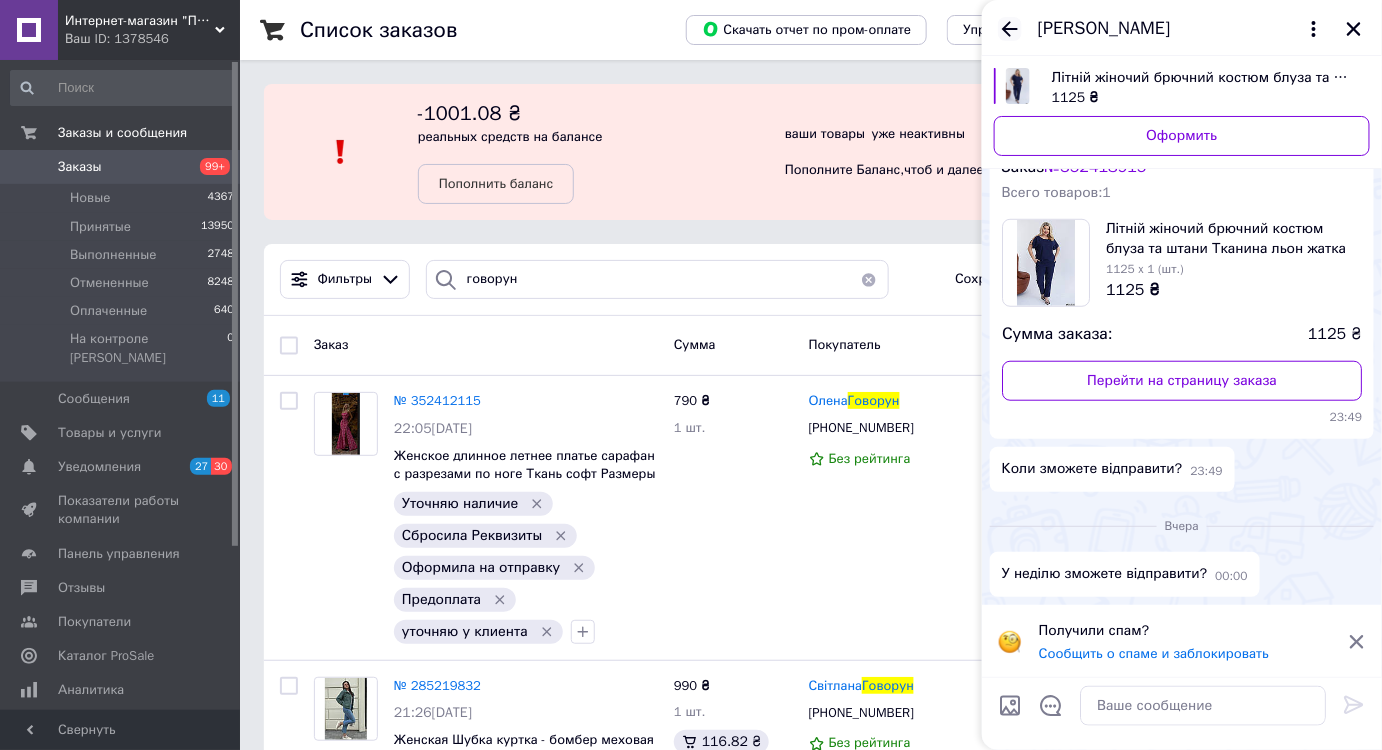 click 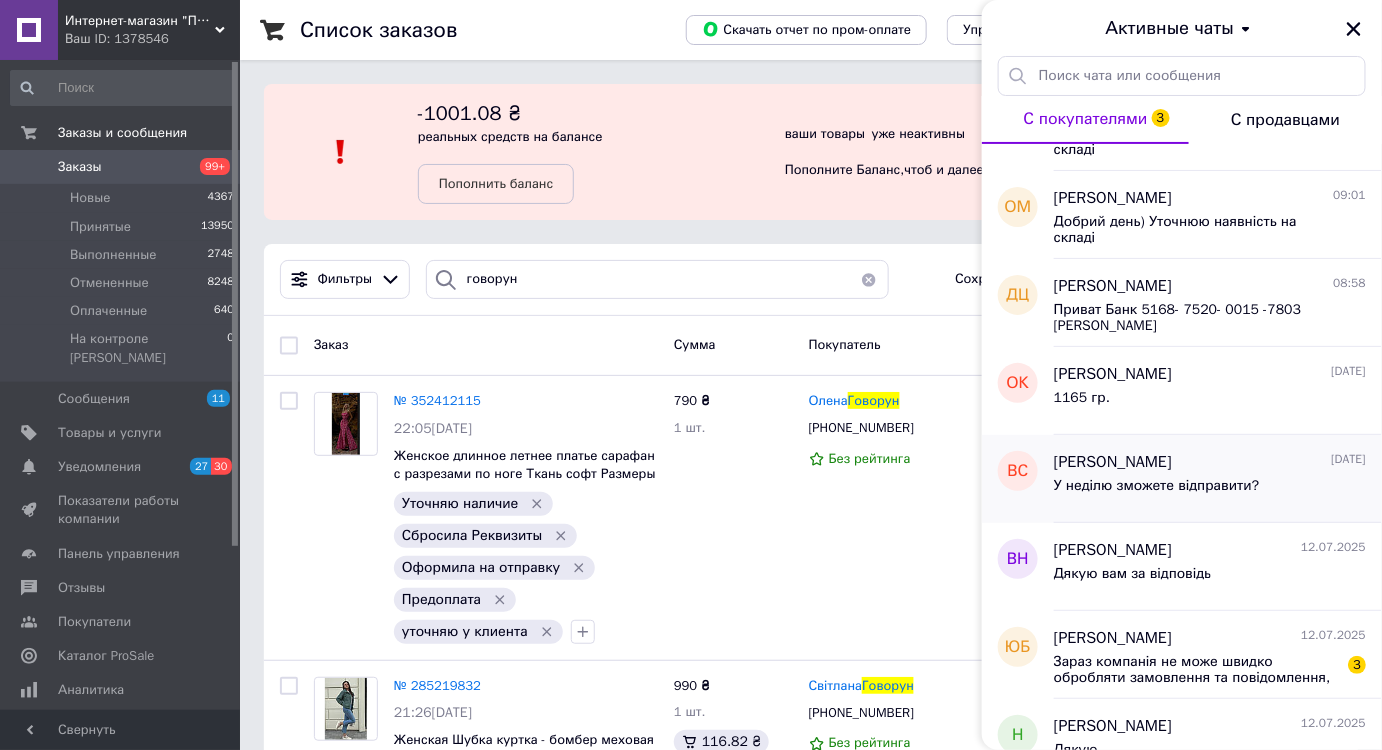 scroll, scrollTop: 181, scrollLeft: 0, axis: vertical 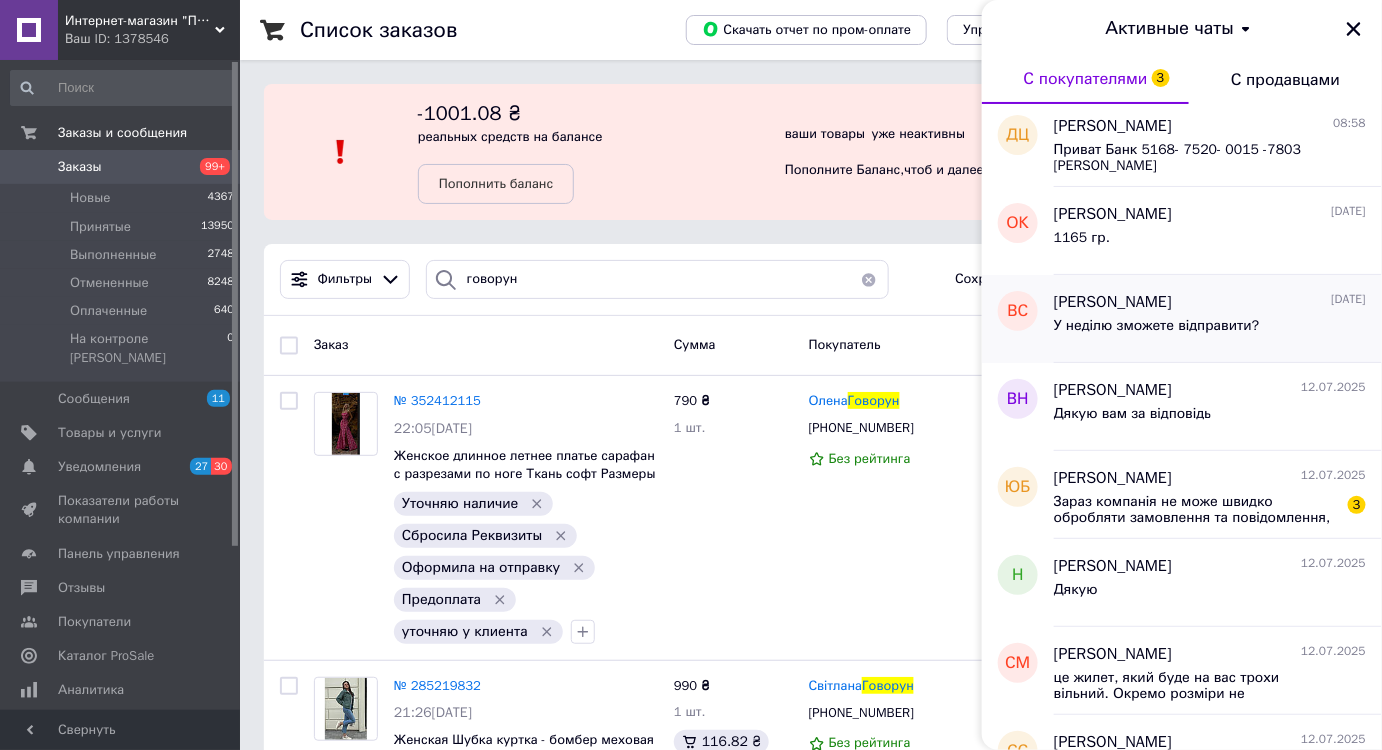 click on "У неділю зможете відправити?" at bounding box center [1157, 326] 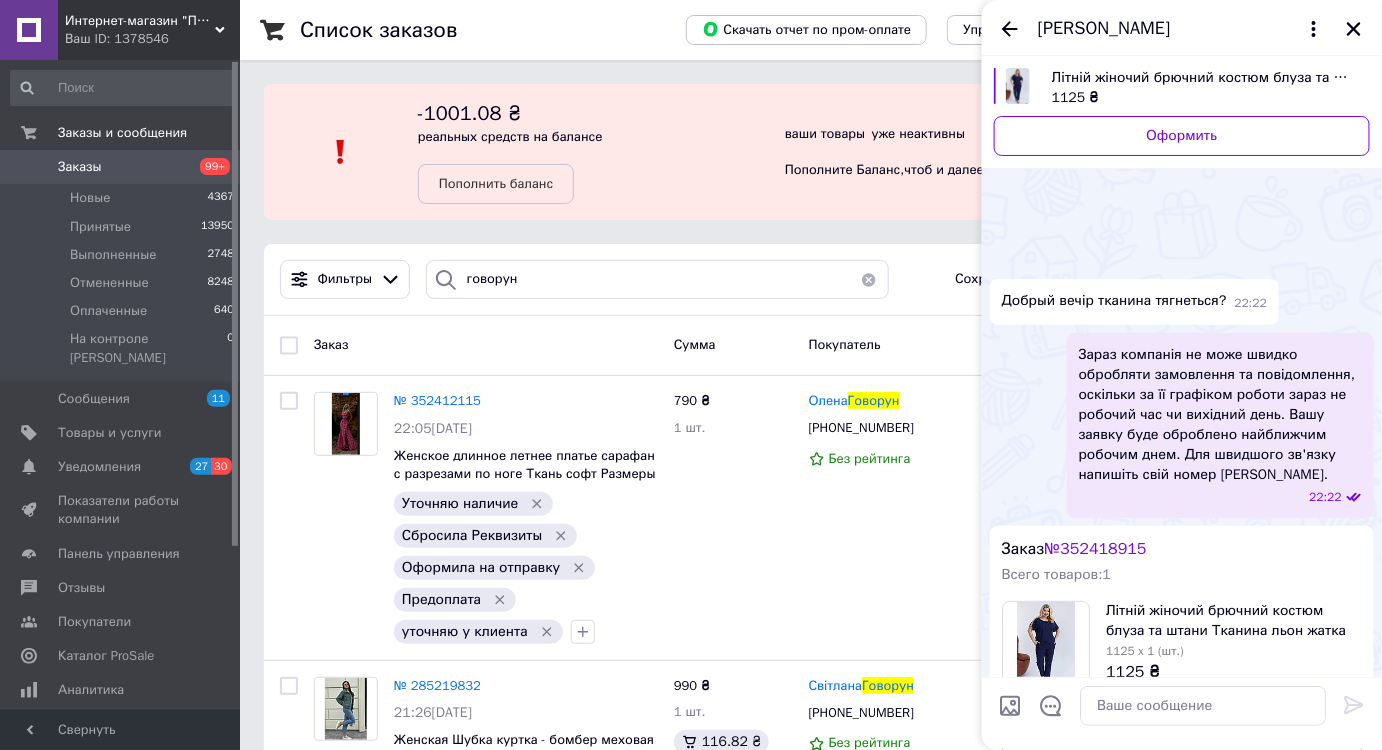 scroll, scrollTop: 382, scrollLeft: 0, axis: vertical 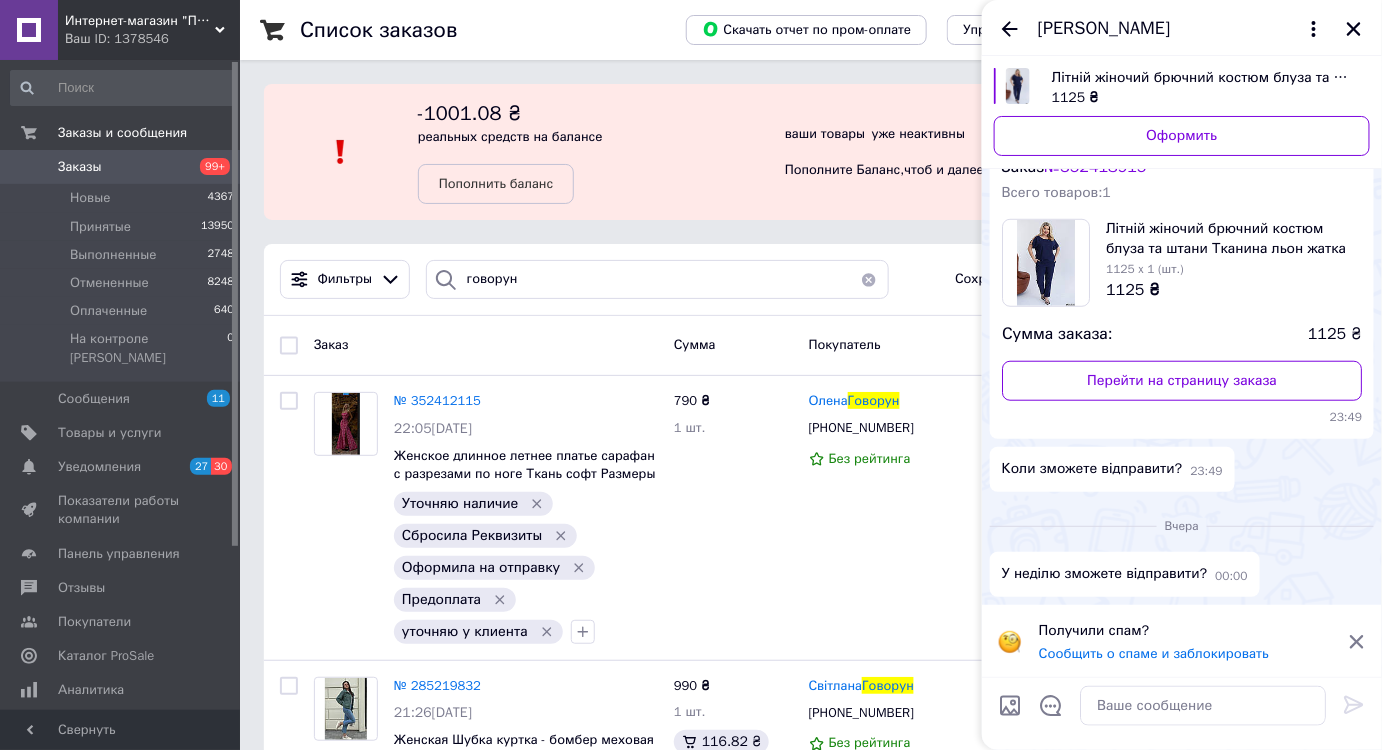 click at bounding box center (1203, 706) 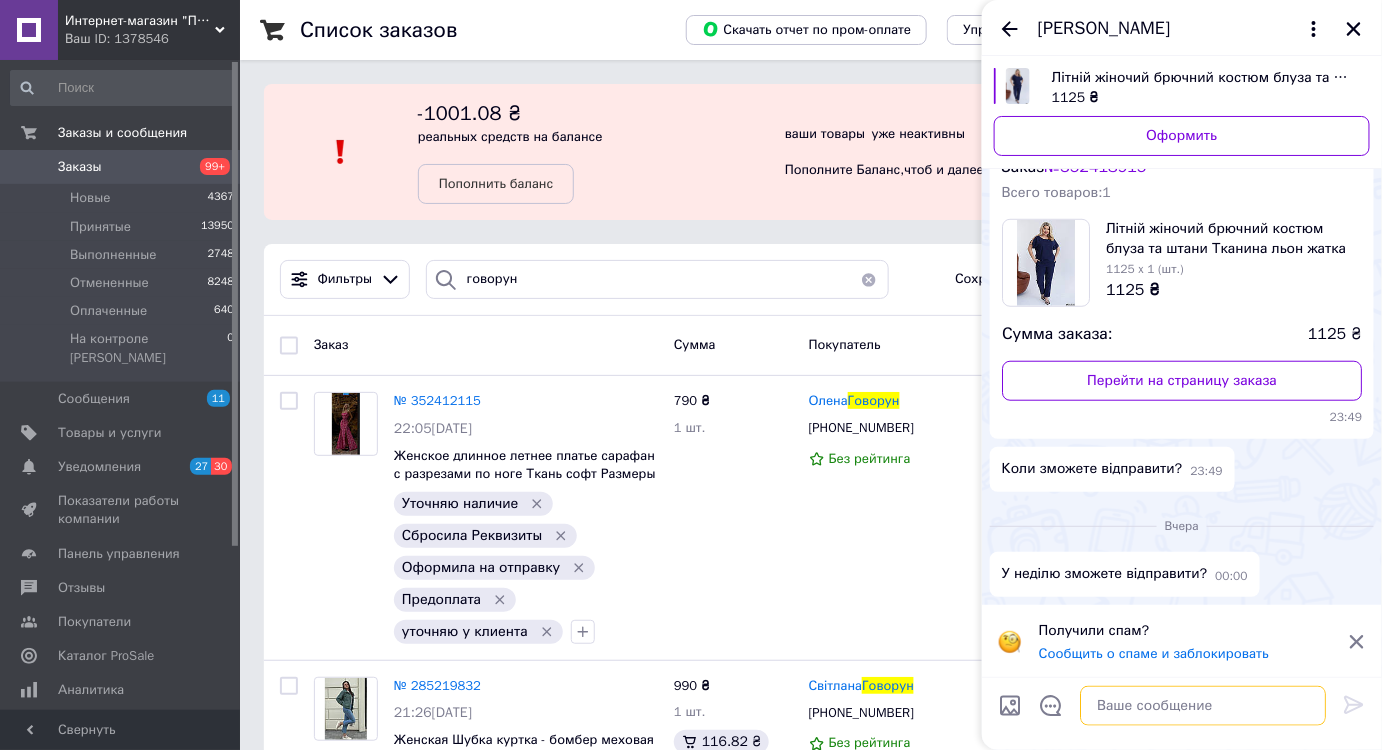 click at bounding box center (1203, 706) 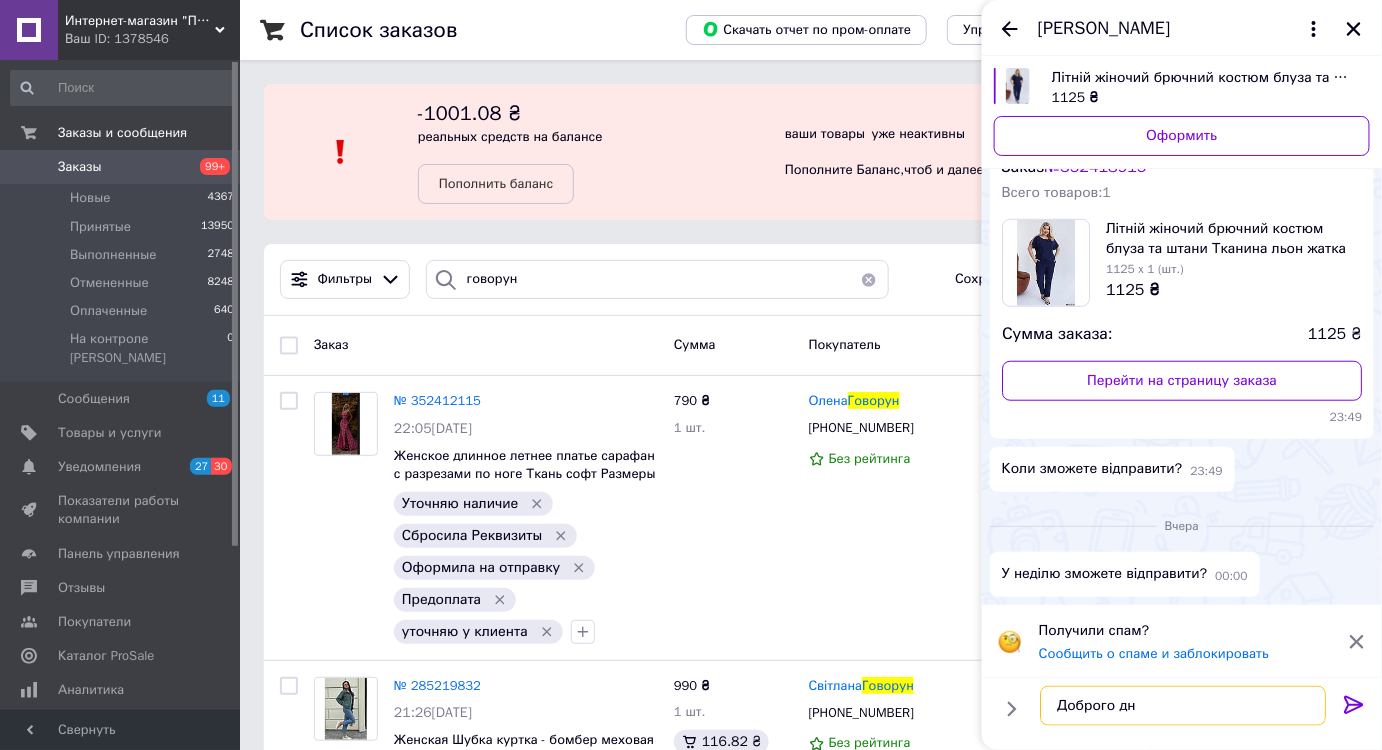 type on "Доброго дня" 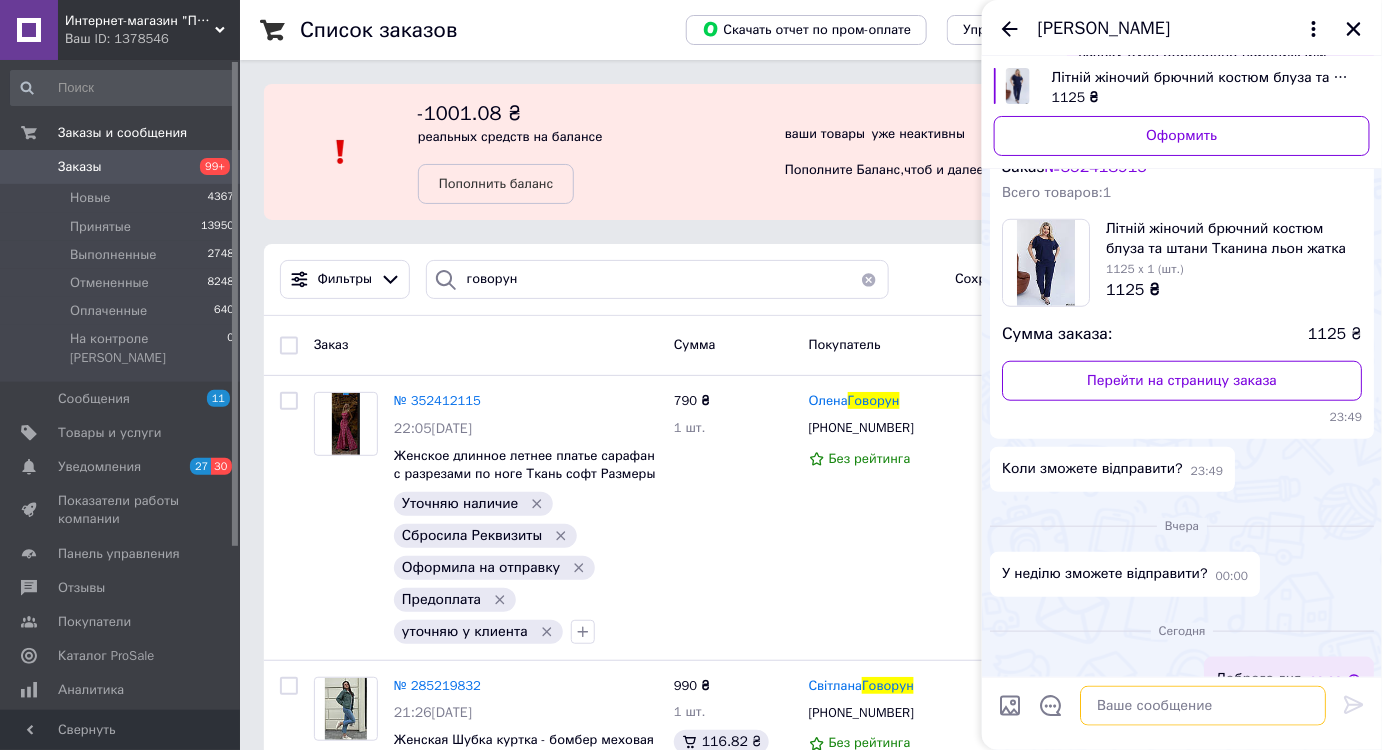 scroll, scrollTop: 362, scrollLeft: 0, axis: vertical 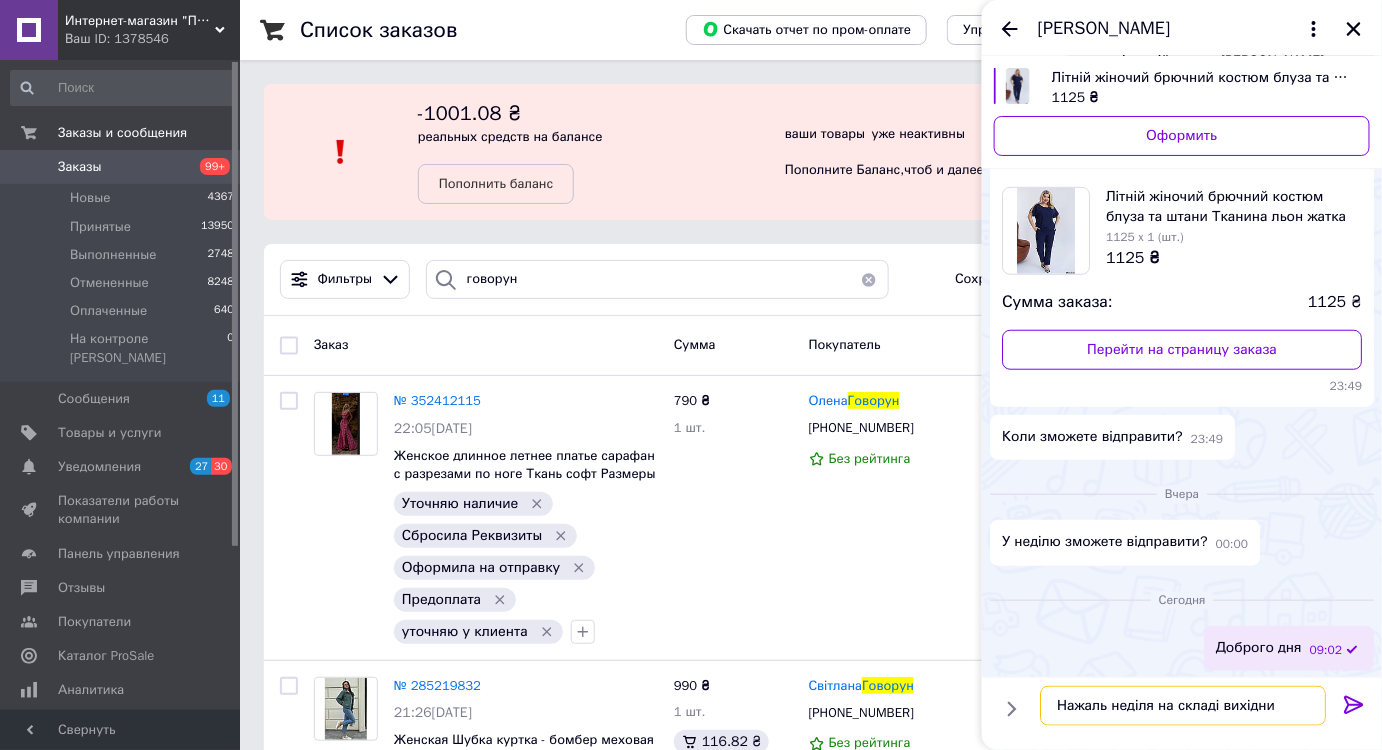 type on "Нажаль неділя на складі вихідний" 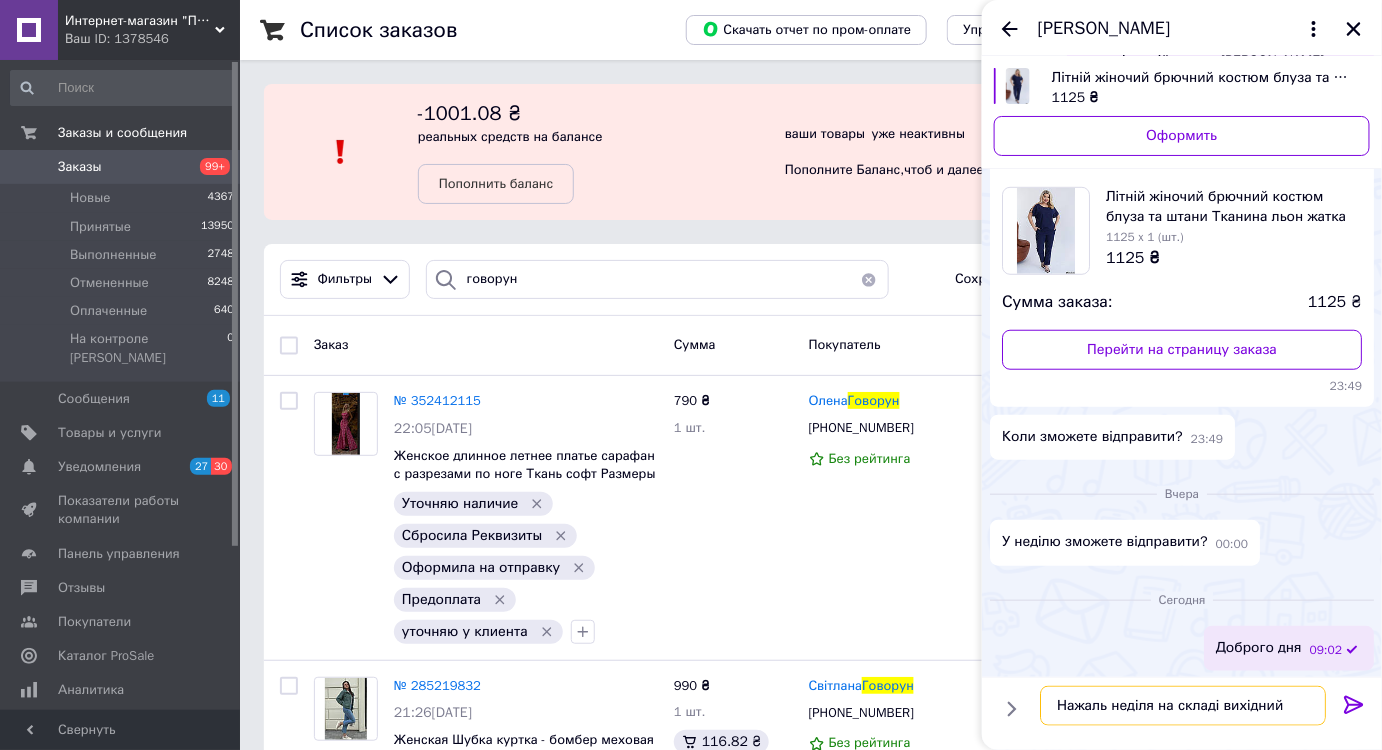 type 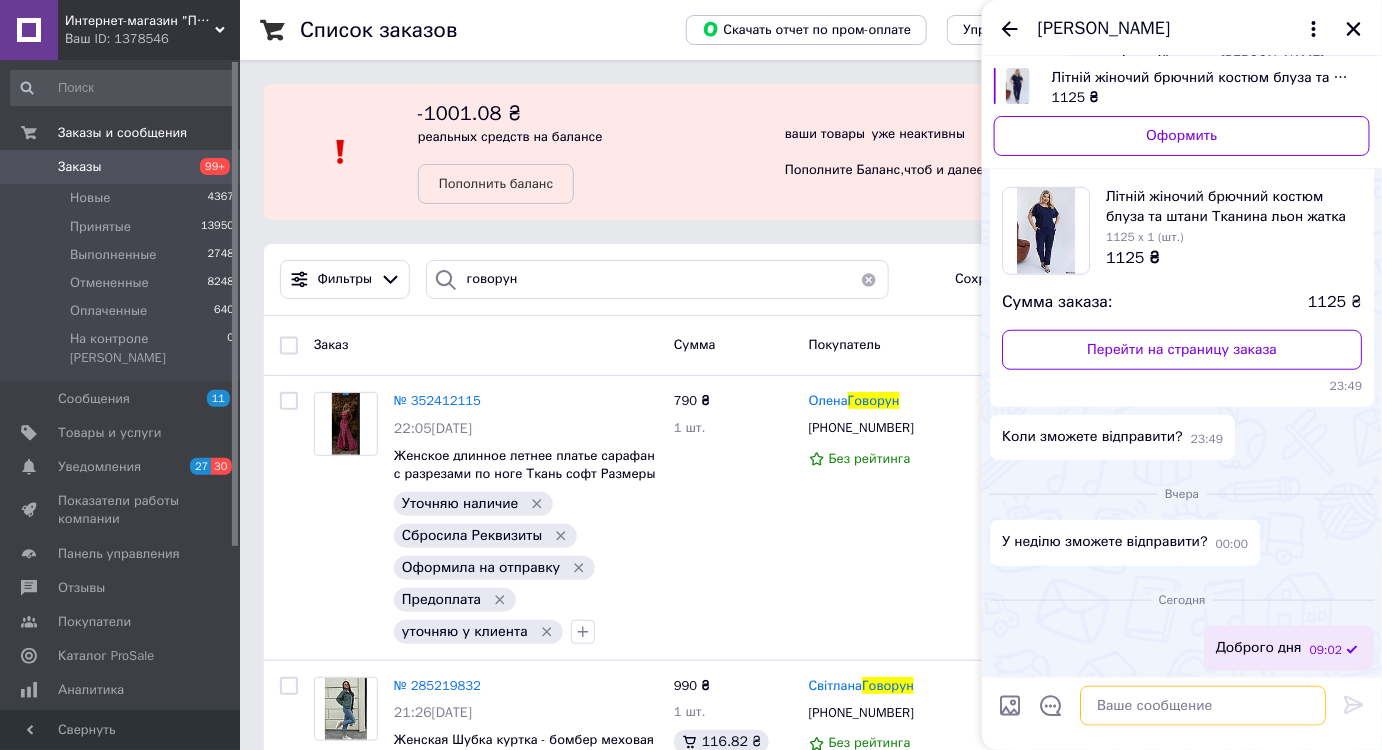 scroll, scrollTop: 416, scrollLeft: 0, axis: vertical 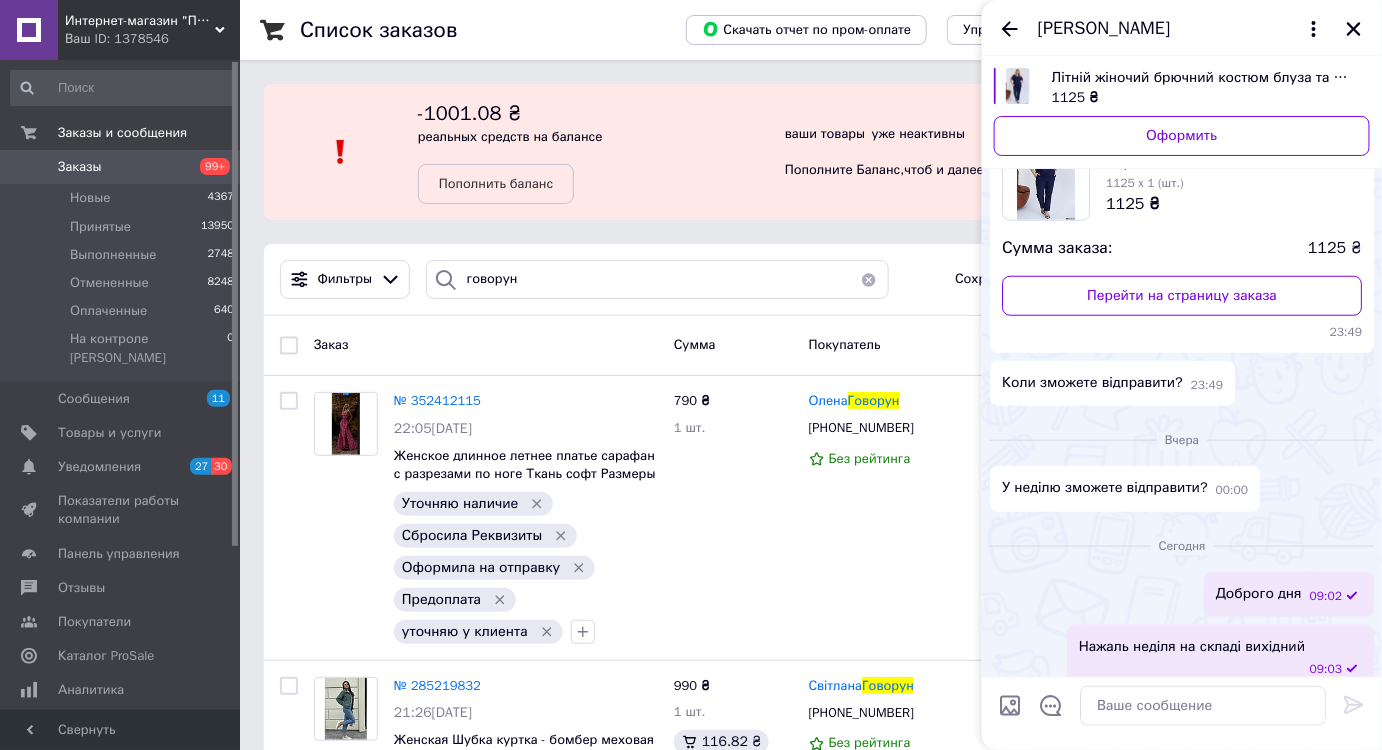 click on "[PERSON_NAME]" at bounding box center (1182, 28) 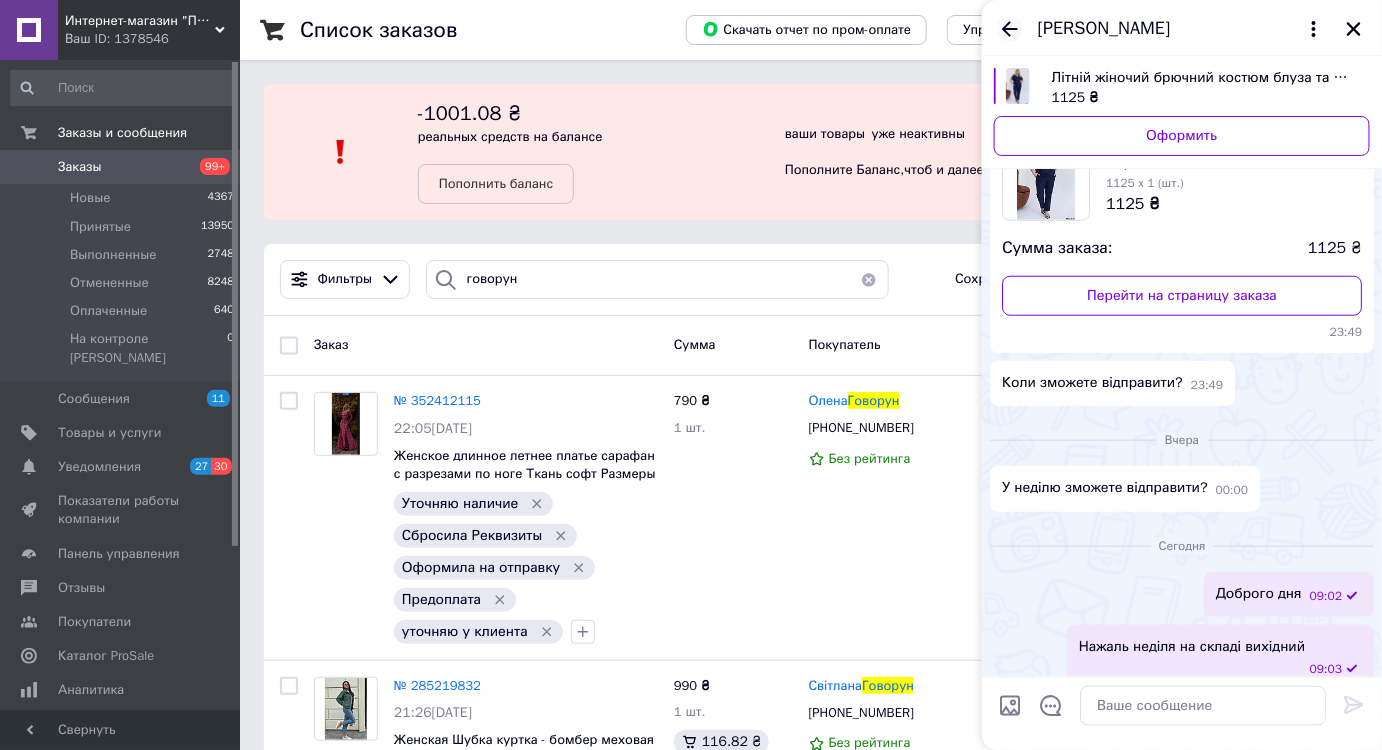 click 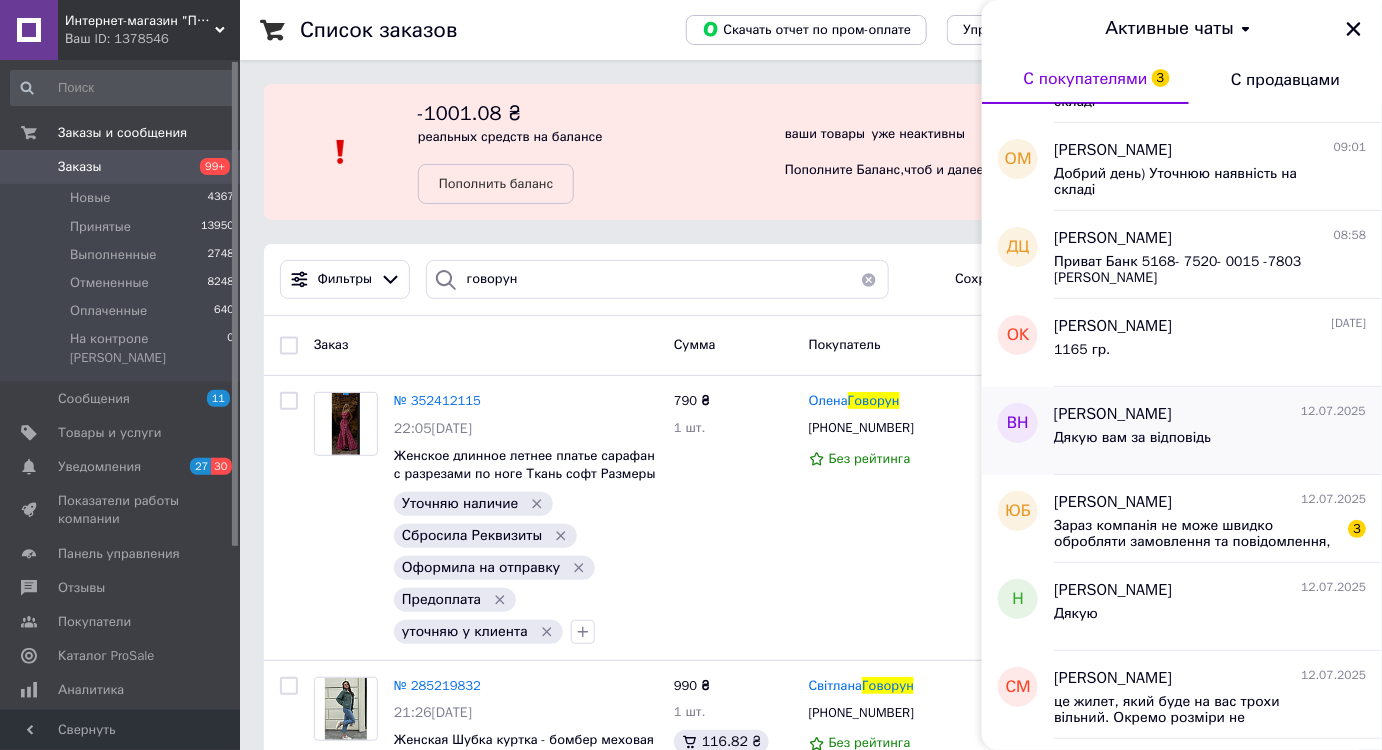 scroll, scrollTop: 181, scrollLeft: 0, axis: vertical 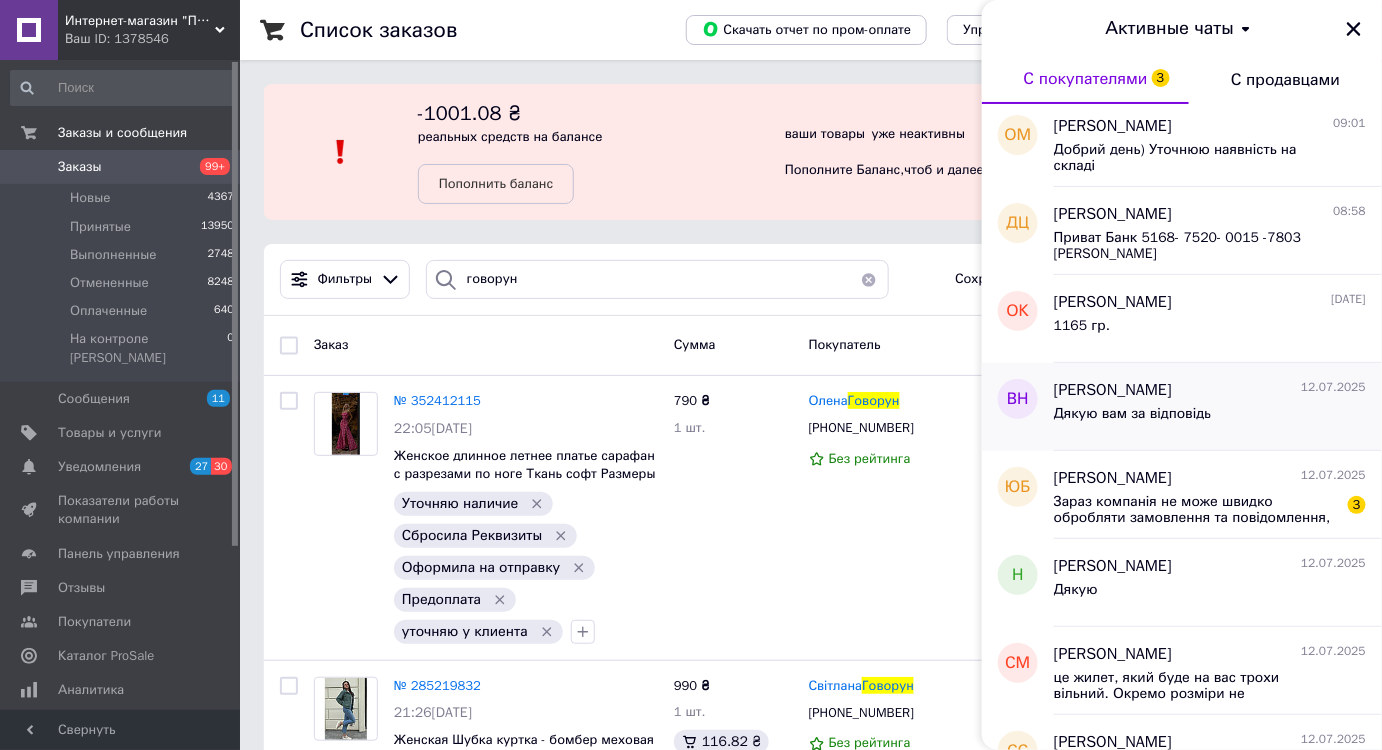 click on "Дякую вам за відповідь" at bounding box center (1132, 414) 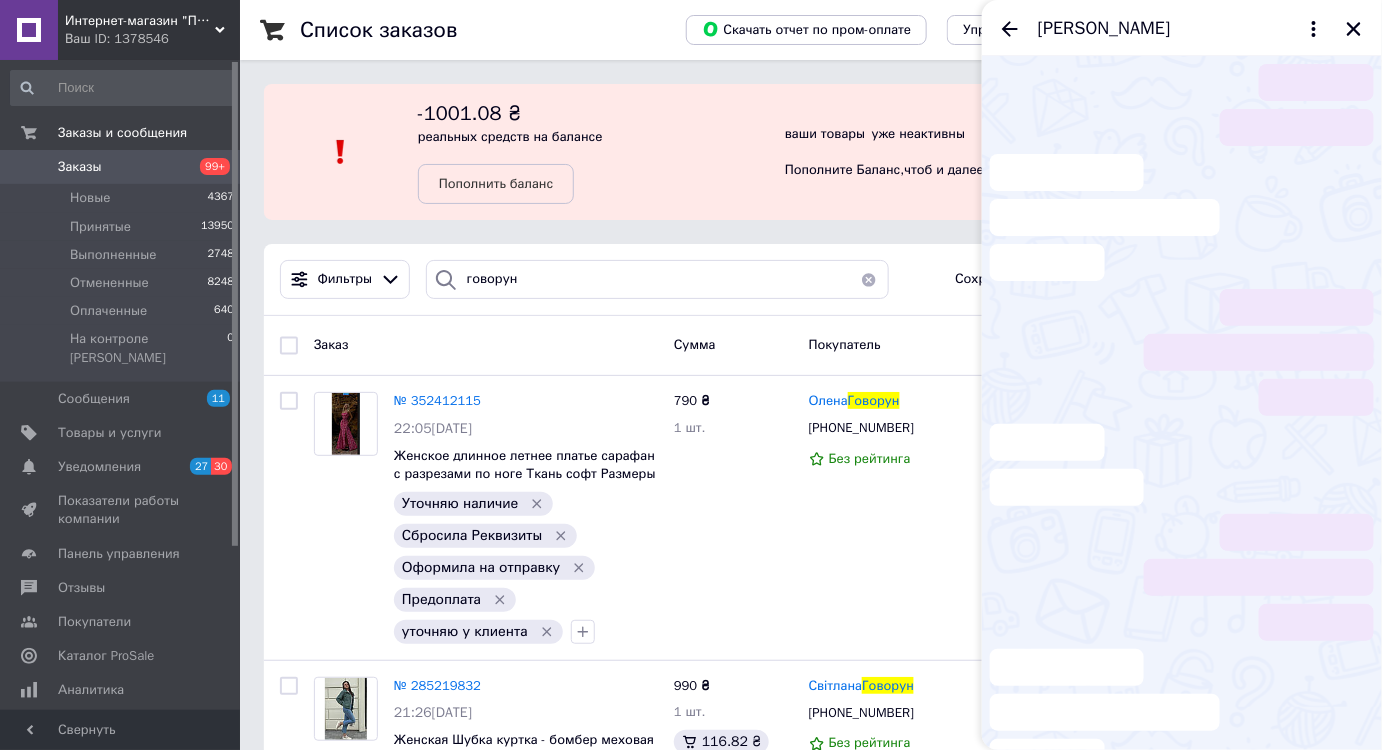 scroll, scrollTop: 15, scrollLeft: 0, axis: vertical 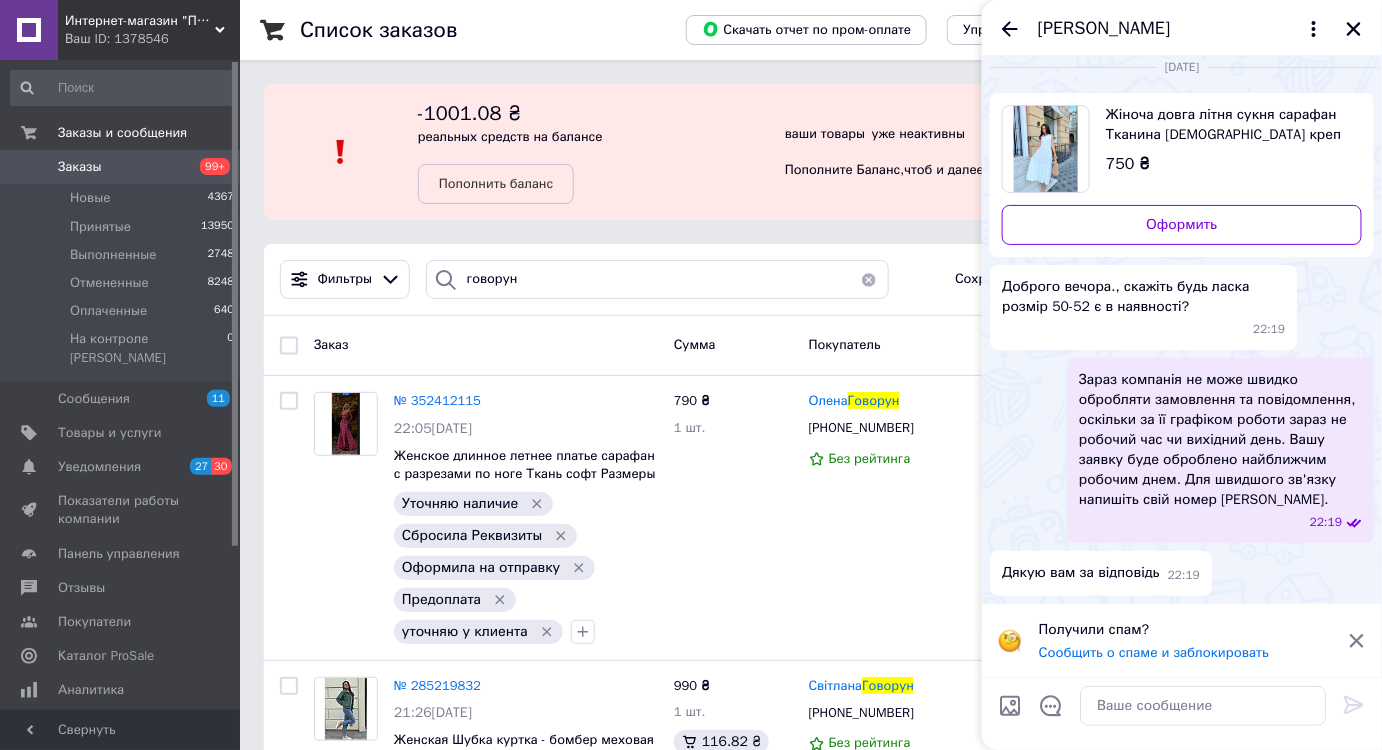 click on "Жіноча довга літня сукня сарафан Тканина [DEMOGRAPHIC_DATA] креп жатка пухирці Розміри 42-44, 46-48, 50-52" at bounding box center (1226, 125) 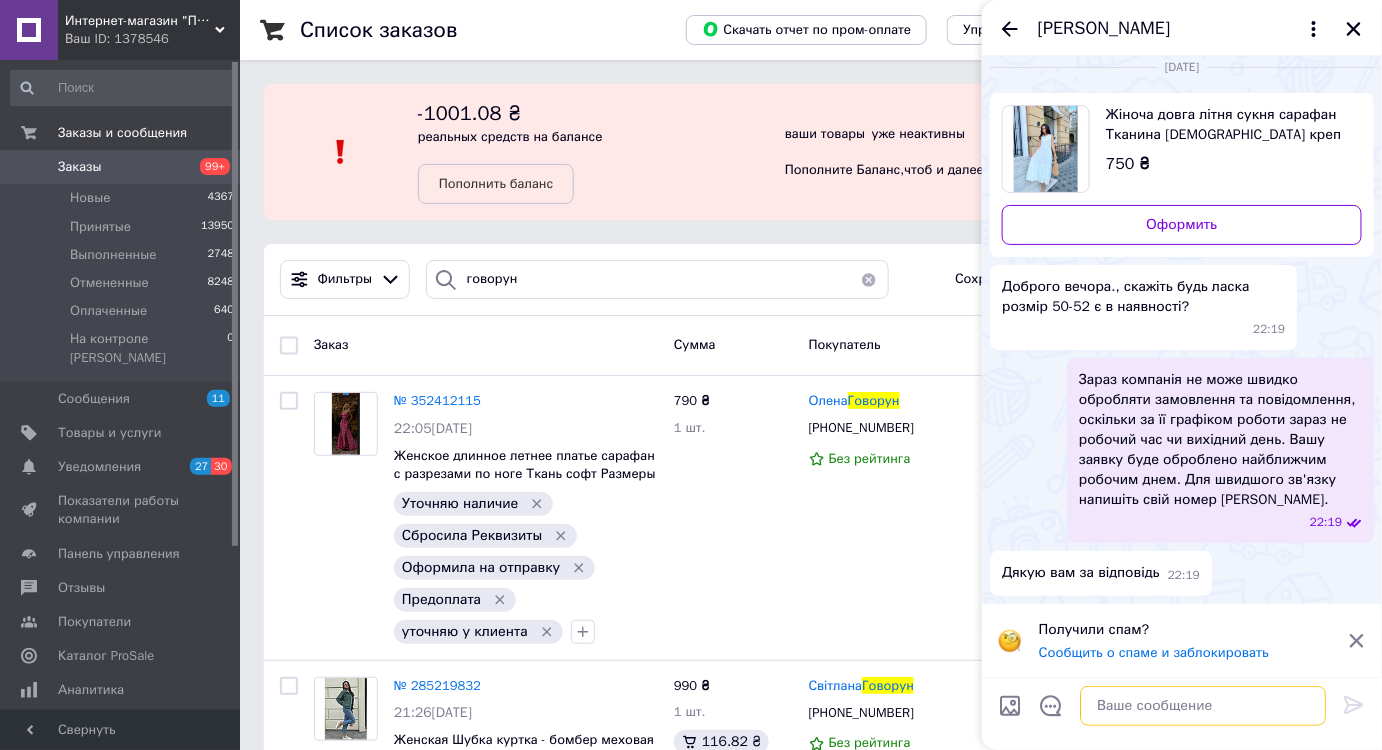 click at bounding box center (1203, 706) 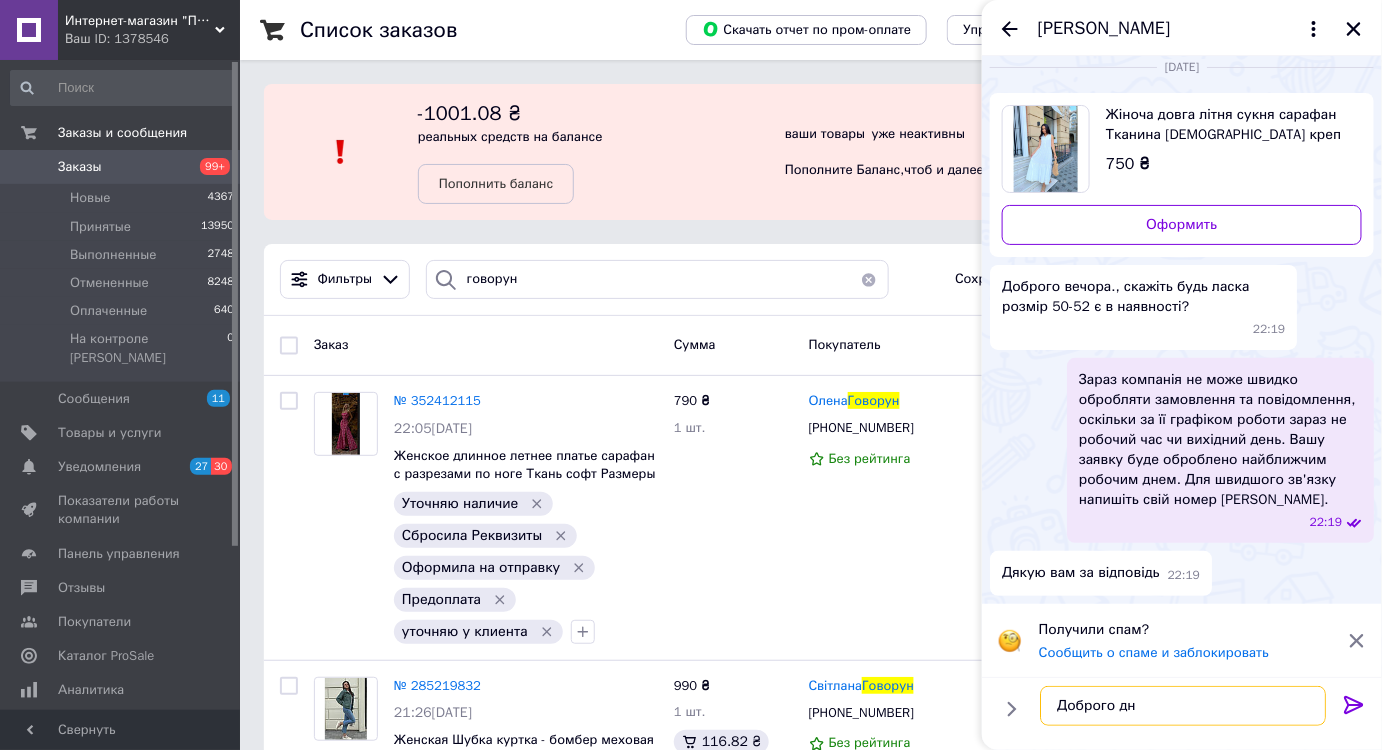 type on "Доброго дня" 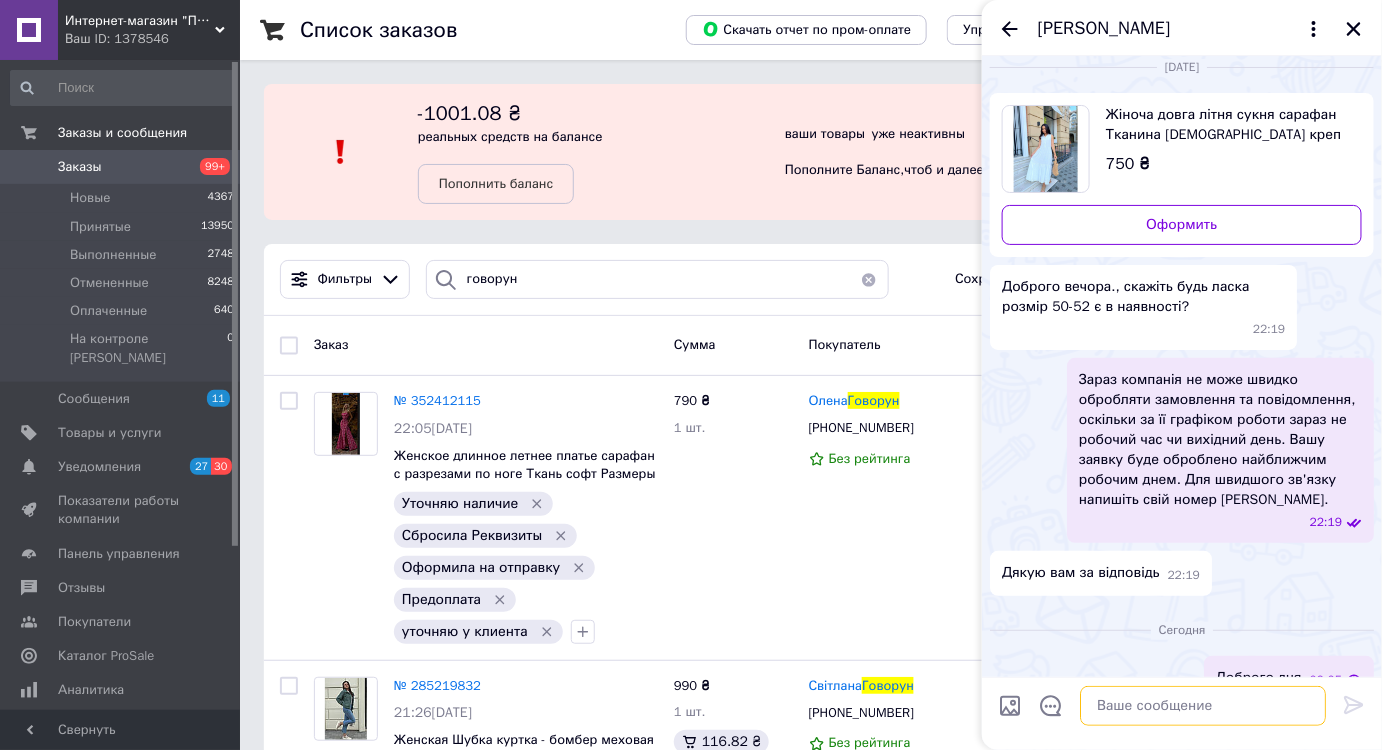 scroll, scrollTop: 46, scrollLeft: 0, axis: vertical 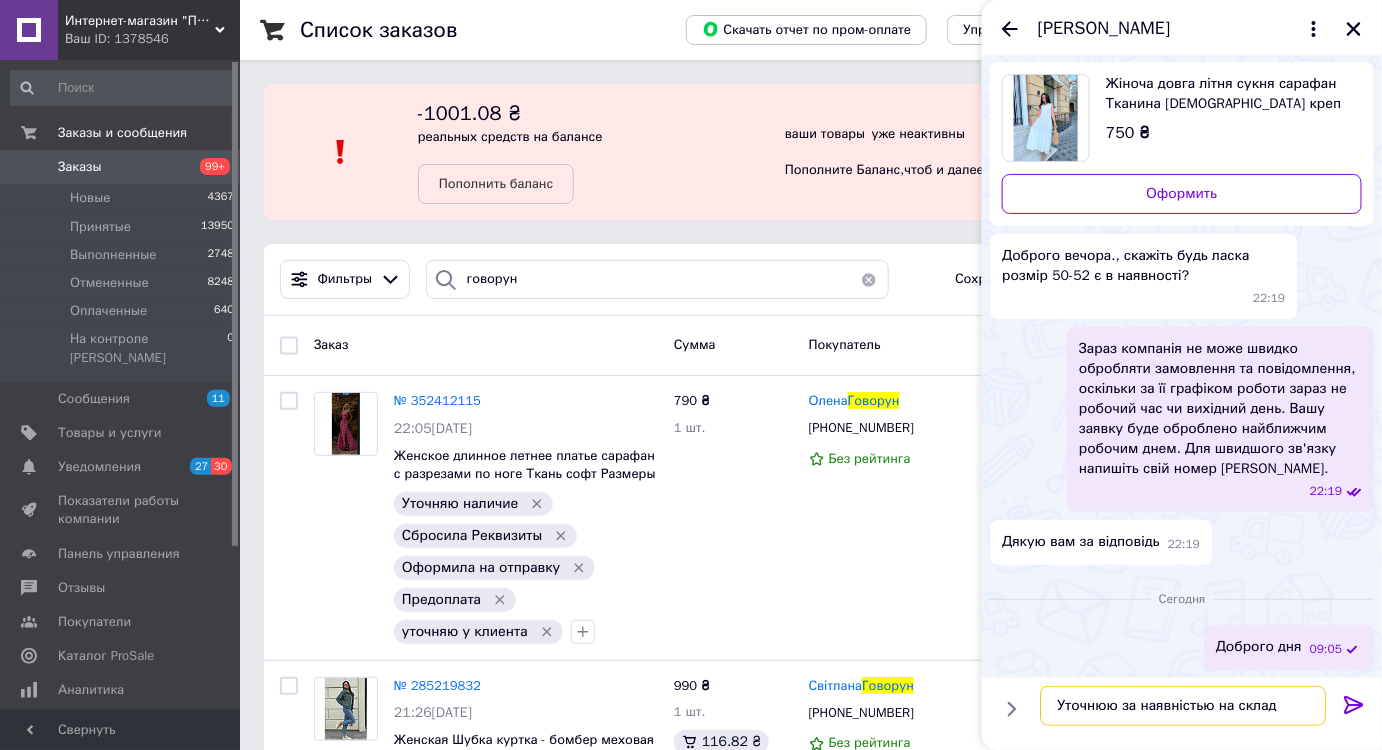 type on "Уточнюю за наявністью на складі" 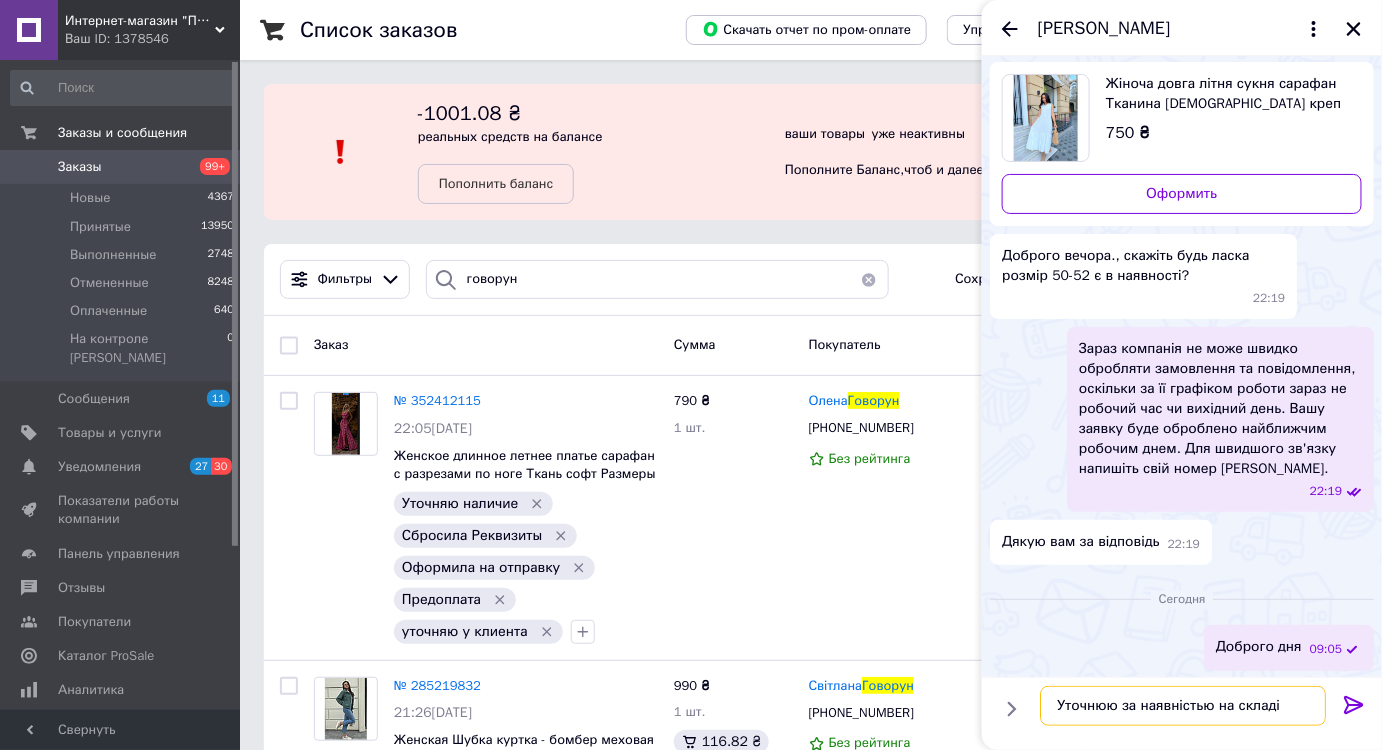 type 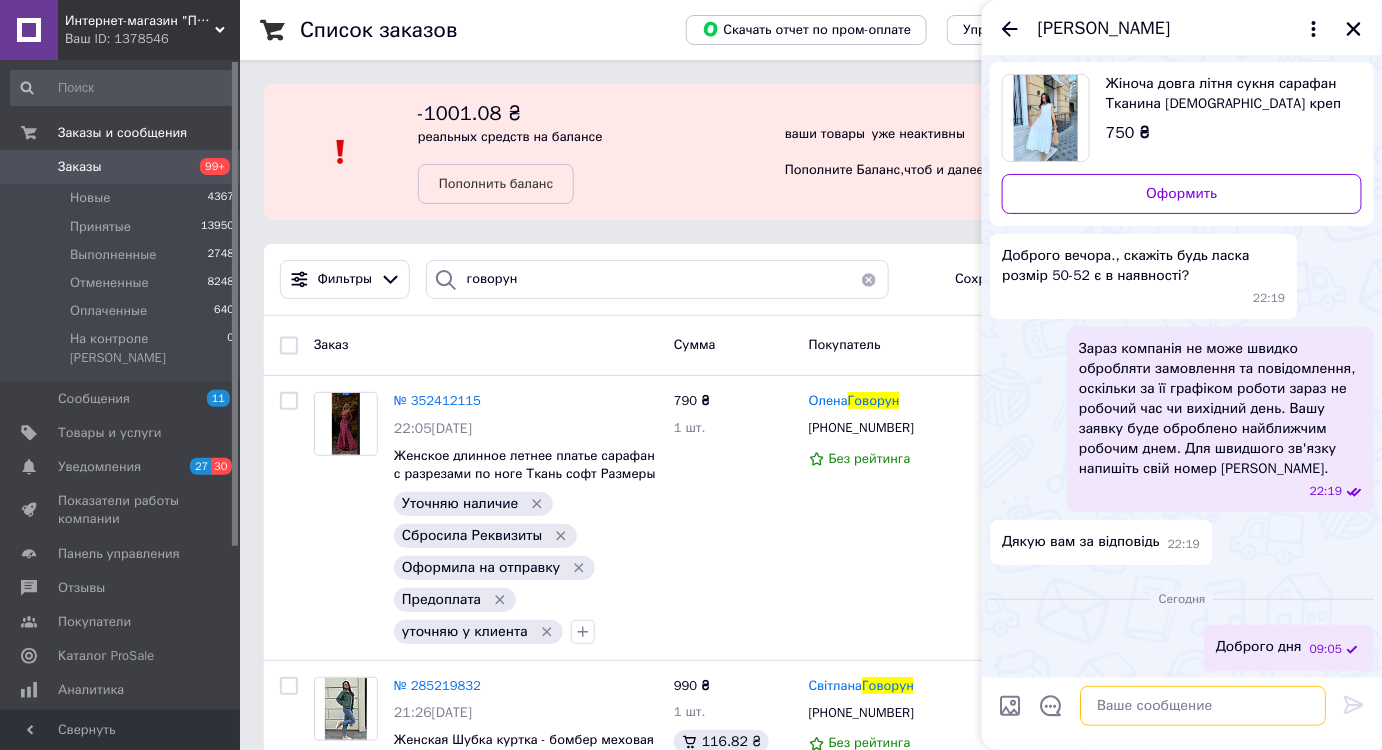 scroll, scrollTop: 99, scrollLeft: 0, axis: vertical 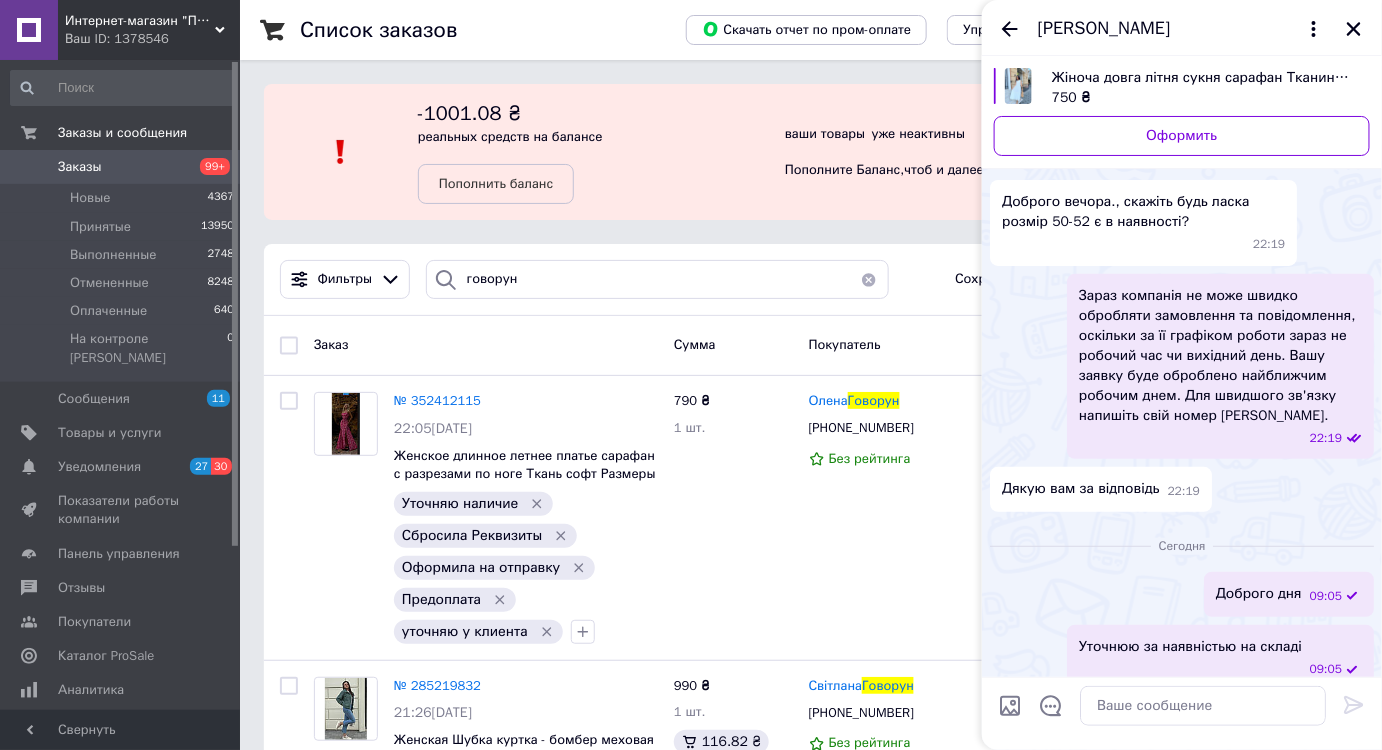 click on "Жіноча довга літня сукня сарафан Тканина [DEMOGRAPHIC_DATA] креп жатка пухирці Розміри 42-44, 46-48, 50-52" at bounding box center [1203, 78] 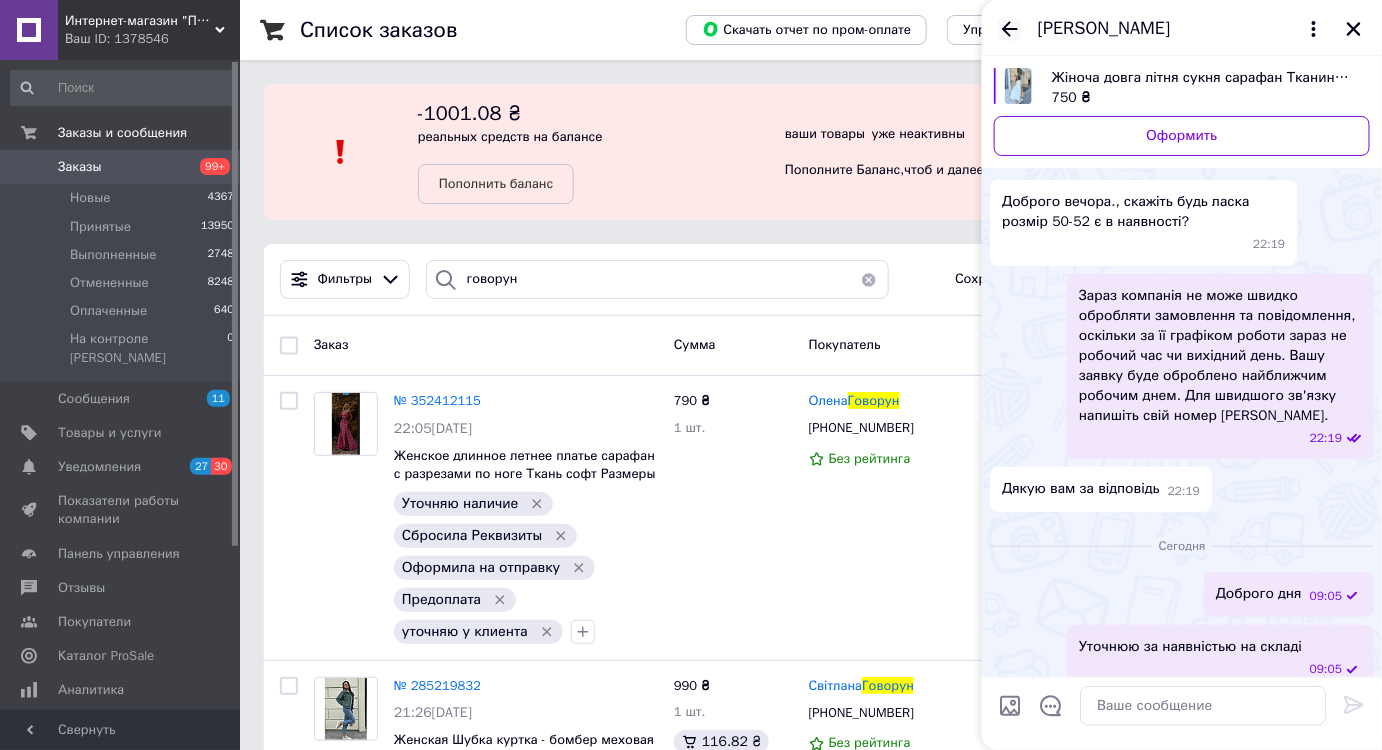 click 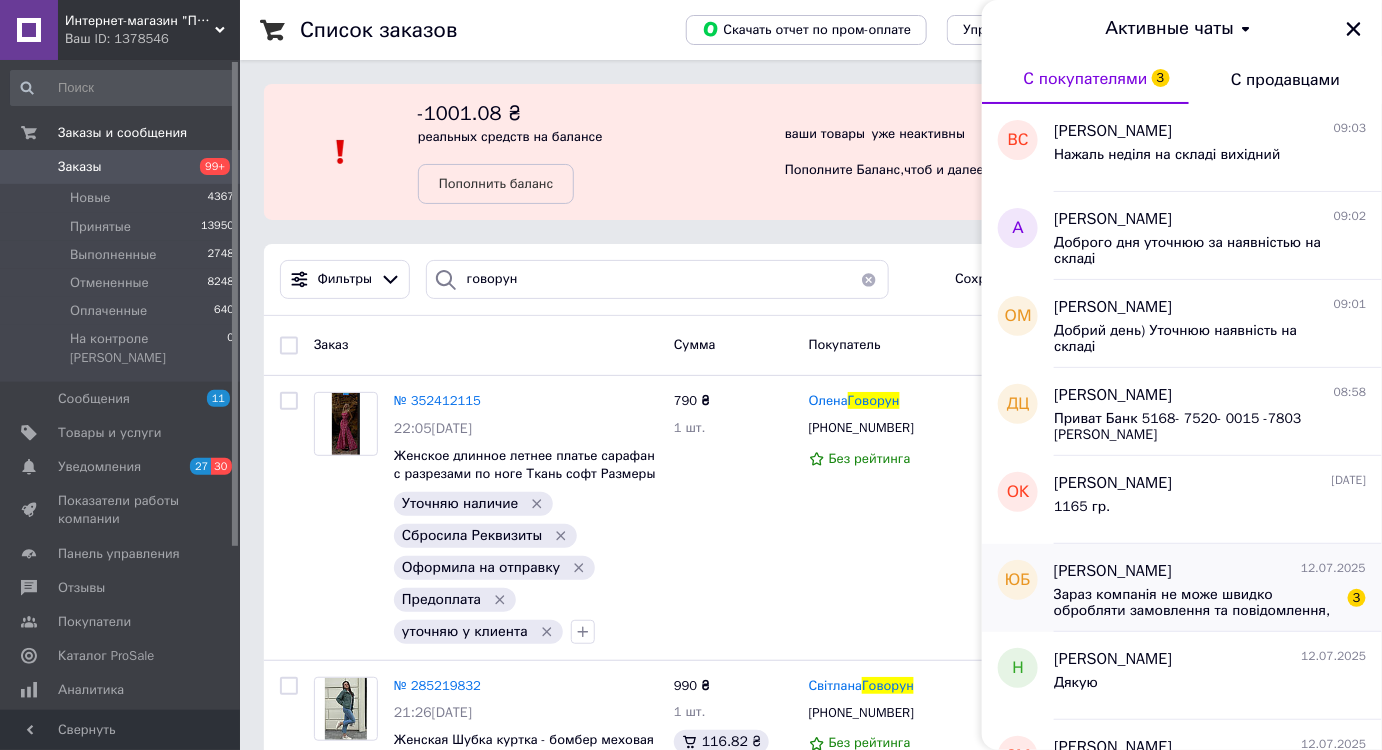 scroll, scrollTop: 90, scrollLeft: 0, axis: vertical 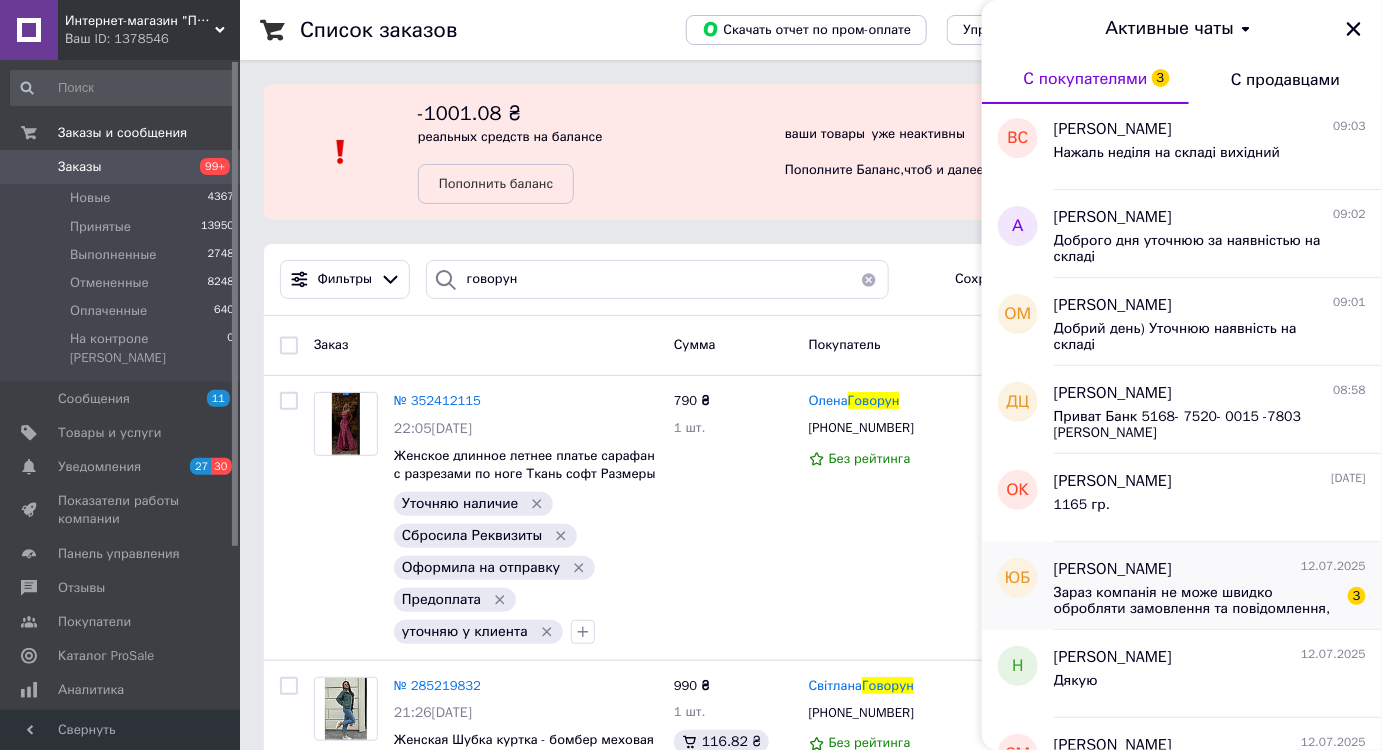 click on "Зараз компанія не може швидко обробляти замовлення та повідомлення, оскільки за її графіком роботи зараз не робочий час чи вихідний день. Вашу заявку буде оброблено найближчим робочим днем. Для швидшого зв'язку напишіть свій номер [PERSON_NAME]." at bounding box center [1196, 601] 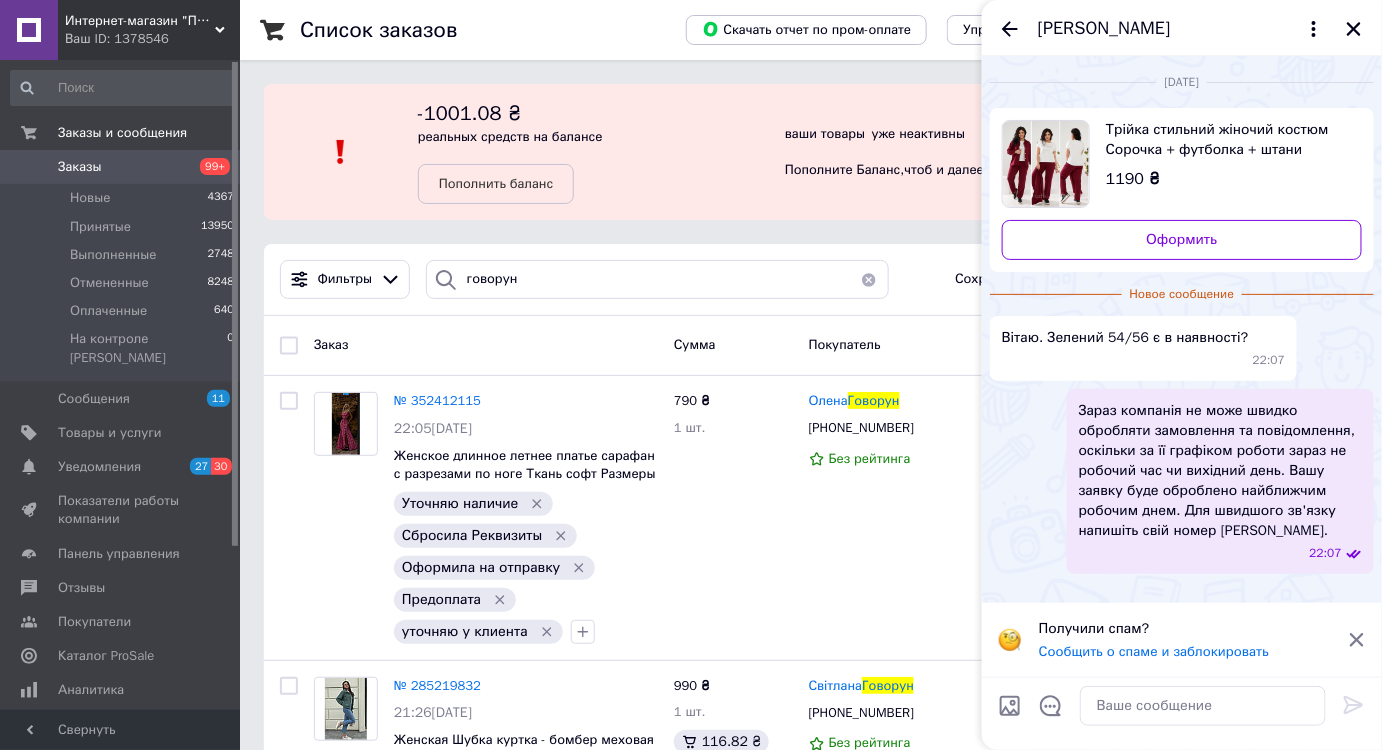 click on "Трійка стильний жіночий костюм Сорочка + футболка + штани  Розмір 42-44, 46-48, 50-52, 54-56" at bounding box center (1226, 140) 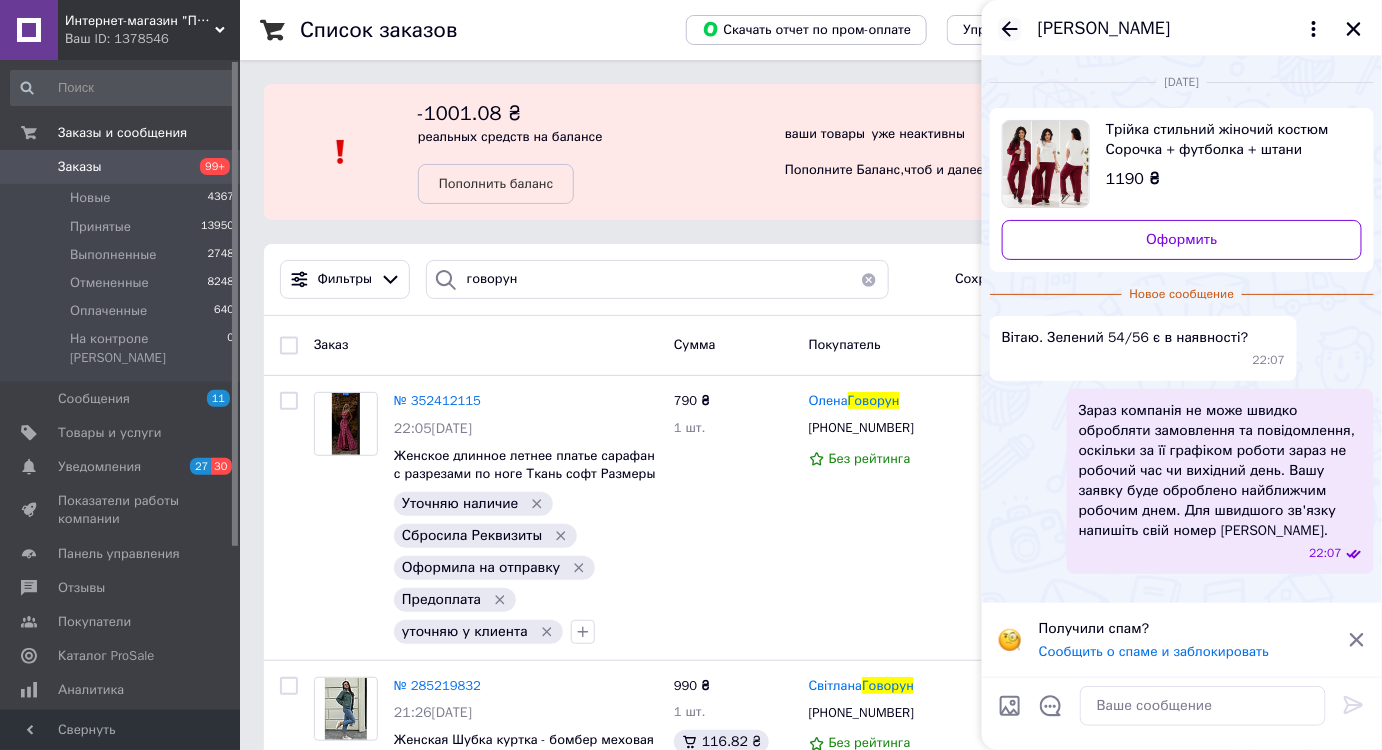 click 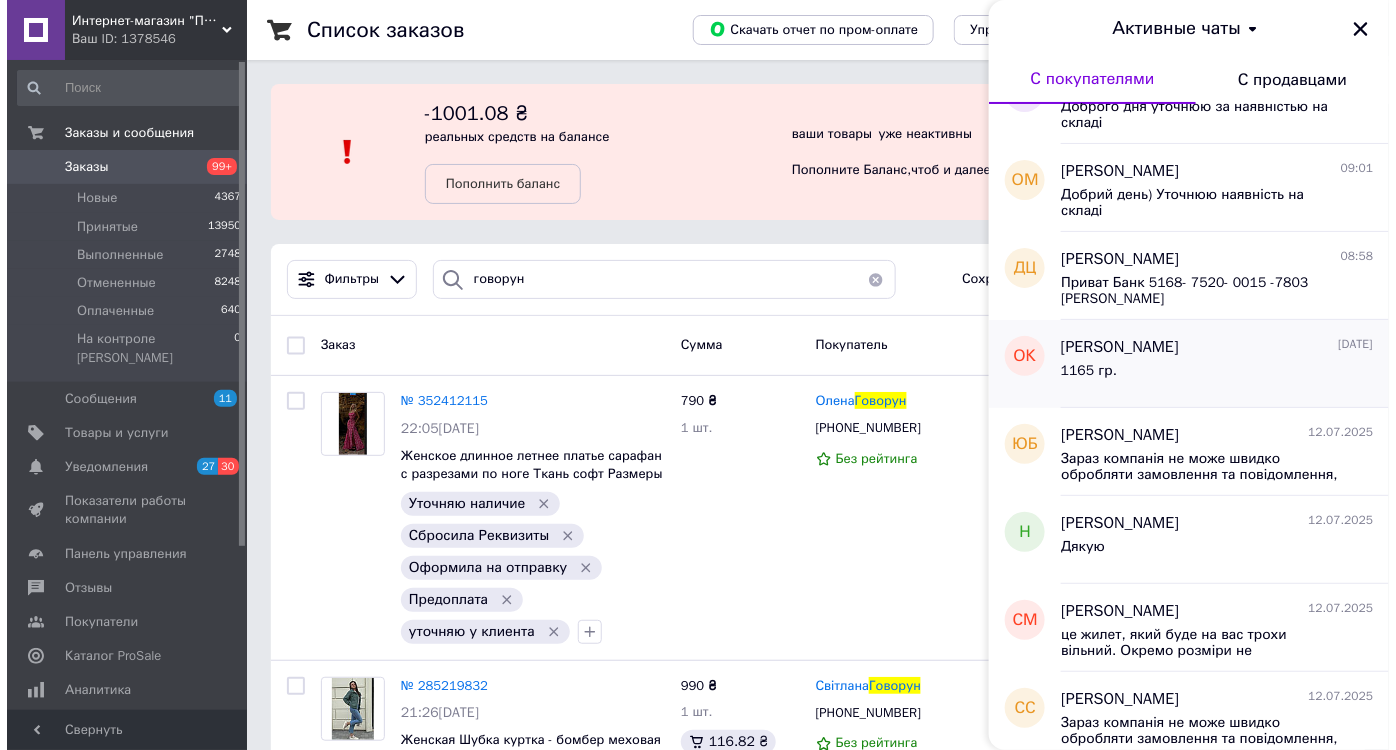 scroll, scrollTop: 363, scrollLeft: 0, axis: vertical 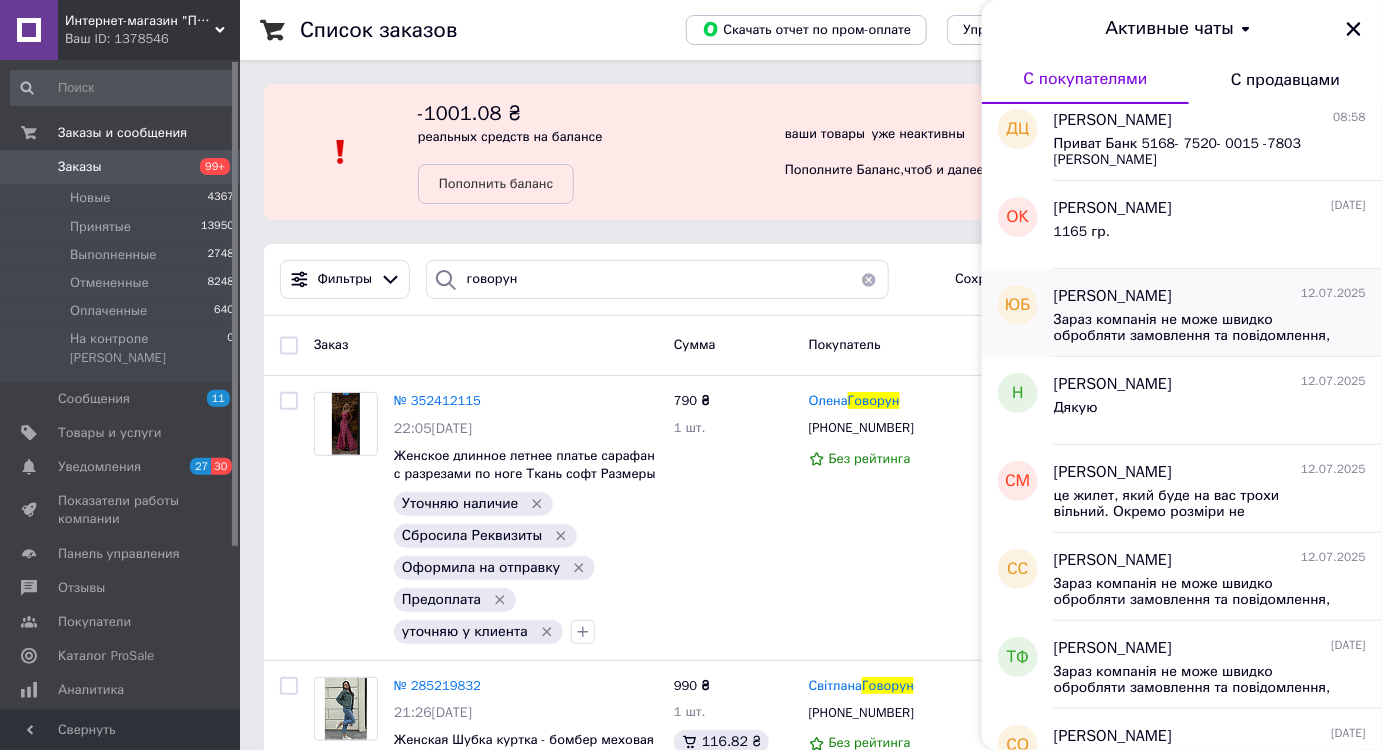 click on "Зараз компанія не може швидко обробляти замовлення та повідомлення, оскільки за її графіком роботи зараз не робочий час чи вихідний день. Вашу заявку буде оброблено найближчим робочим днем. Для швидшого зв'язку напишіть свій номер [PERSON_NAME]." at bounding box center [1196, 328] 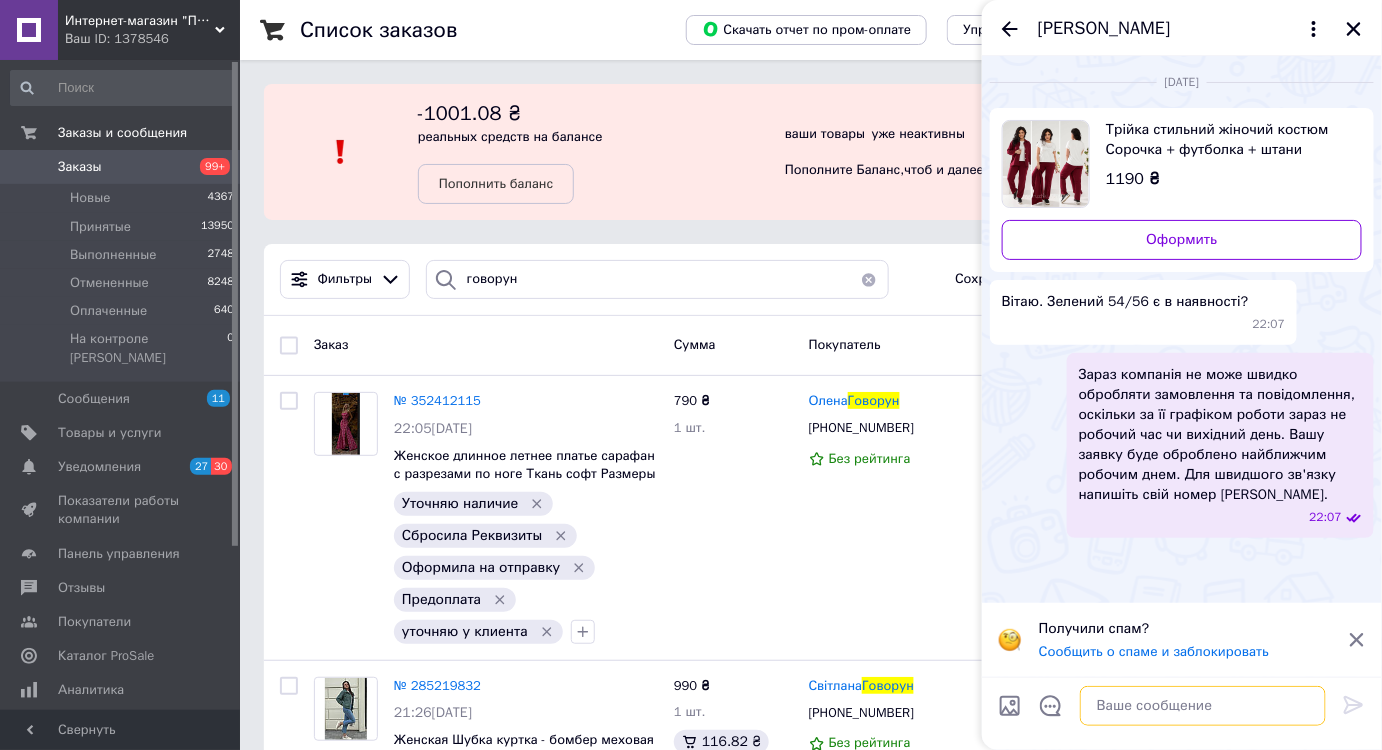 click at bounding box center (1203, 706) 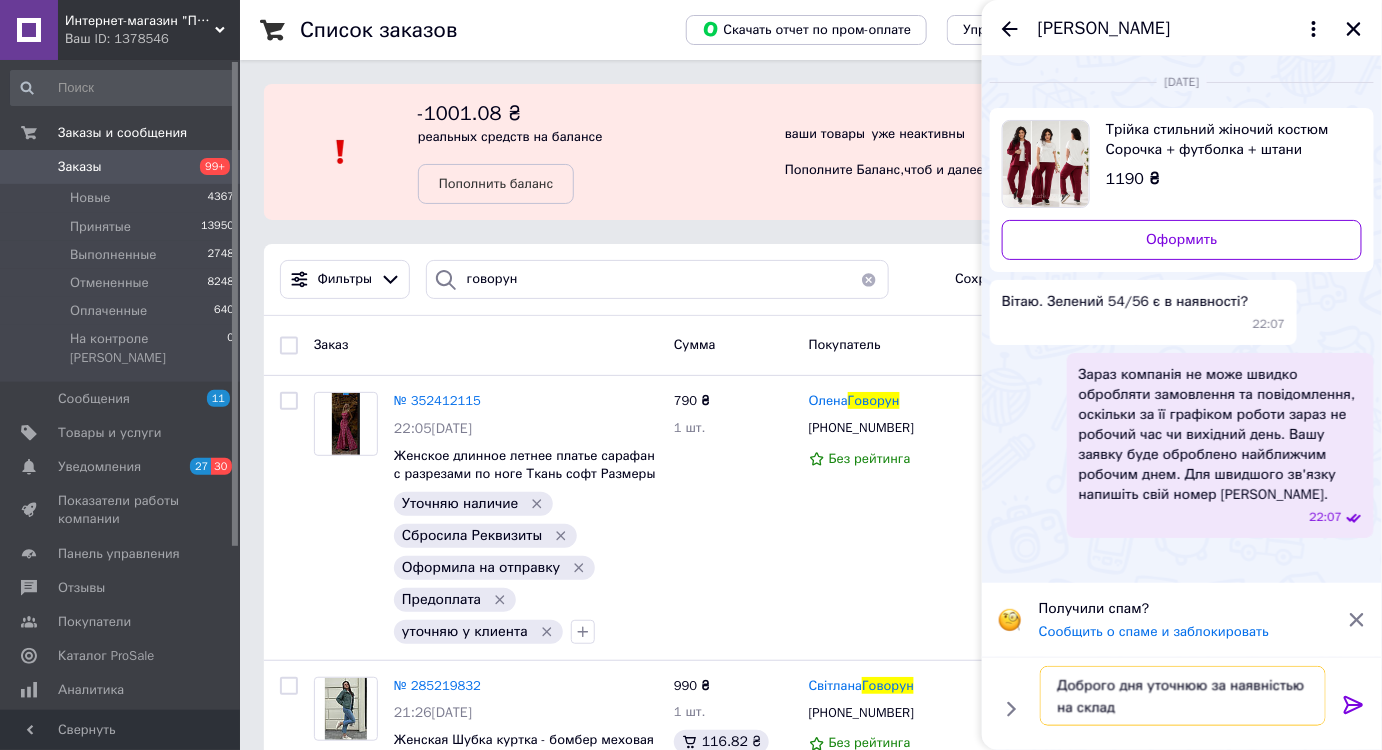 type on "Доброго дня уточнюю за наявністью на складі" 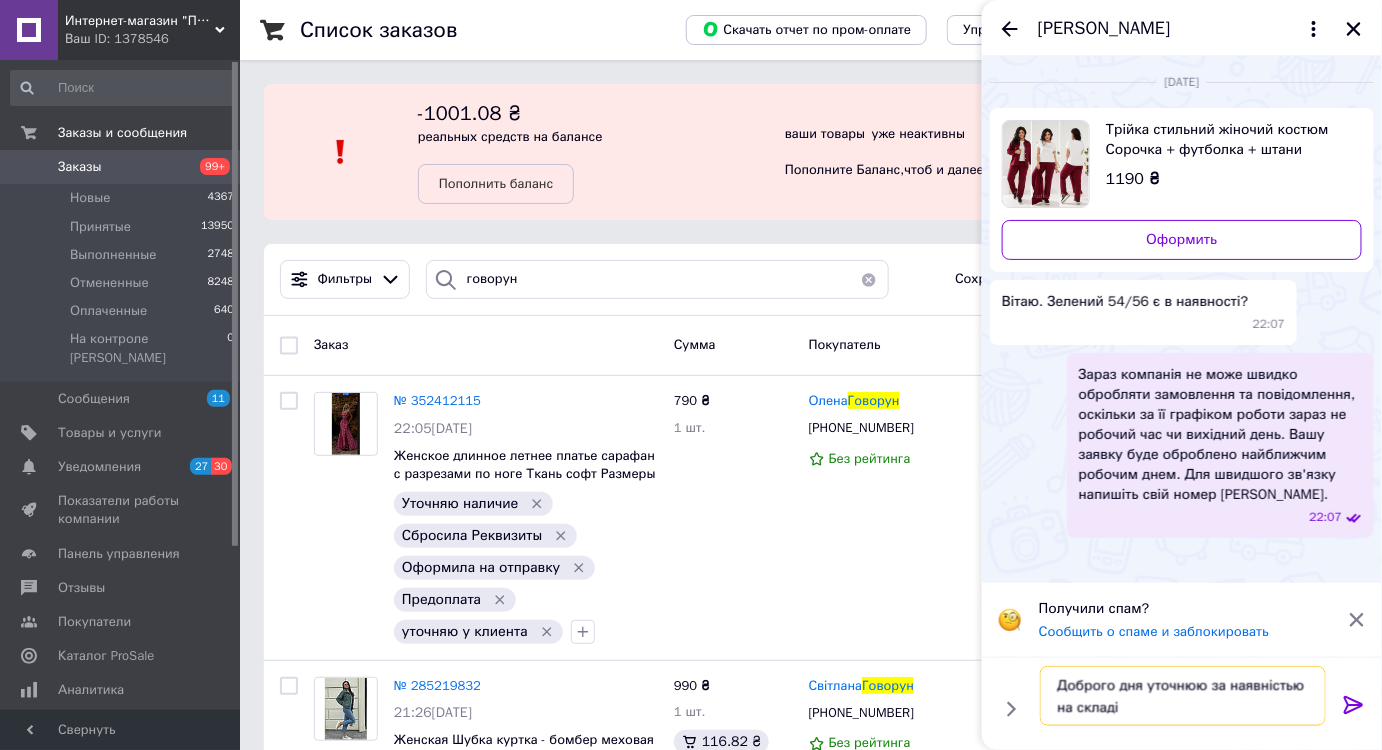 type 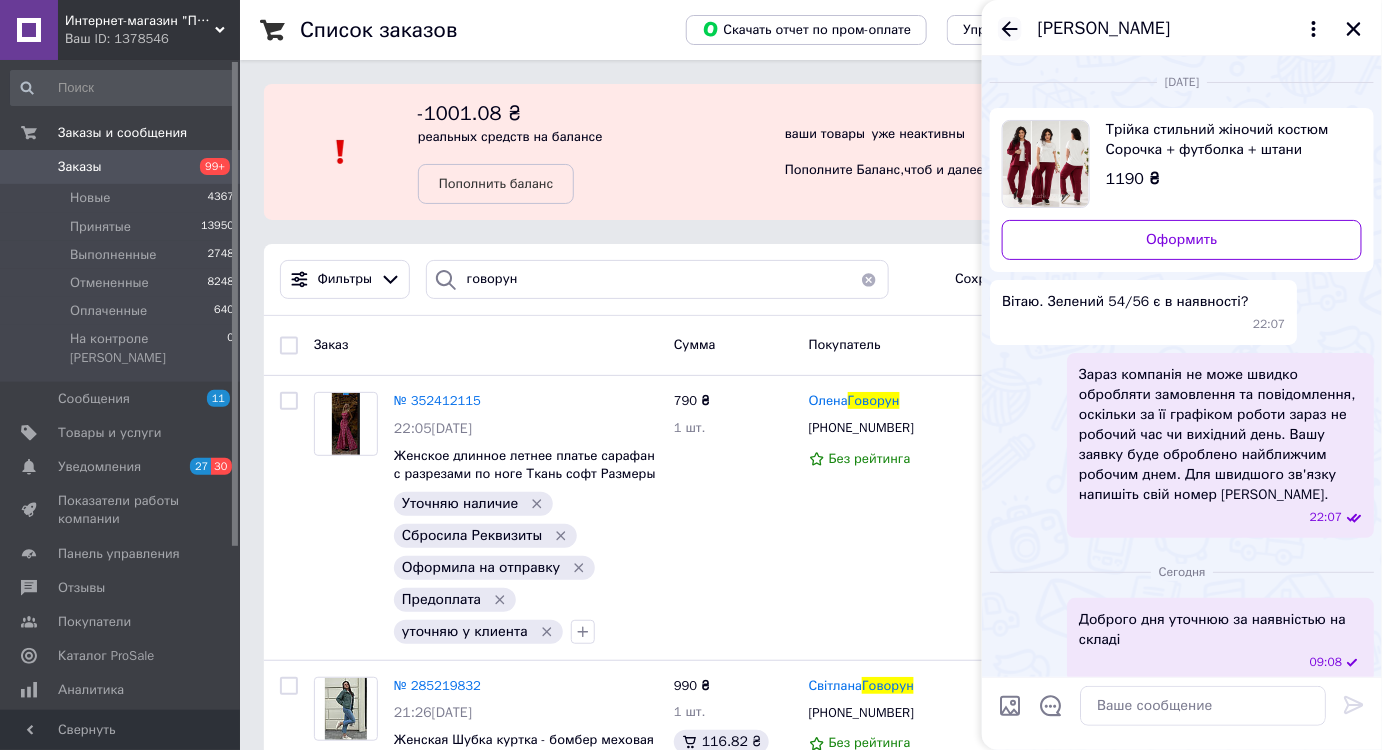 click 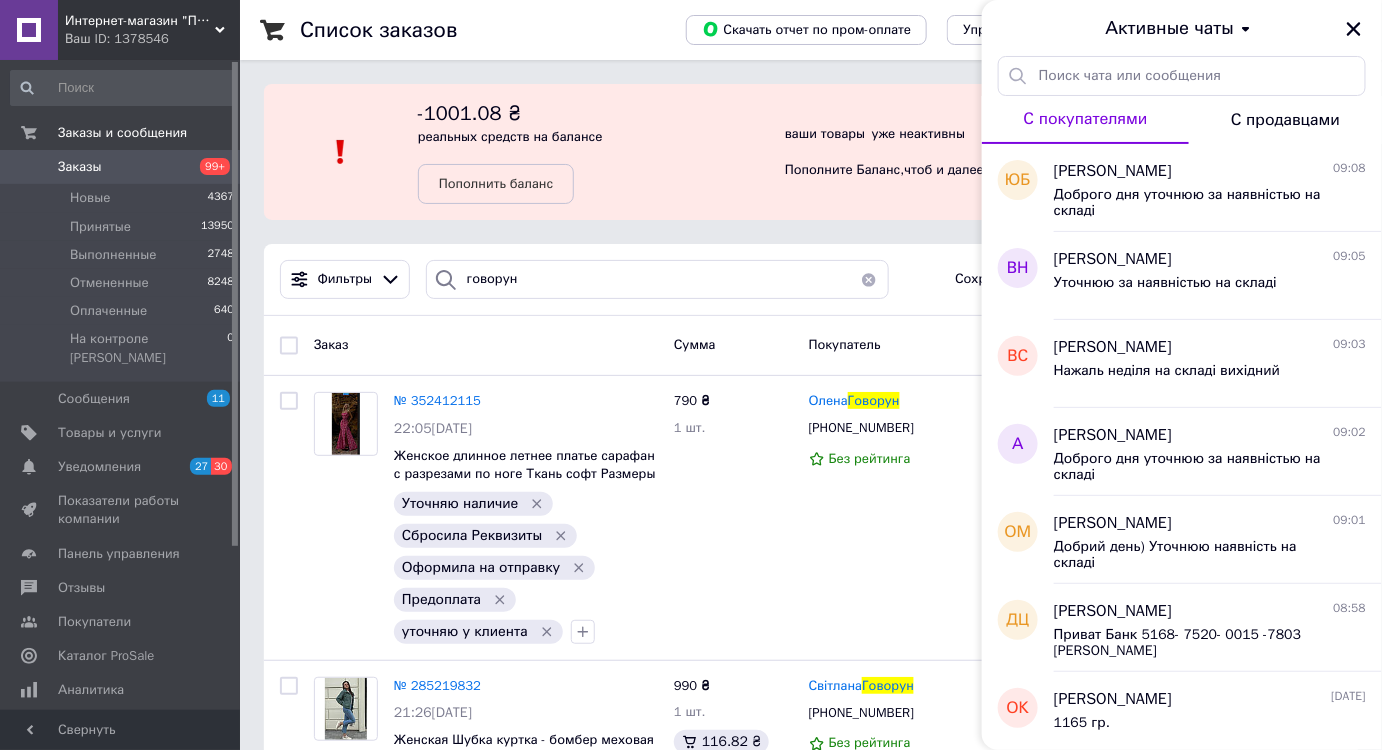 click on "Заказы" at bounding box center [80, 167] 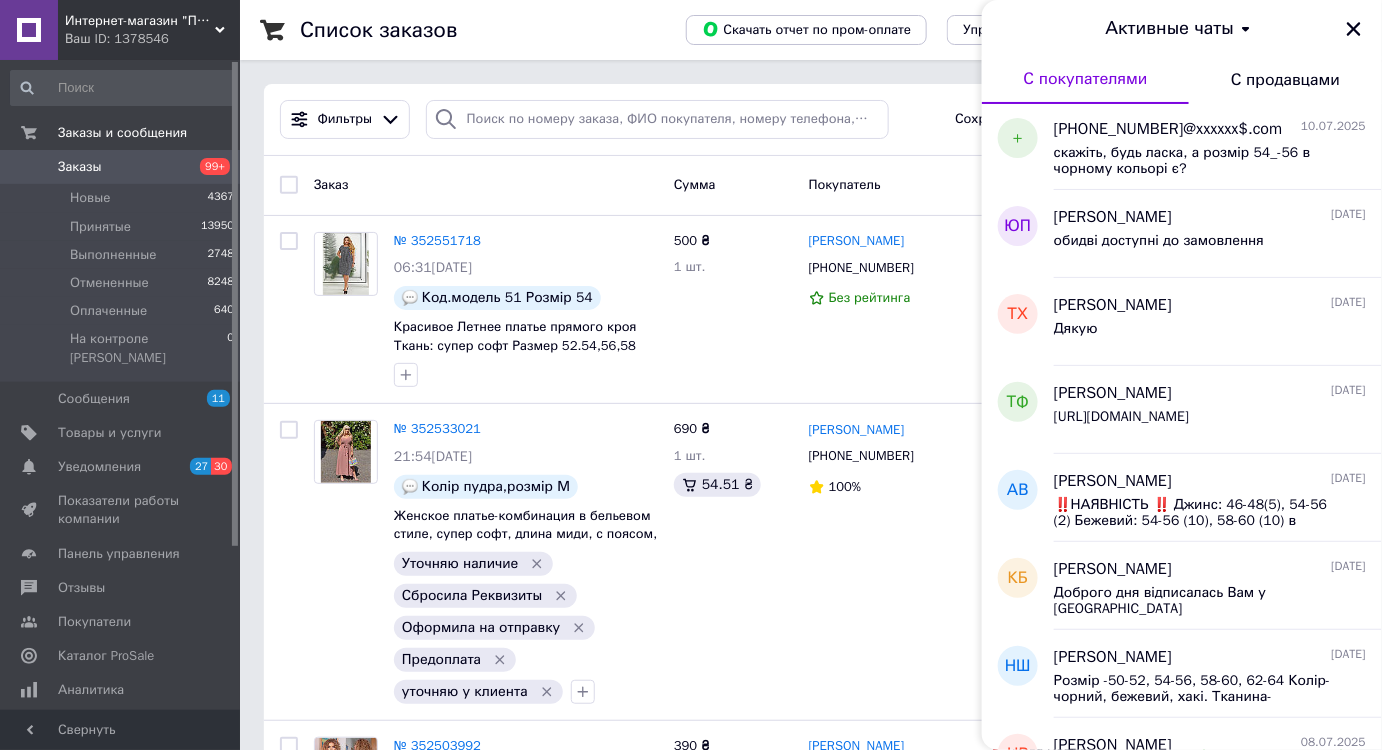 scroll, scrollTop: 1113, scrollLeft: 0, axis: vertical 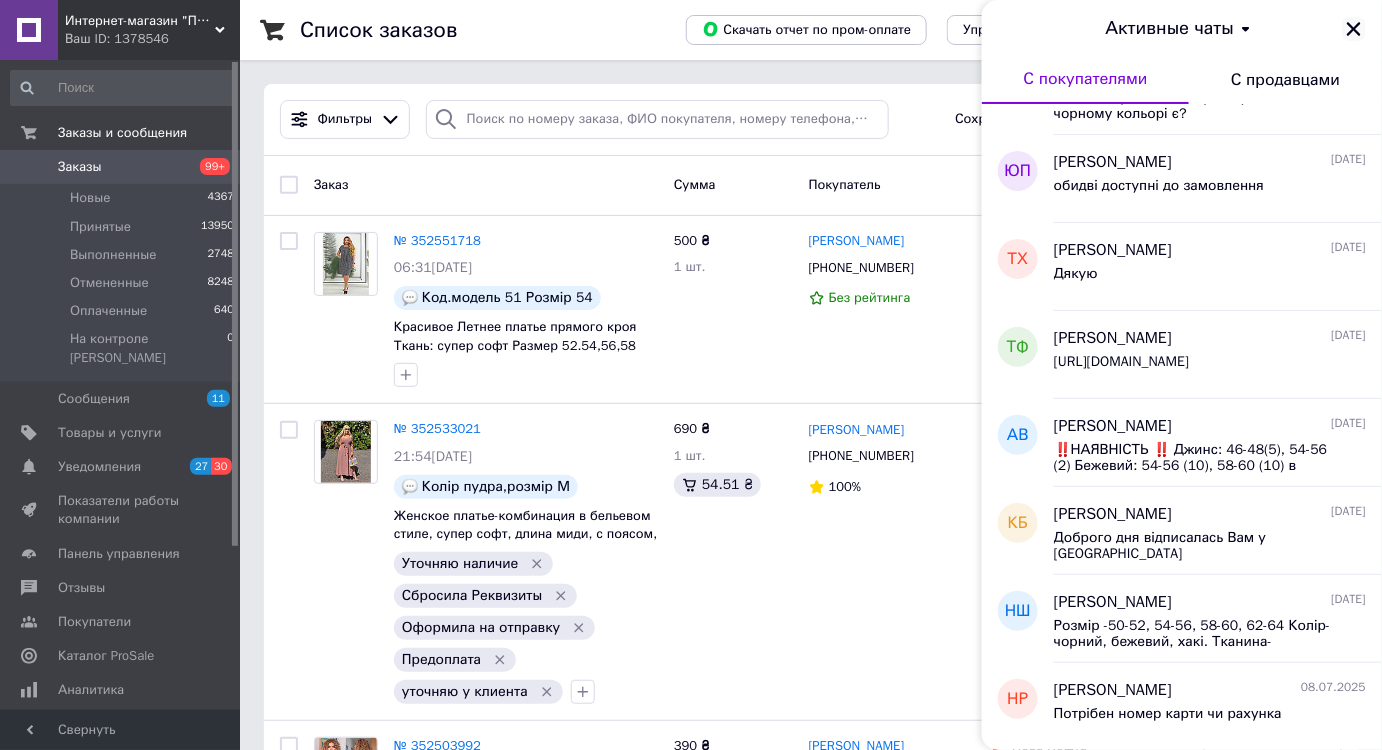 click 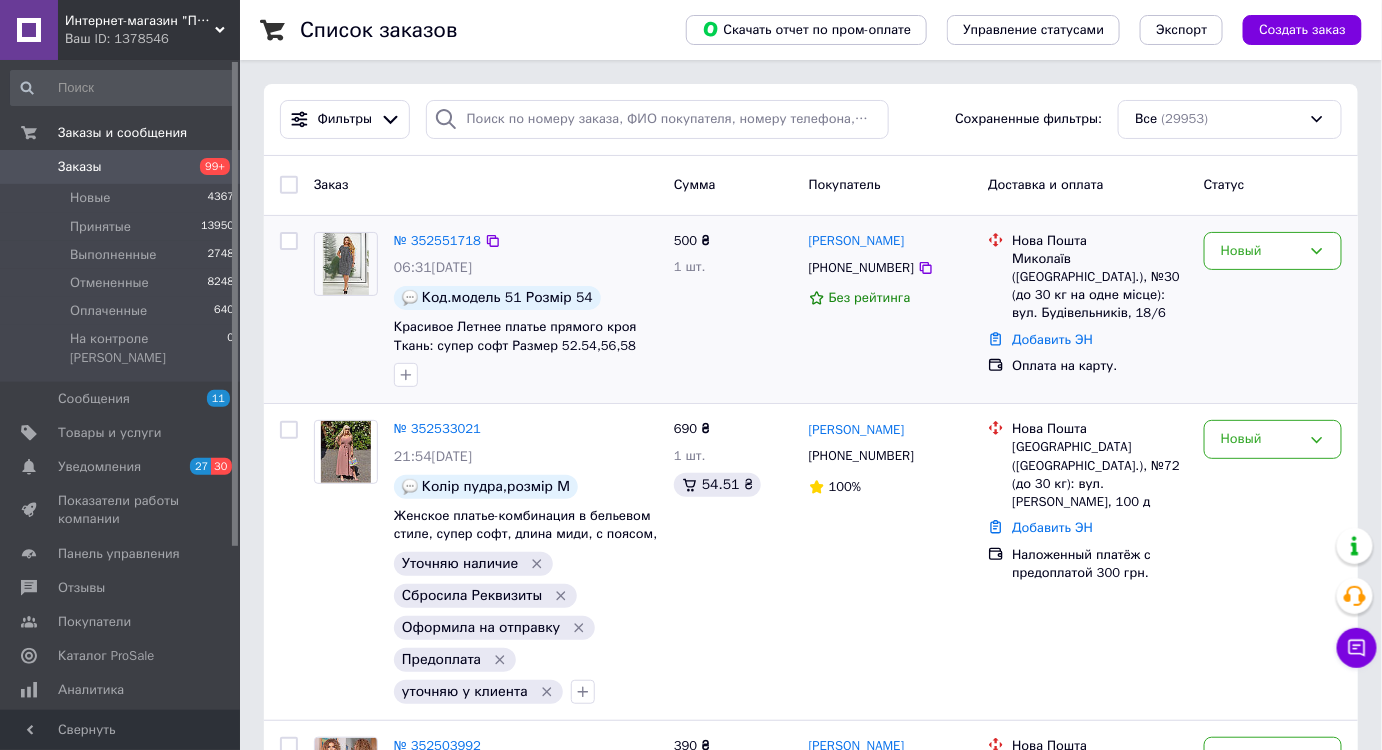 click on "500 ₴ 1 шт." at bounding box center [733, 310] 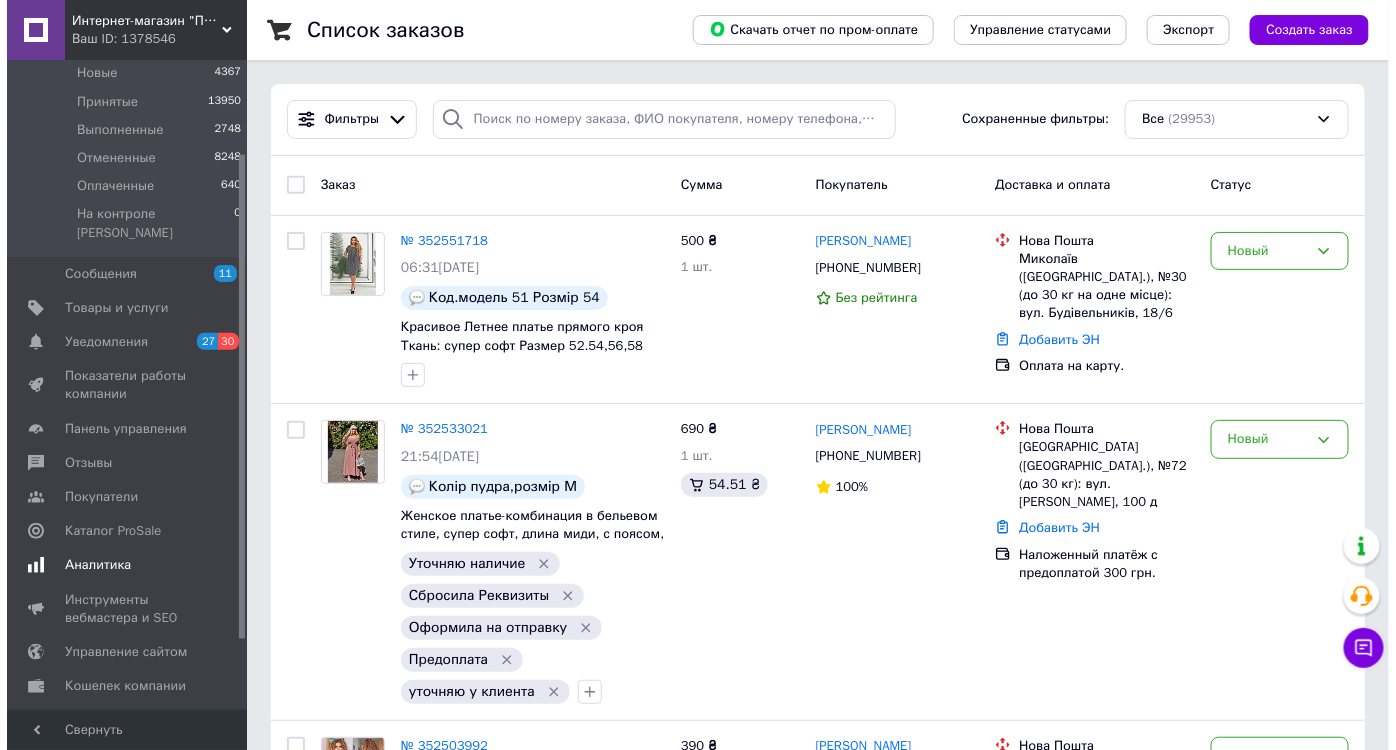 scroll, scrollTop: 220, scrollLeft: 0, axis: vertical 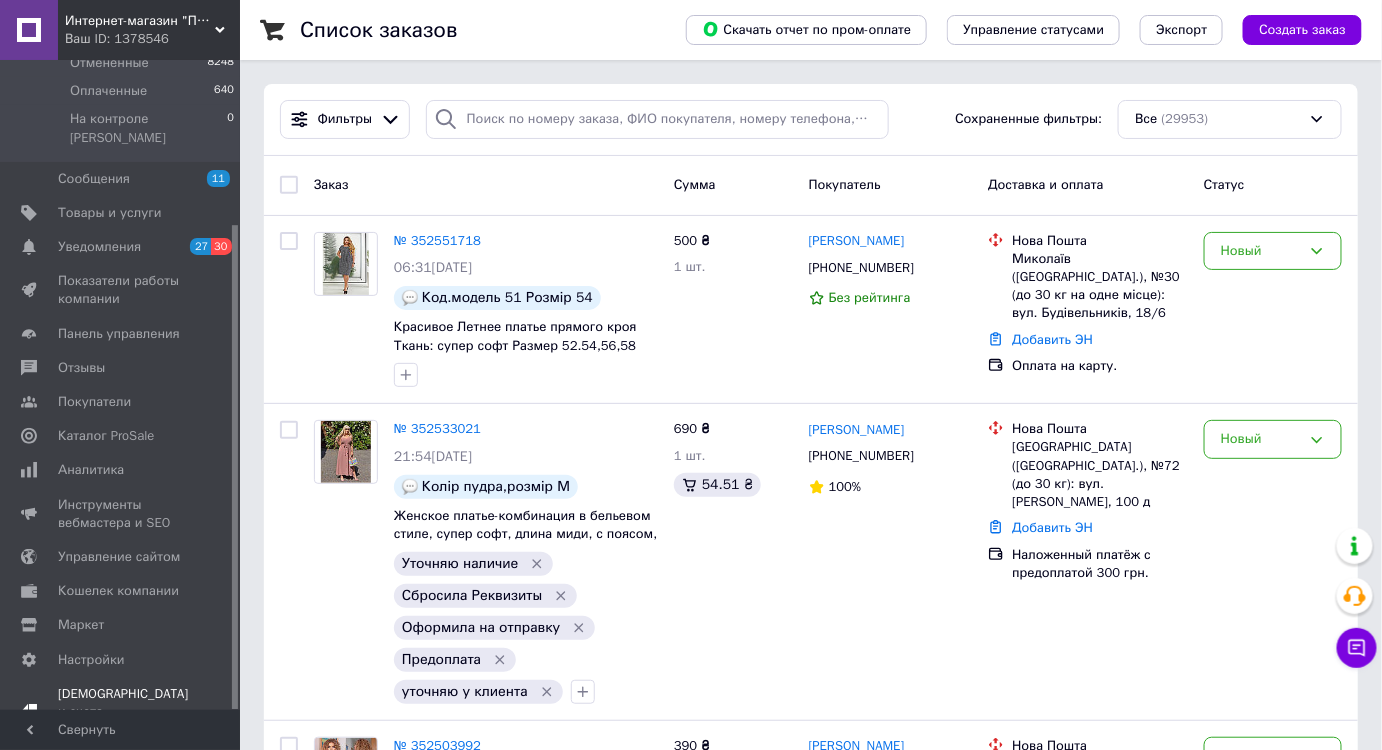 click on "Тарифы и счета Prom топ" at bounding box center [123, 712] 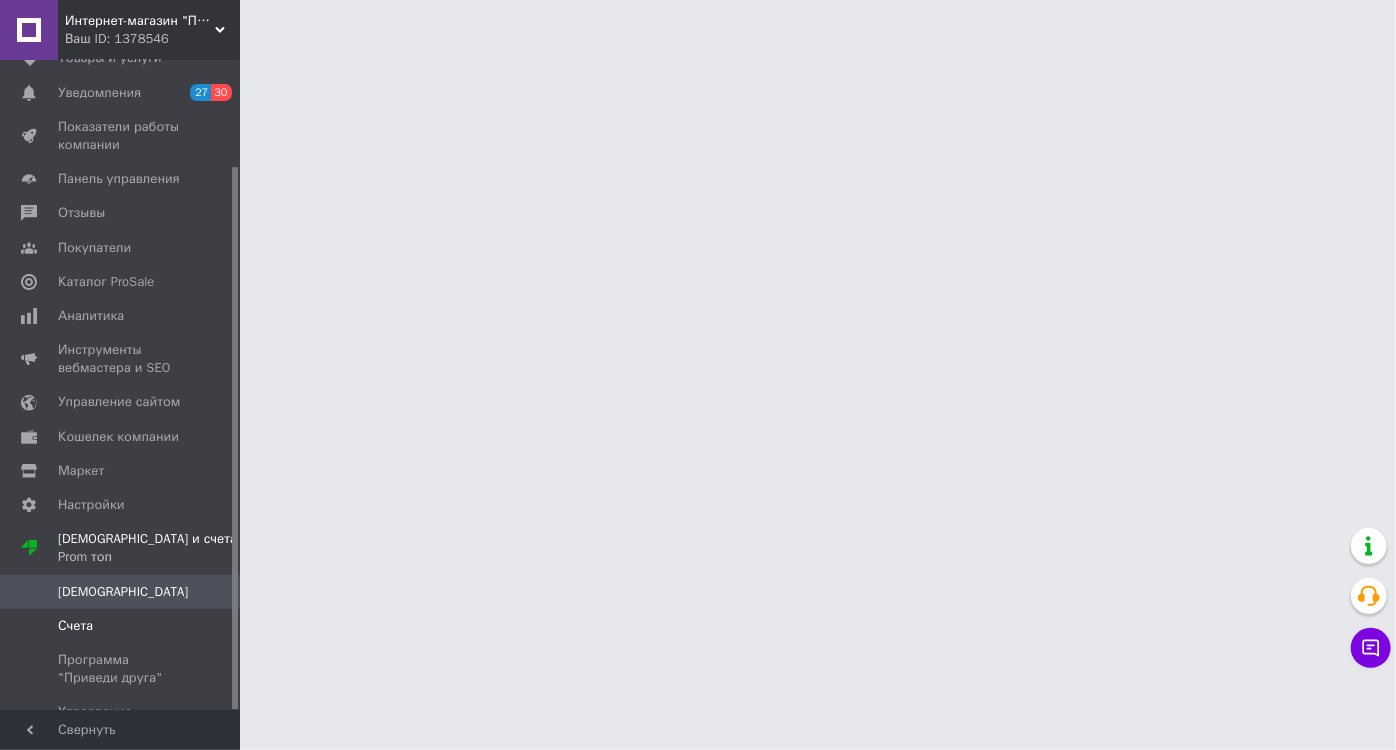 click on "Счета" at bounding box center [75, 626] 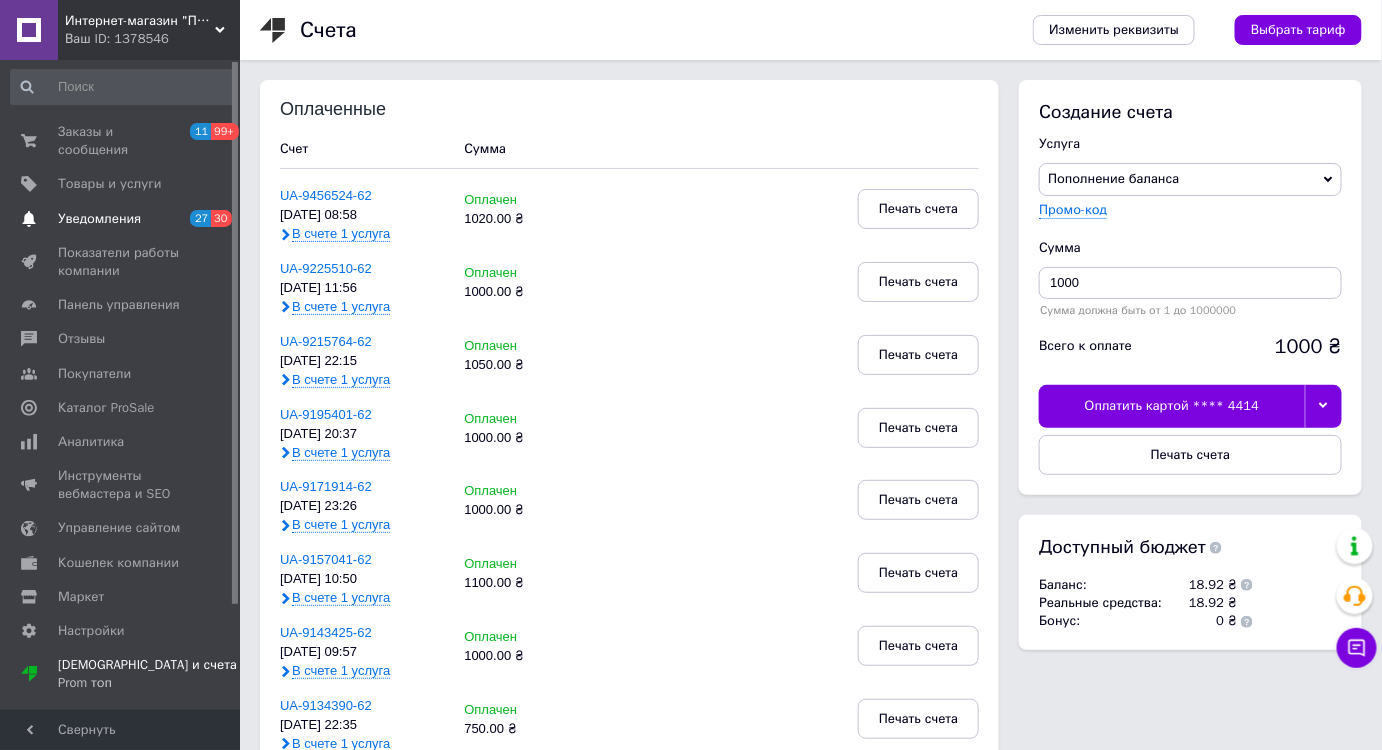 scroll, scrollTop: 0, scrollLeft: 0, axis: both 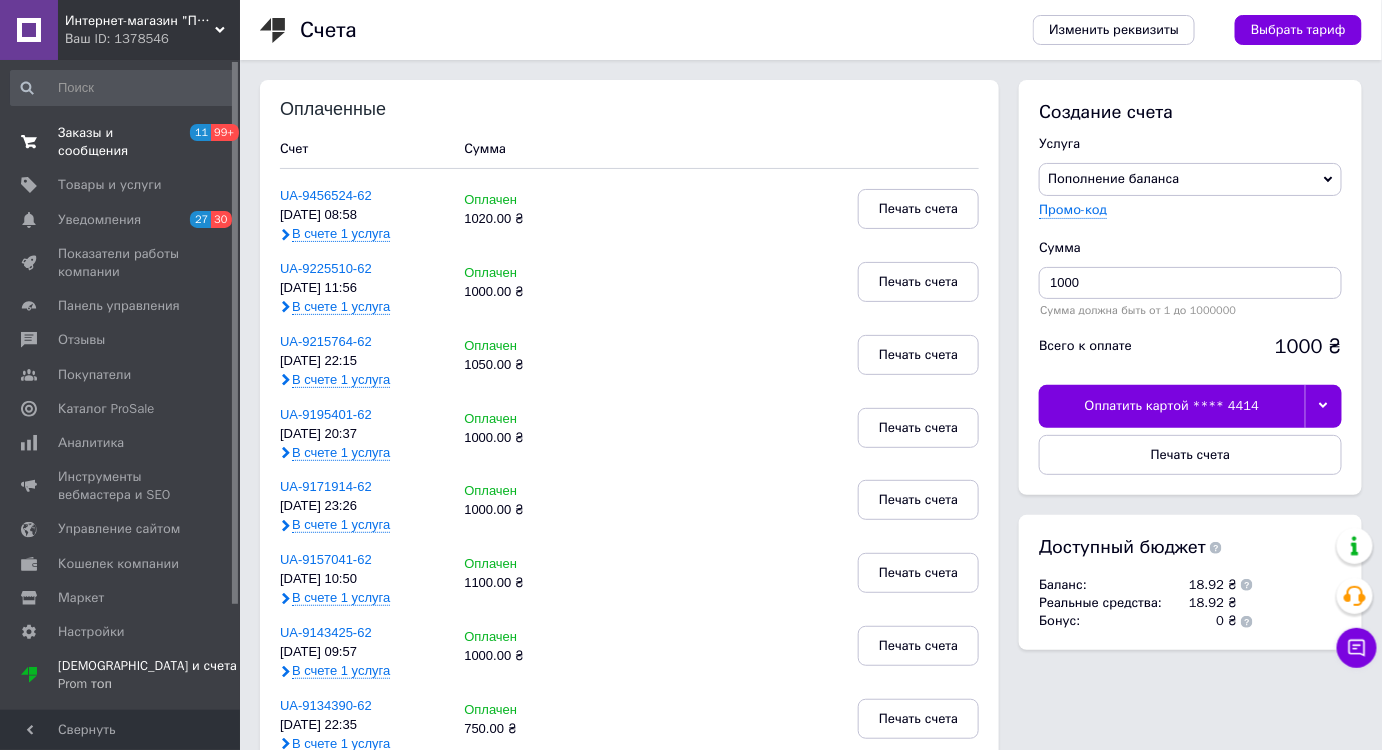 click on "Заказы и сообщения" at bounding box center [121, 142] 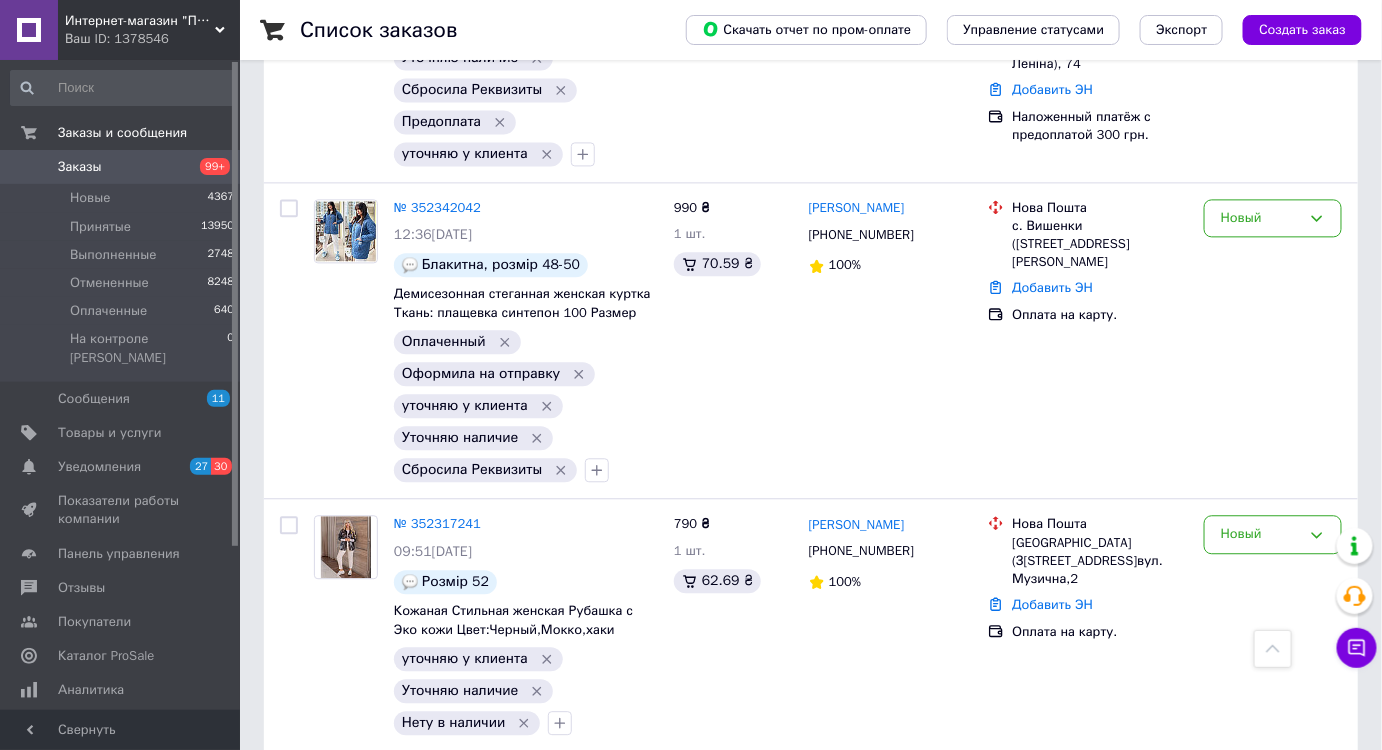 scroll, scrollTop: 3545, scrollLeft: 0, axis: vertical 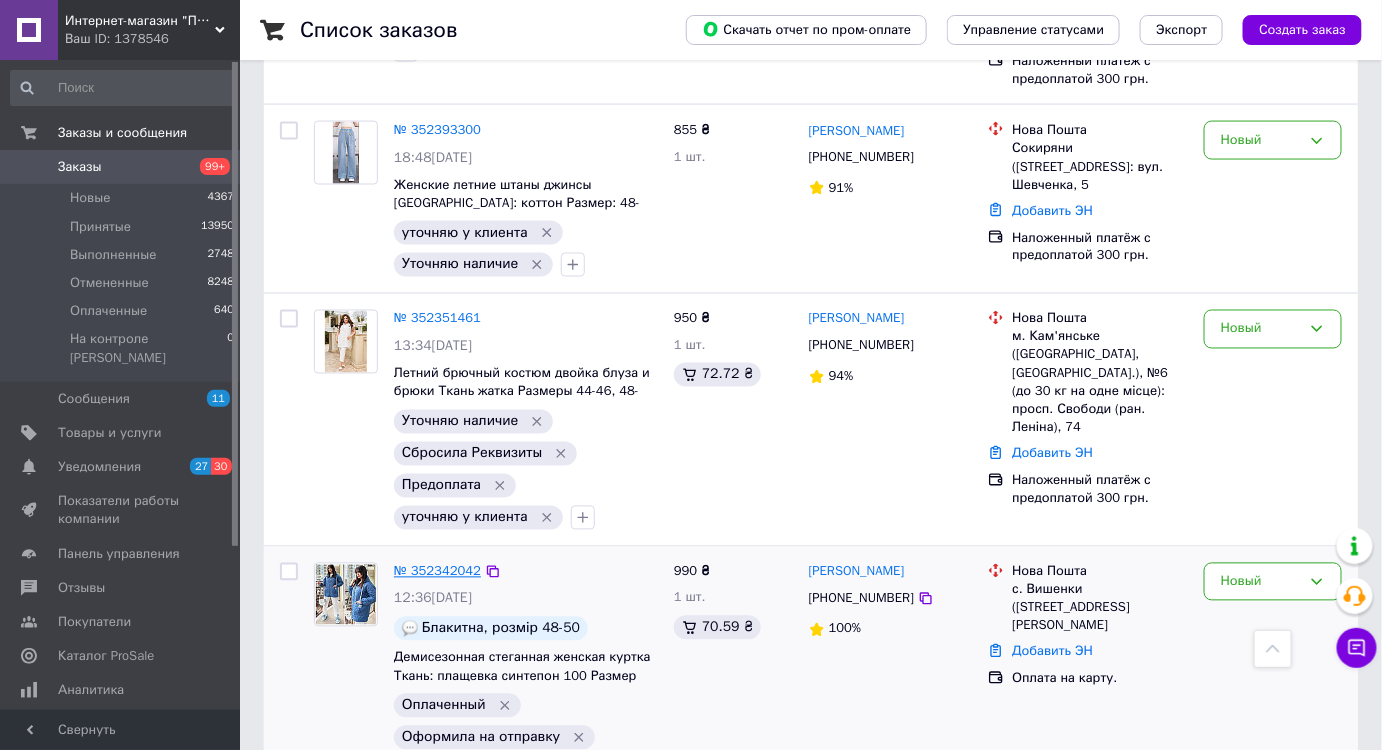click on "№ 352342042" at bounding box center [437, 571] 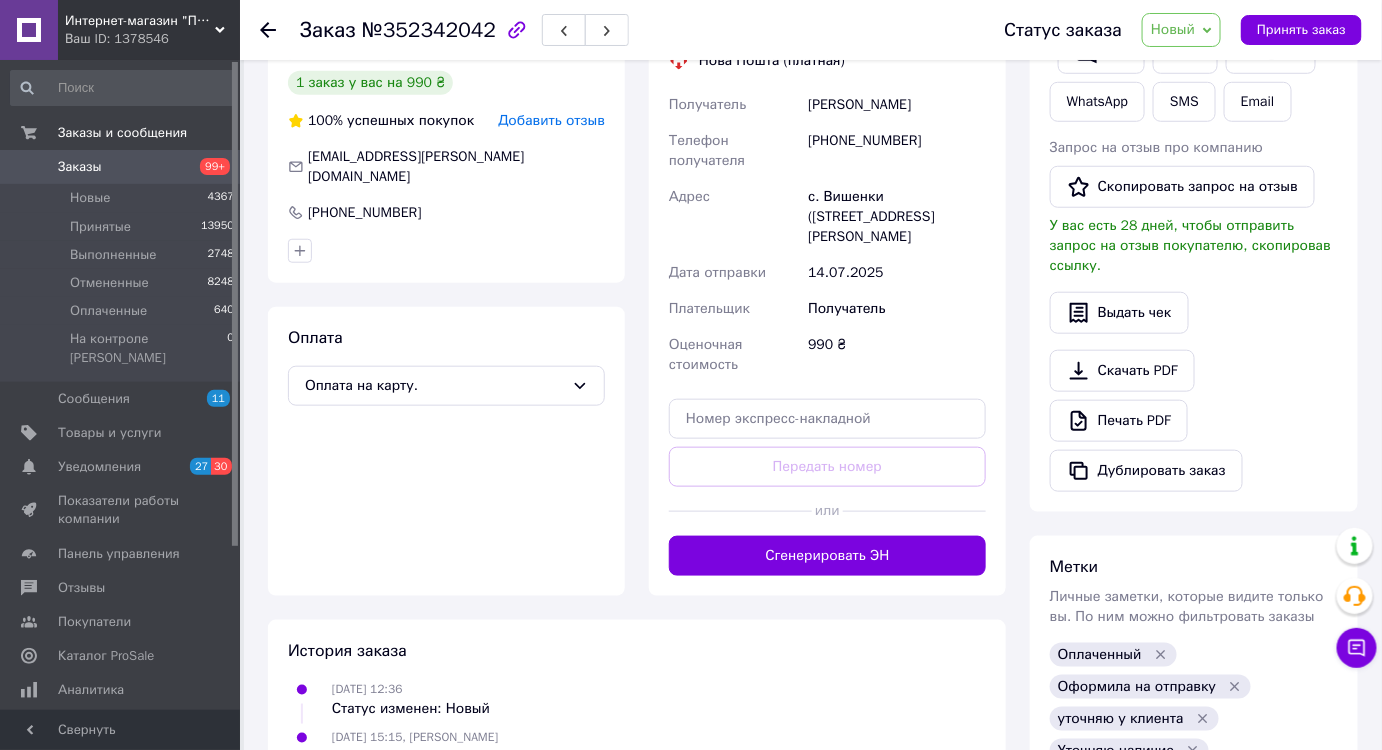 scroll, scrollTop: 112, scrollLeft: 0, axis: vertical 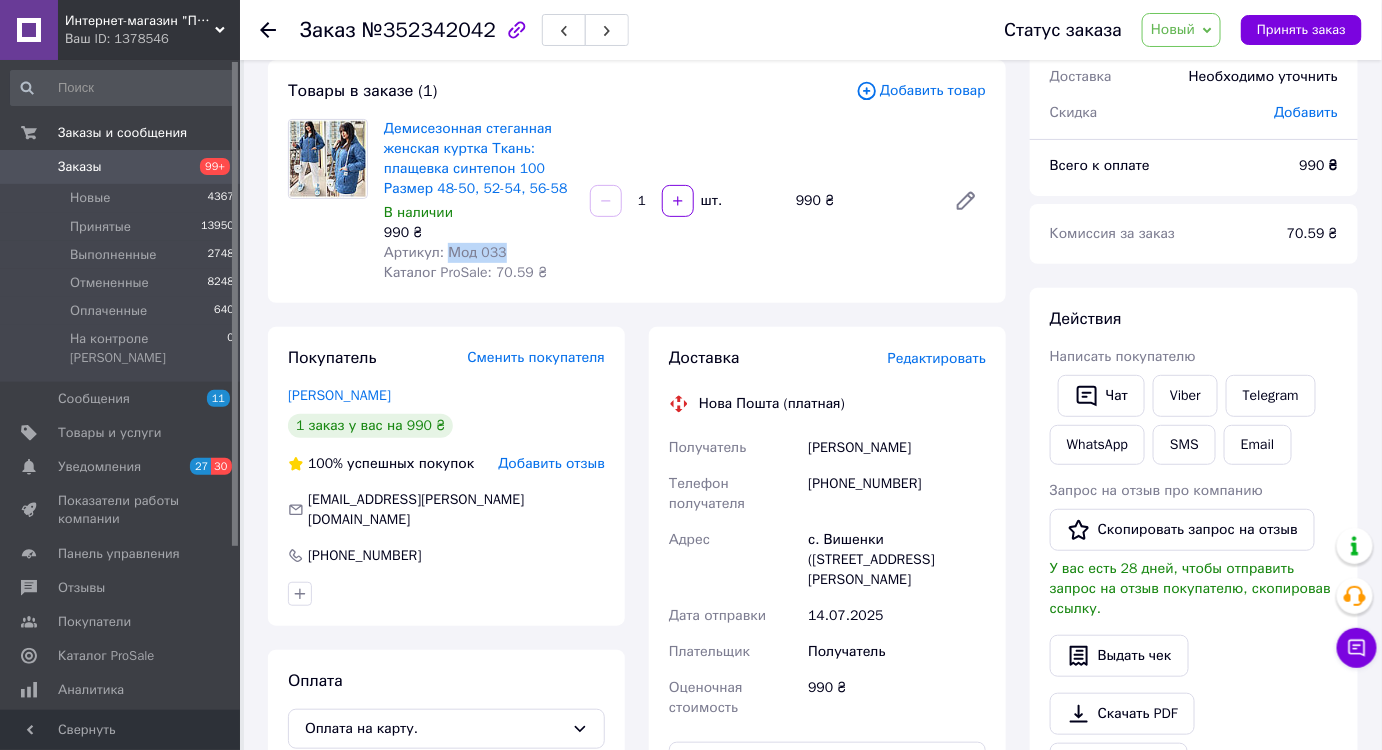 drag, startPoint x: 445, startPoint y: 253, endPoint x: 510, endPoint y: 259, distance: 65.27634 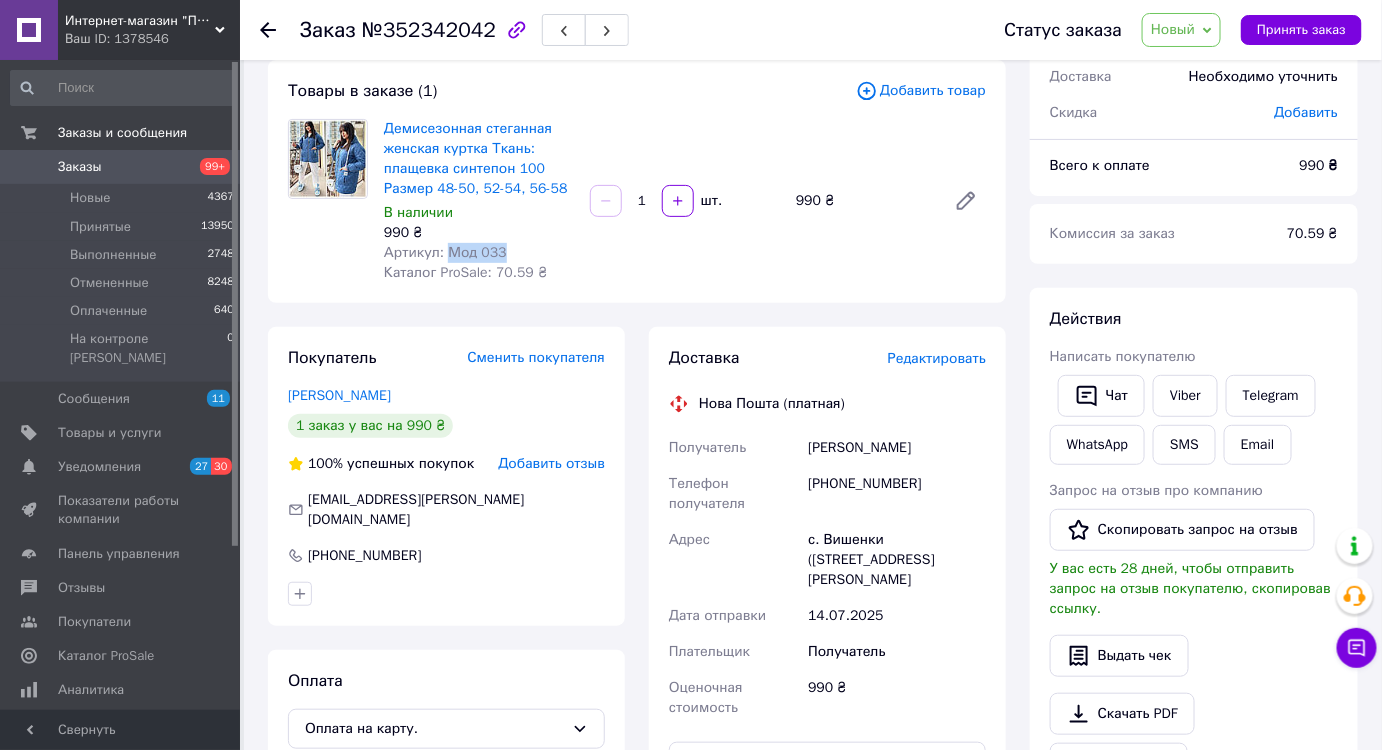 click on "Заказы" at bounding box center (80, 167) 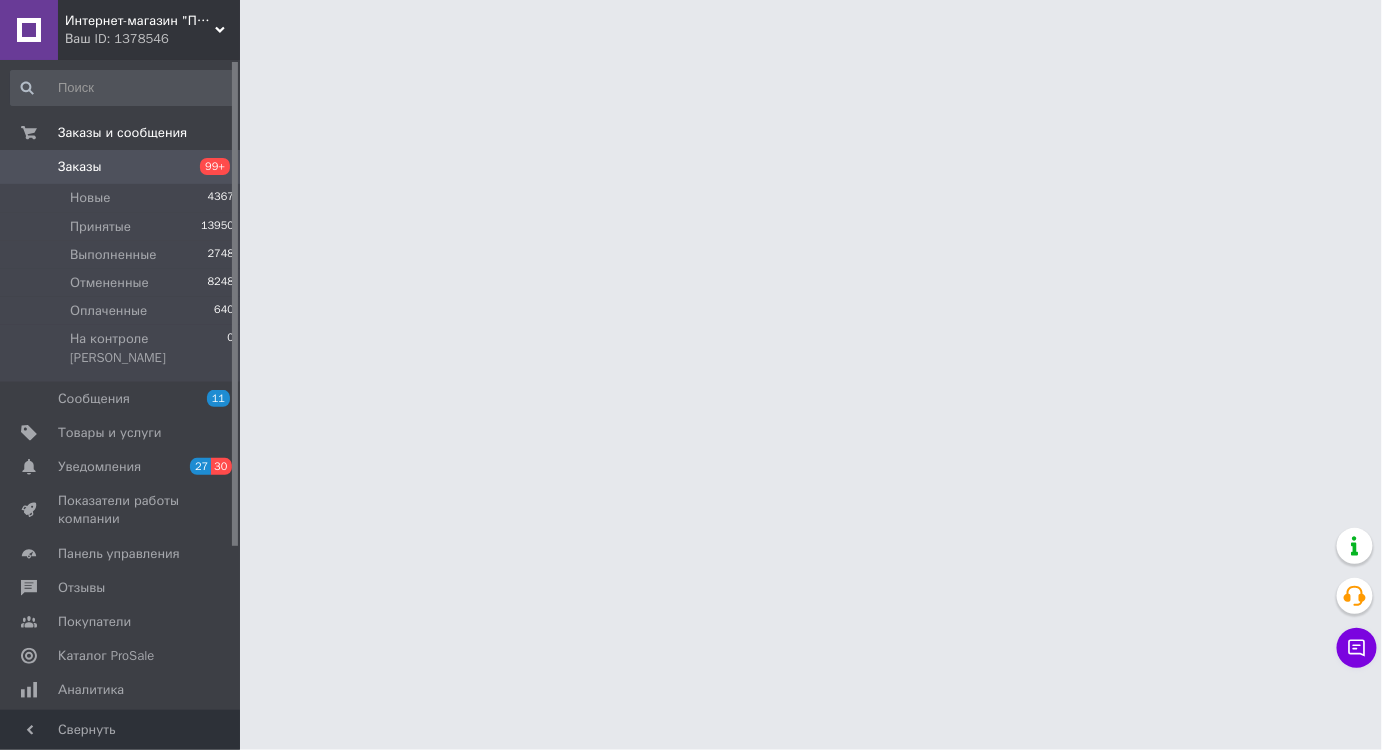 scroll, scrollTop: 0, scrollLeft: 0, axis: both 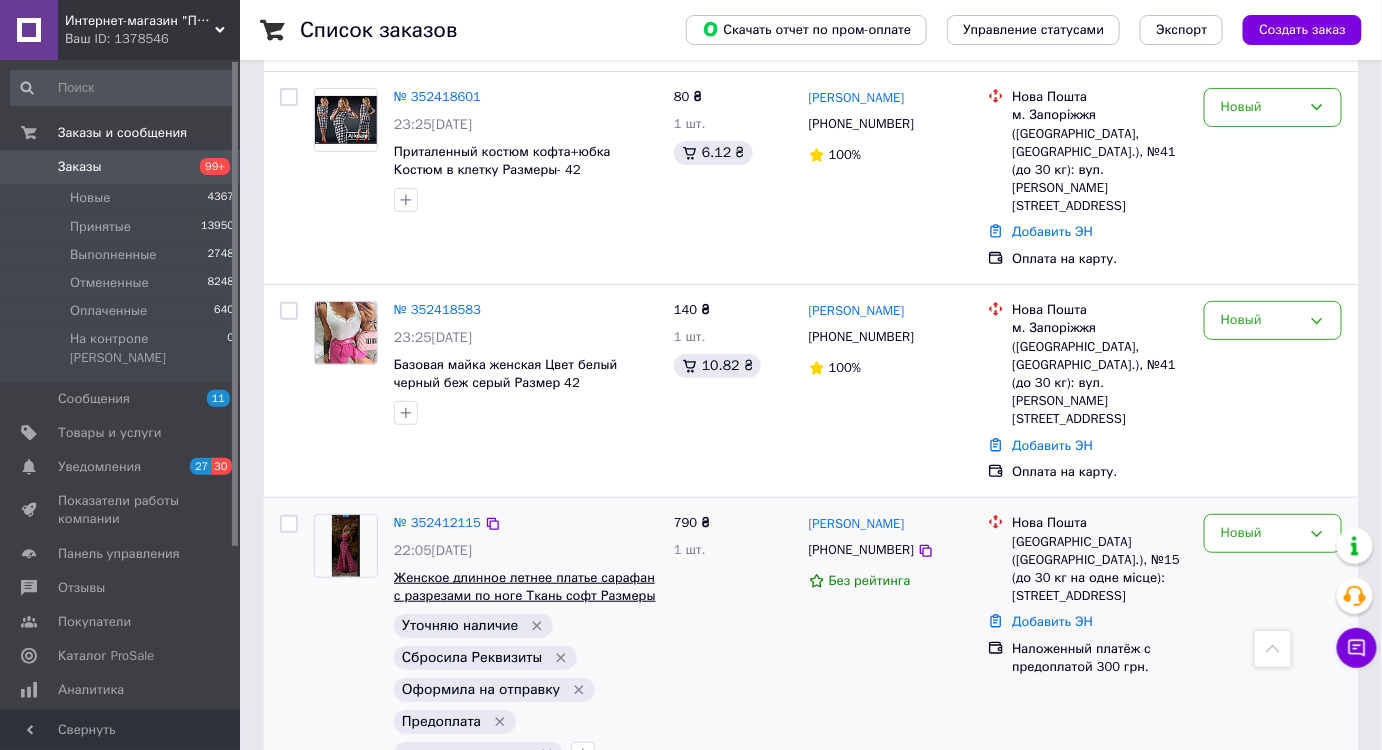 click on "Женское длинное летнее платье сарафан с разрезами по ноге Ткань софт Размеры 42/44, 46/48" at bounding box center (525, 596) 